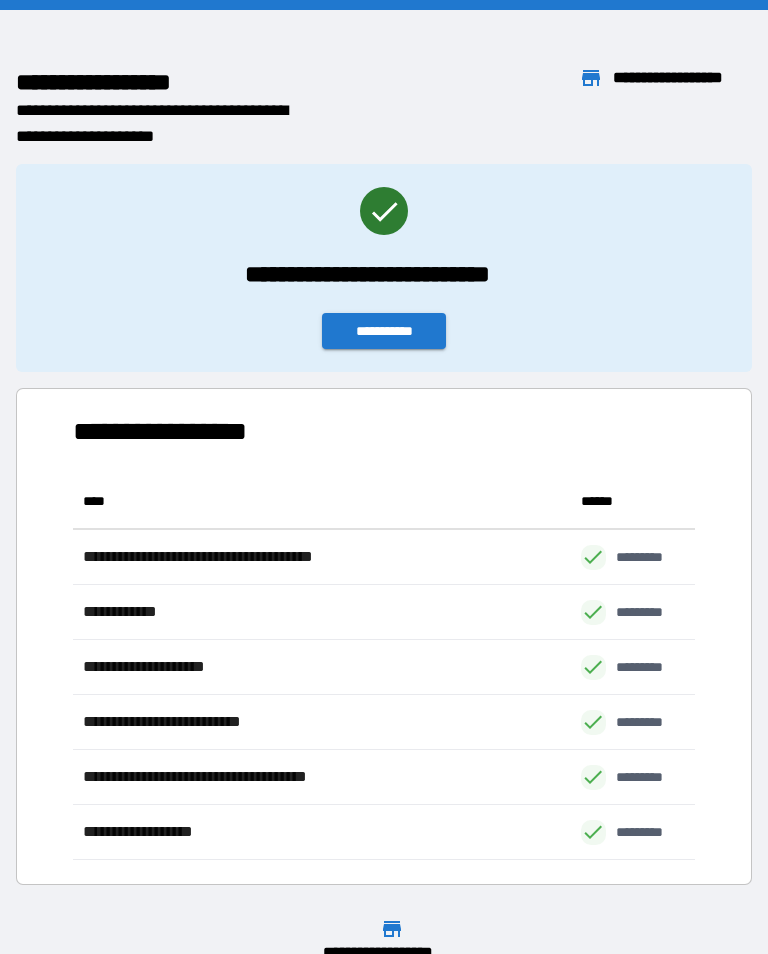 scroll, scrollTop: 31, scrollLeft: 0, axis: vertical 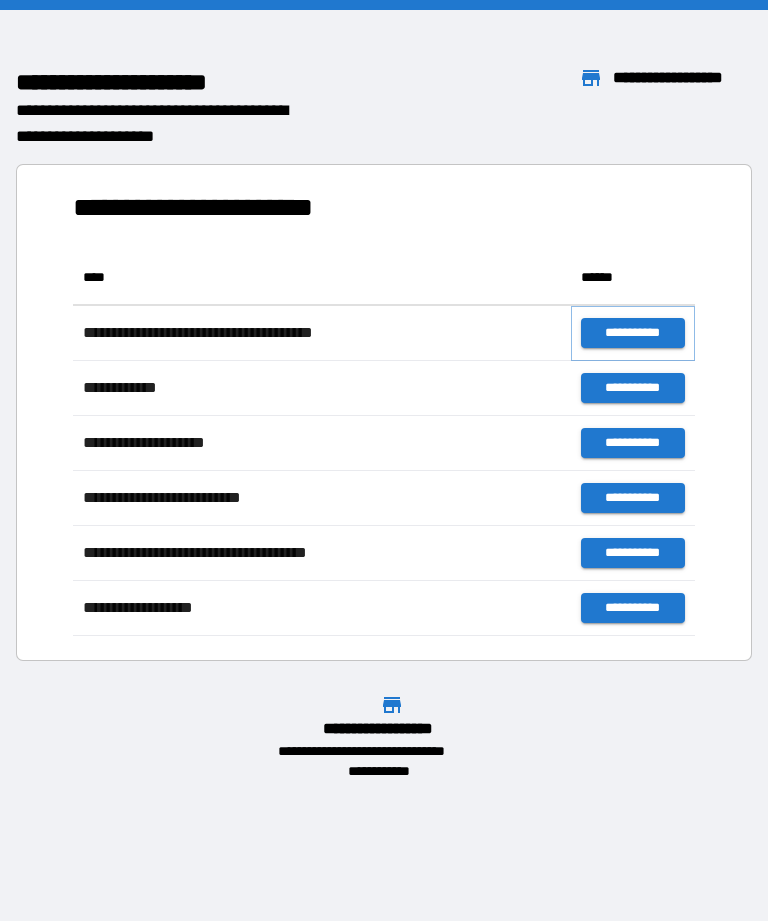 click on "**********" at bounding box center (633, 333) 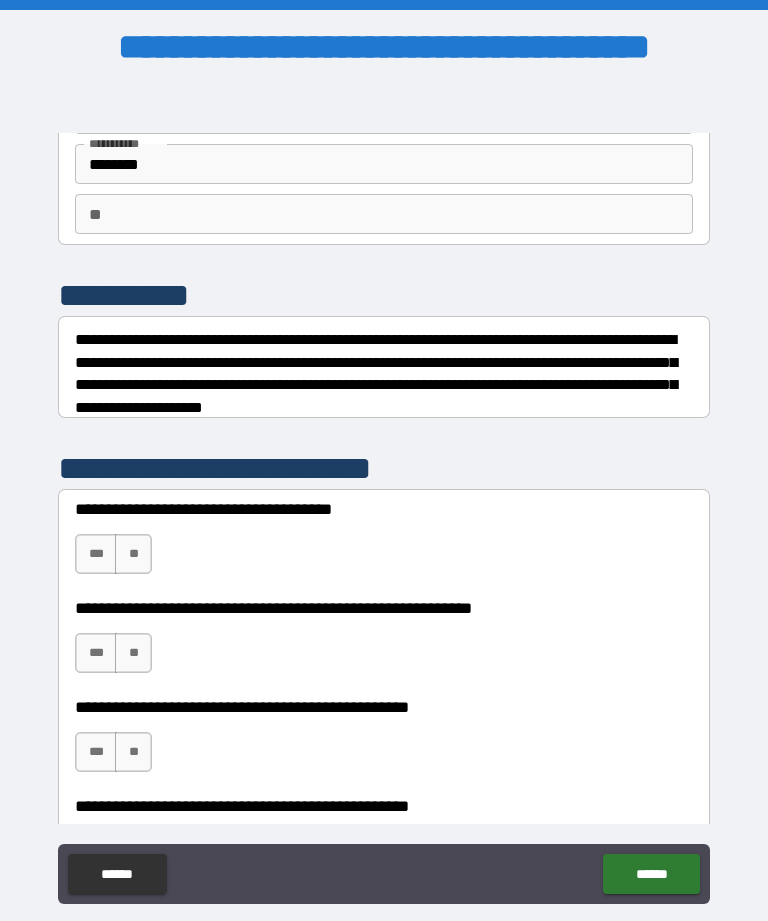 scroll, scrollTop: 140, scrollLeft: 0, axis: vertical 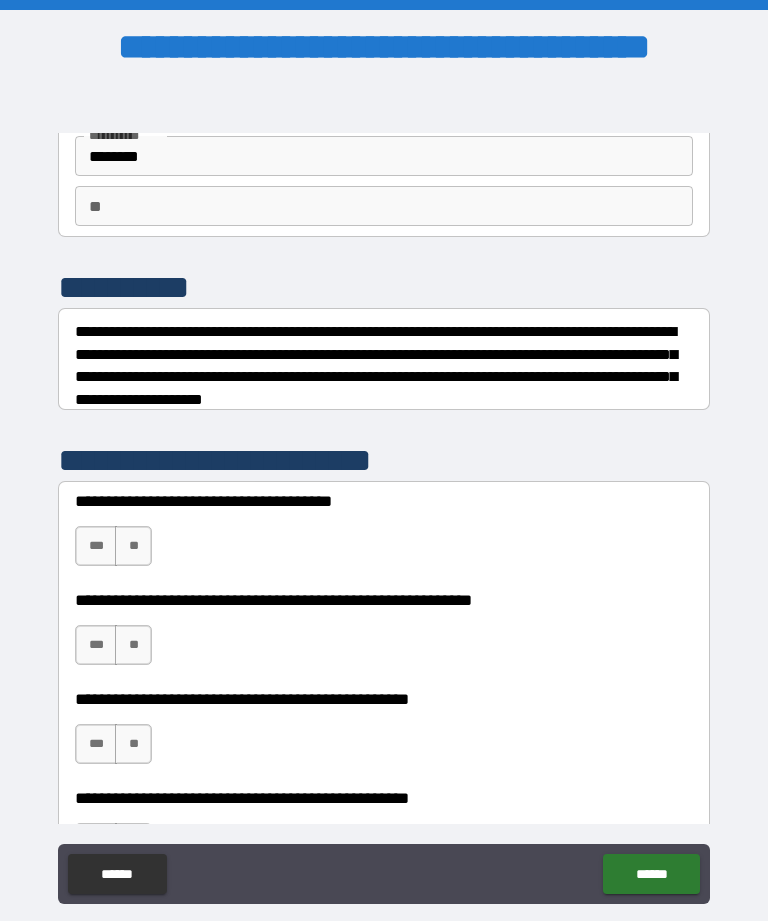 click on "**" at bounding box center (133, 546) 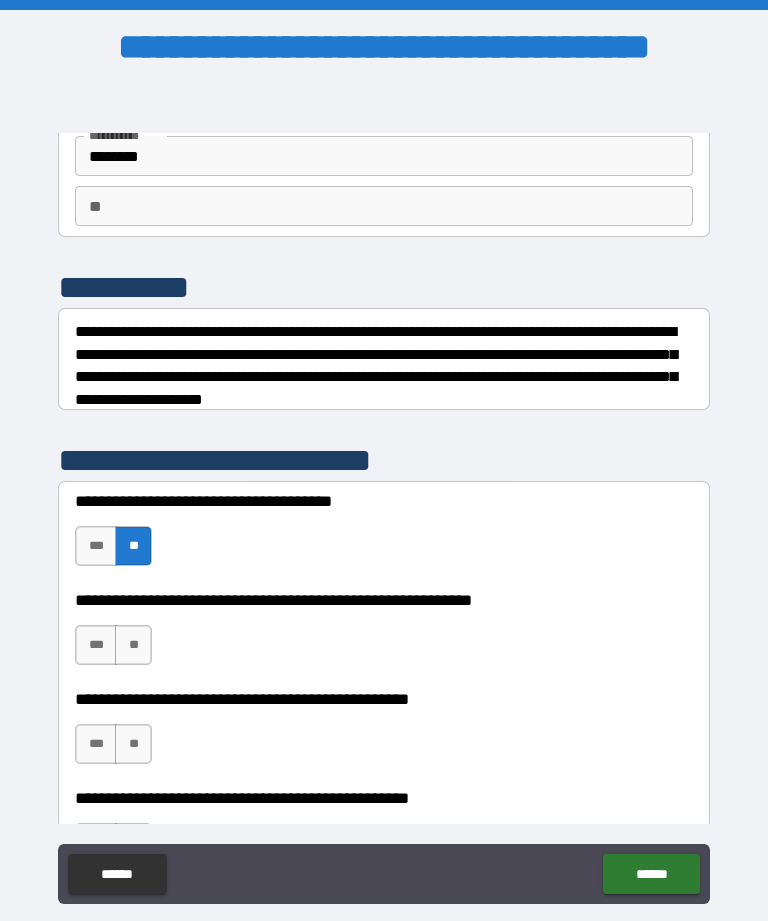 click on "**" at bounding box center [133, 645] 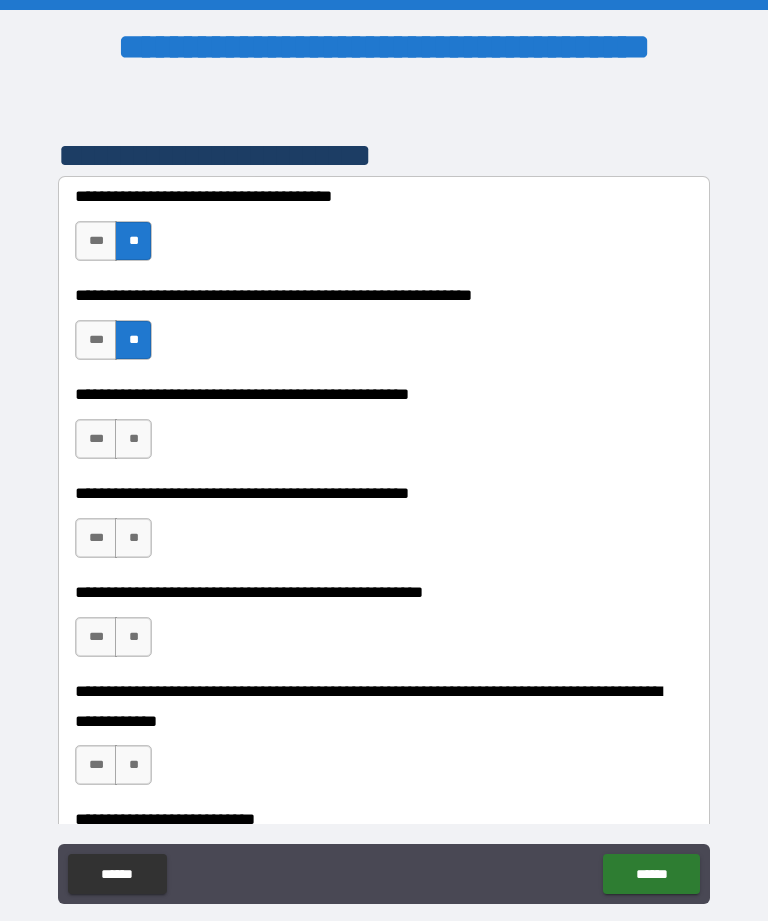 scroll, scrollTop: 458, scrollLeft: 0, axis: vertical 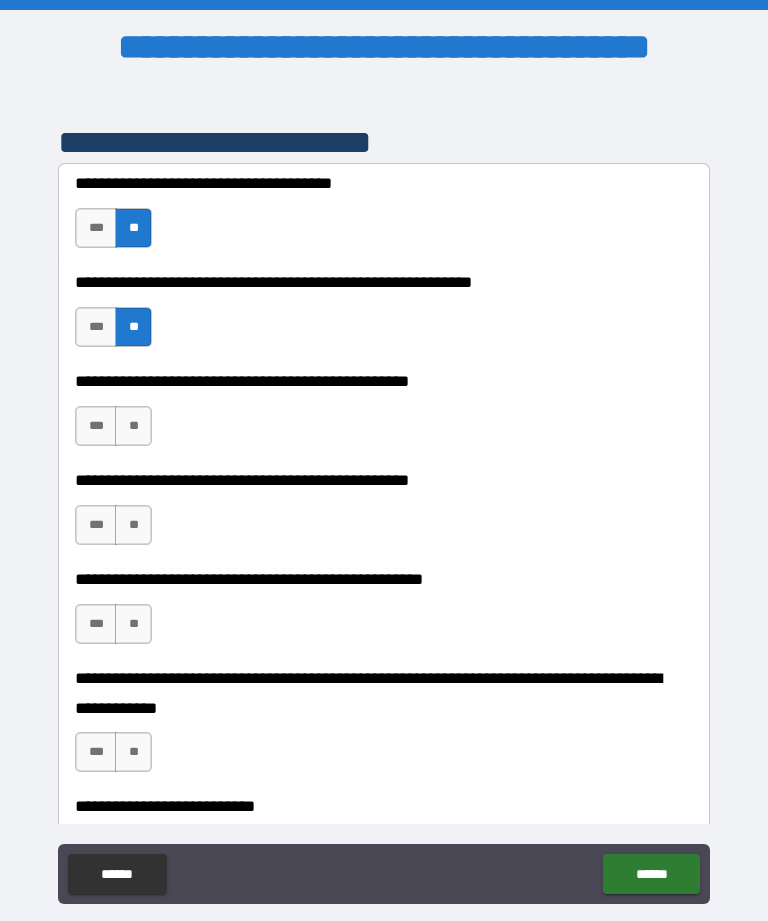 click on "**" at bounding box center (133, 426) 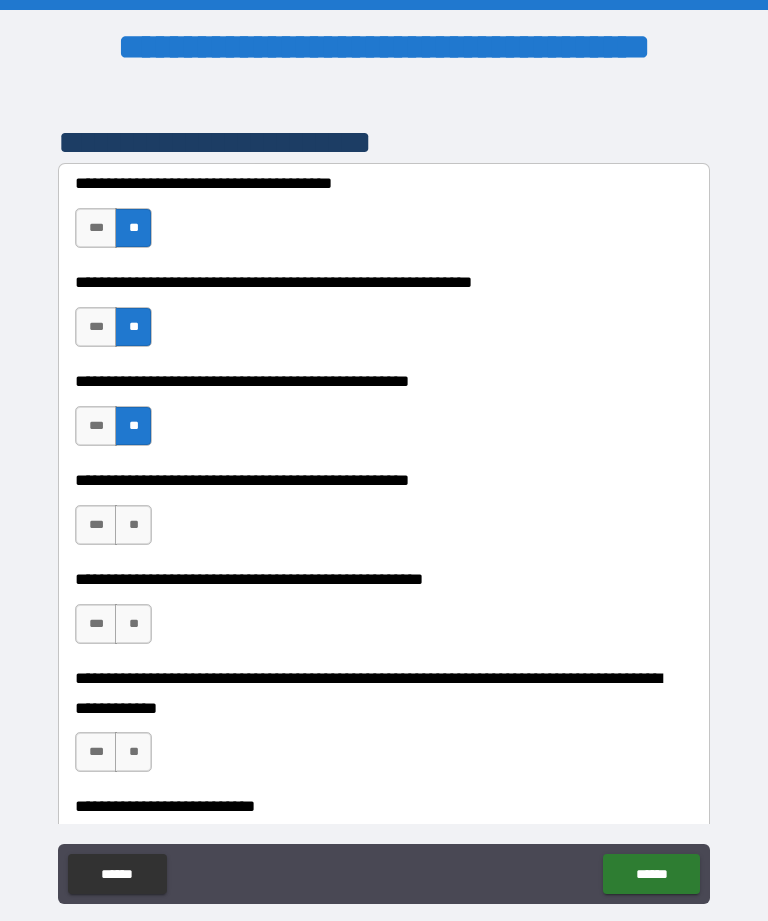 click on "**" at bounding box center (133, 525) 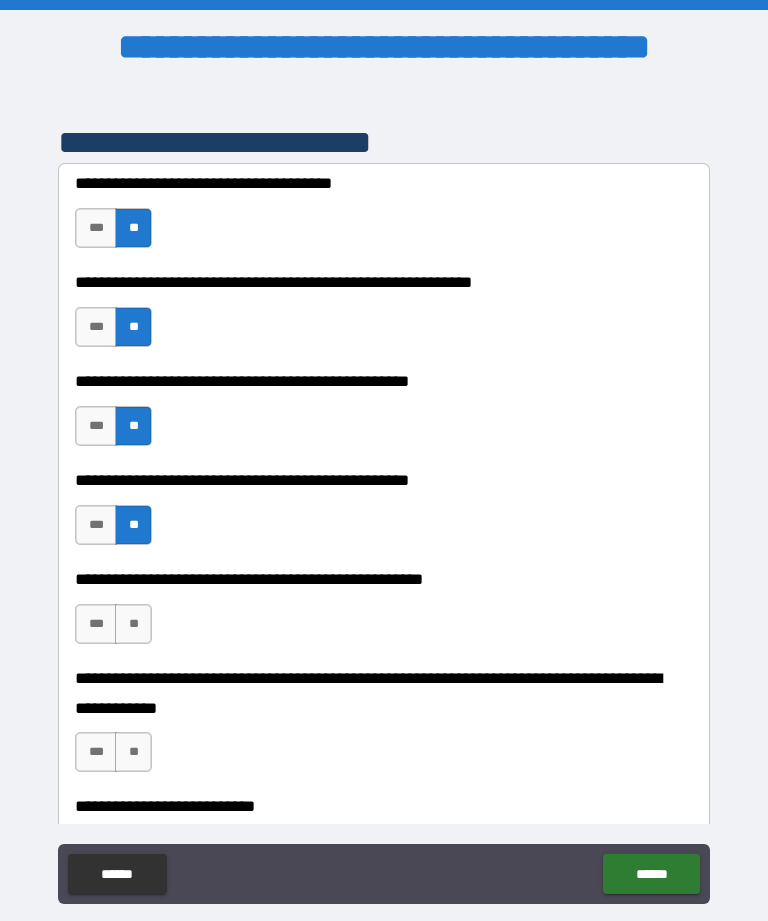 click on "**" at bounding box center (133, 624) 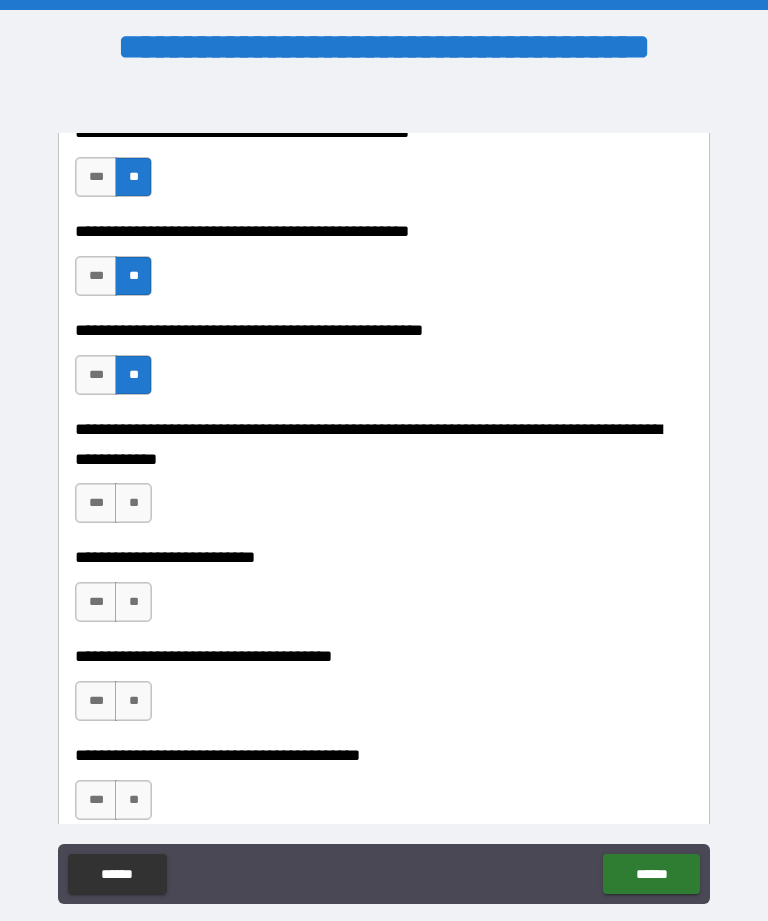 scroll, scrollTop: 712, scrollLeft: 0, axis: vertical 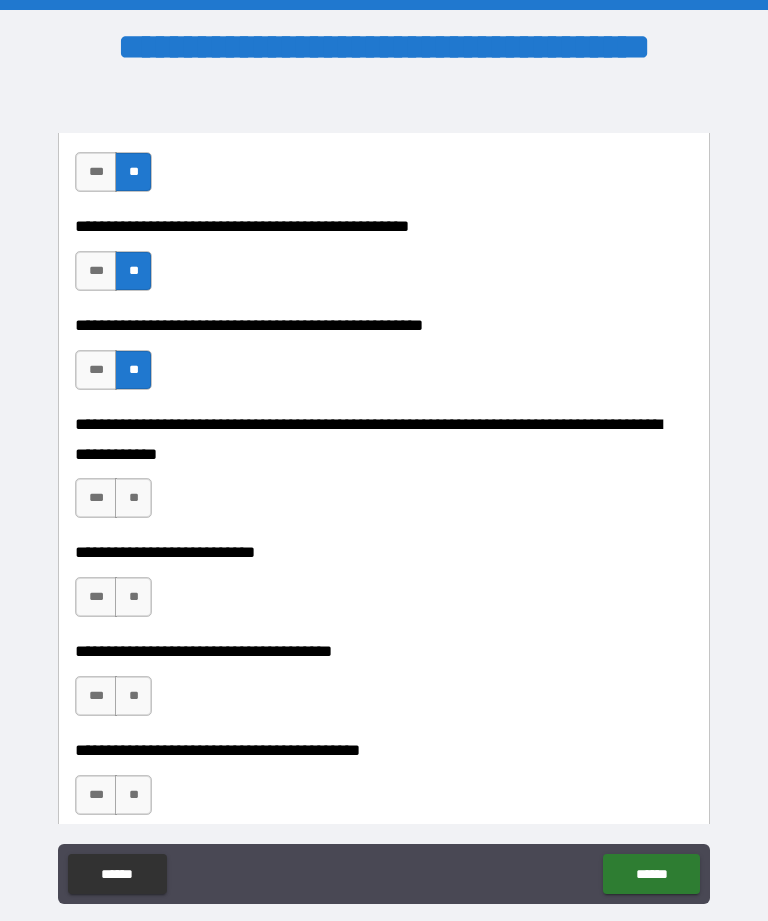 click on "**" at bounding box center [133, 498] 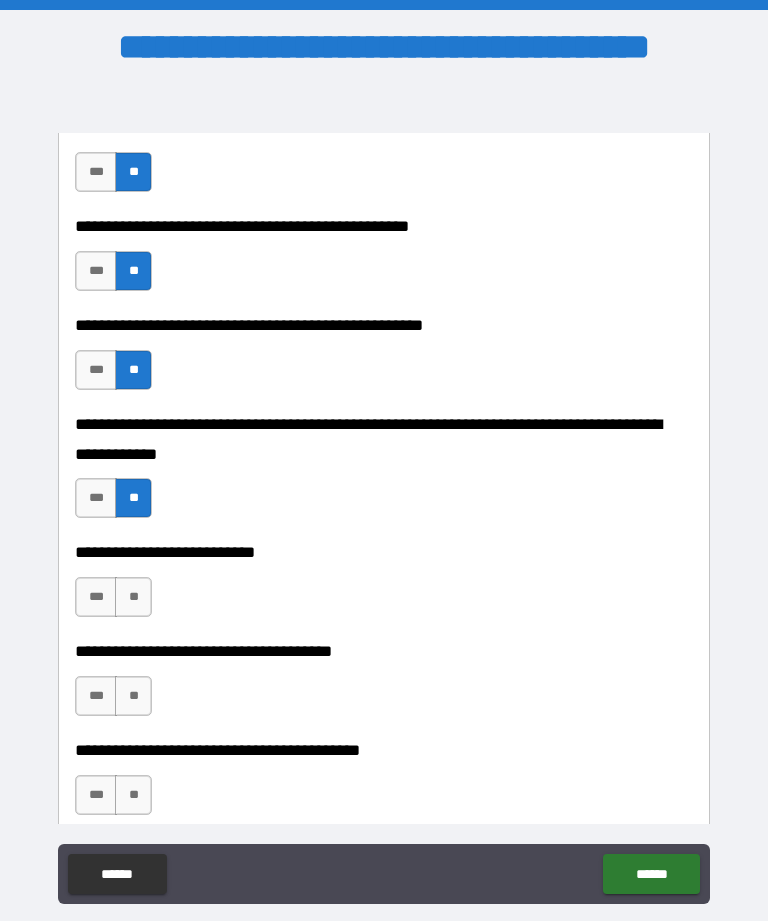 click on "**" at bounding box center (133, 597) 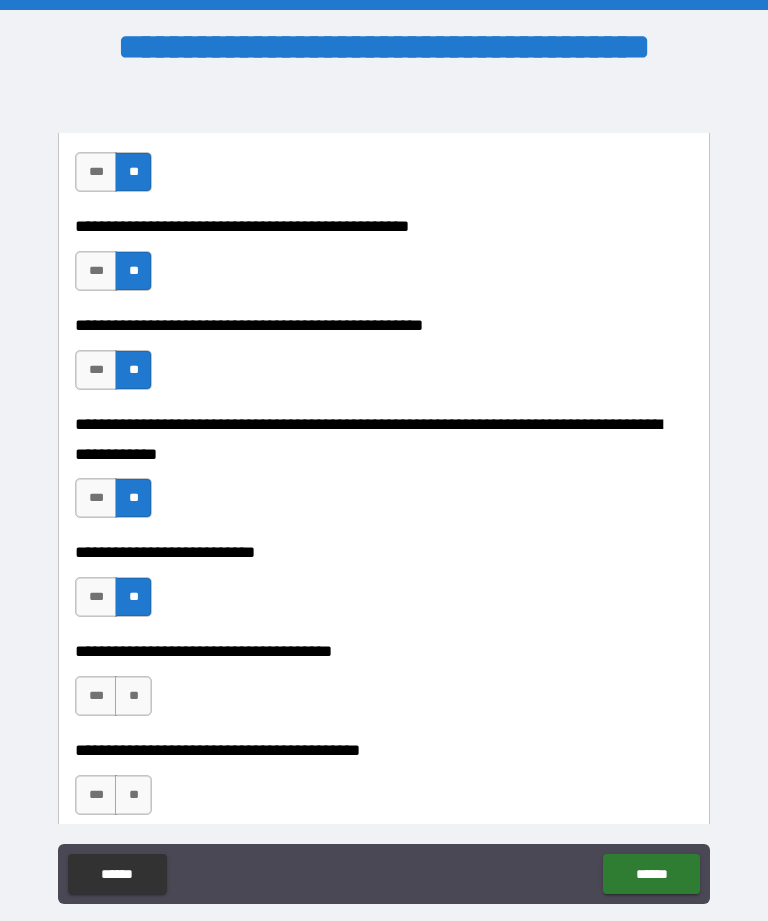 click on "**" at bounding box center [133, 696] 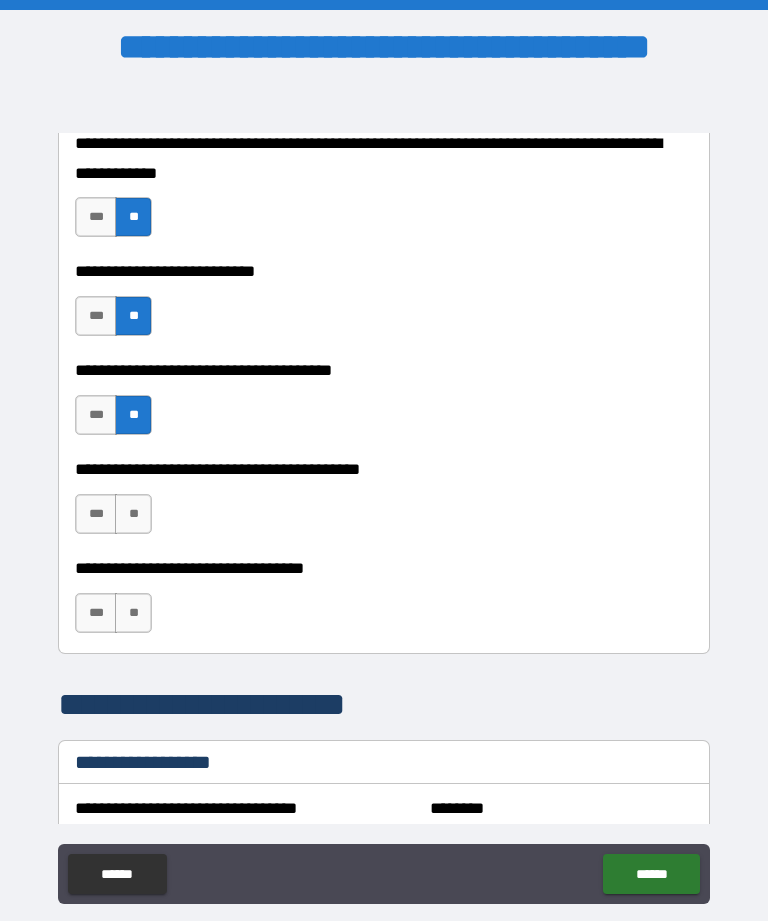 scroll, scrollTop: 960, scrollLeft: 0, axis: vertical 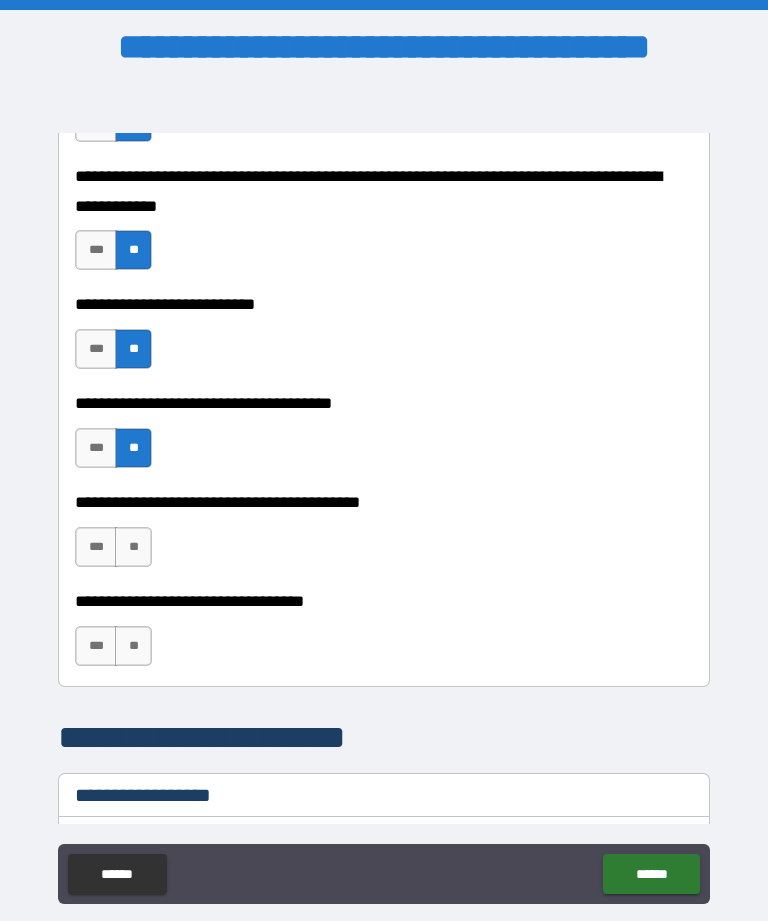 click on "**" at bounding box center (133, 547) 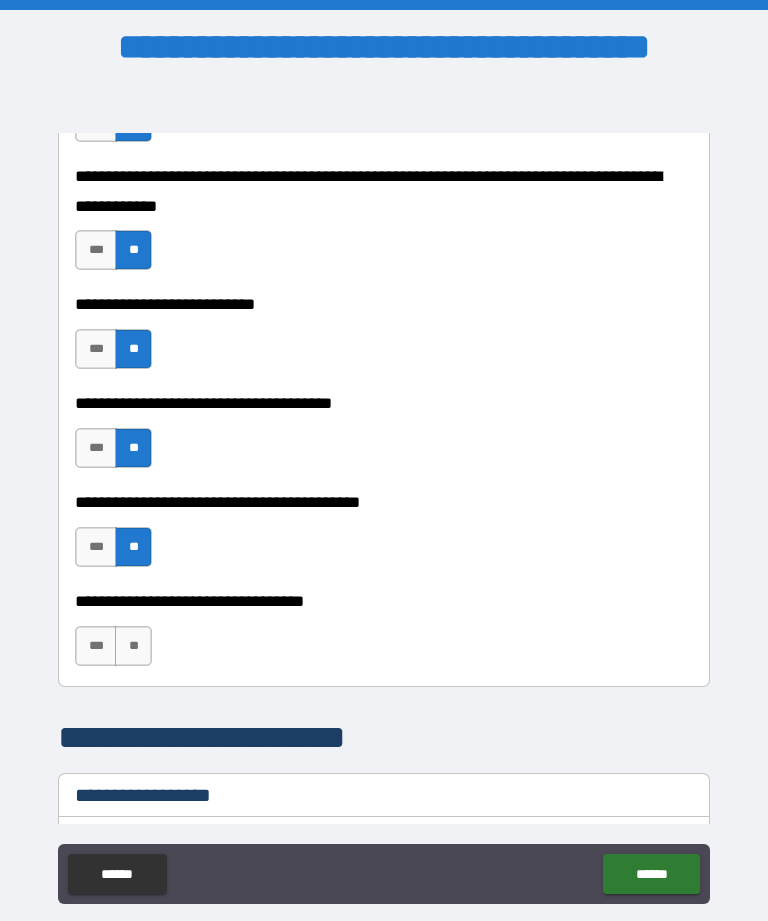 click on "**********" at bounding box center (384, 636) 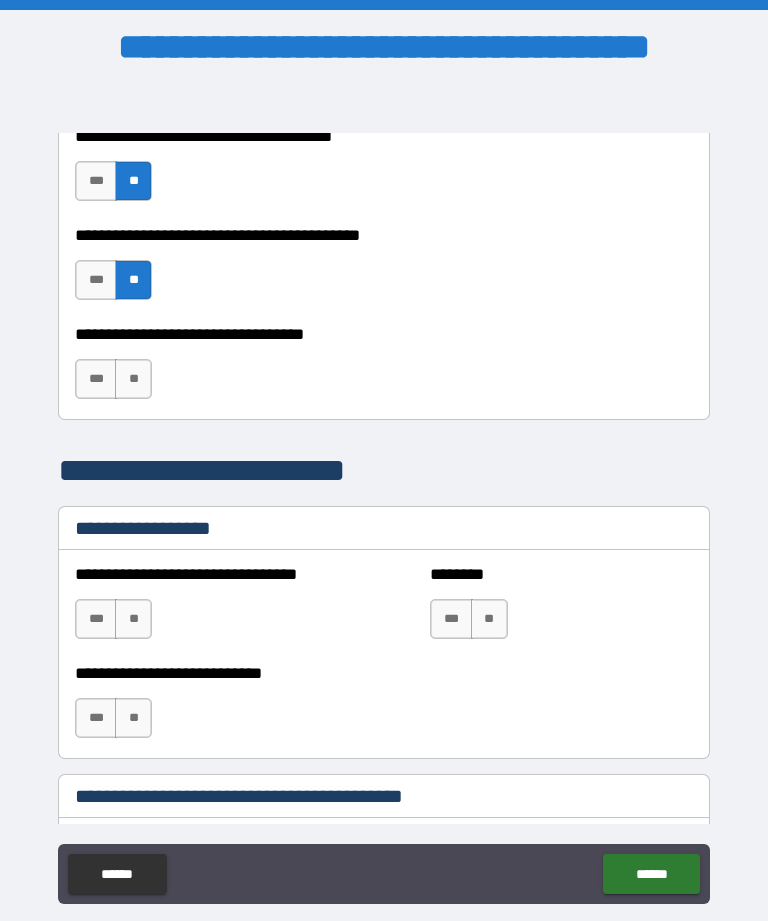 scroll, scrollTop: 1228, scrollLeft: 0, axis: vertical 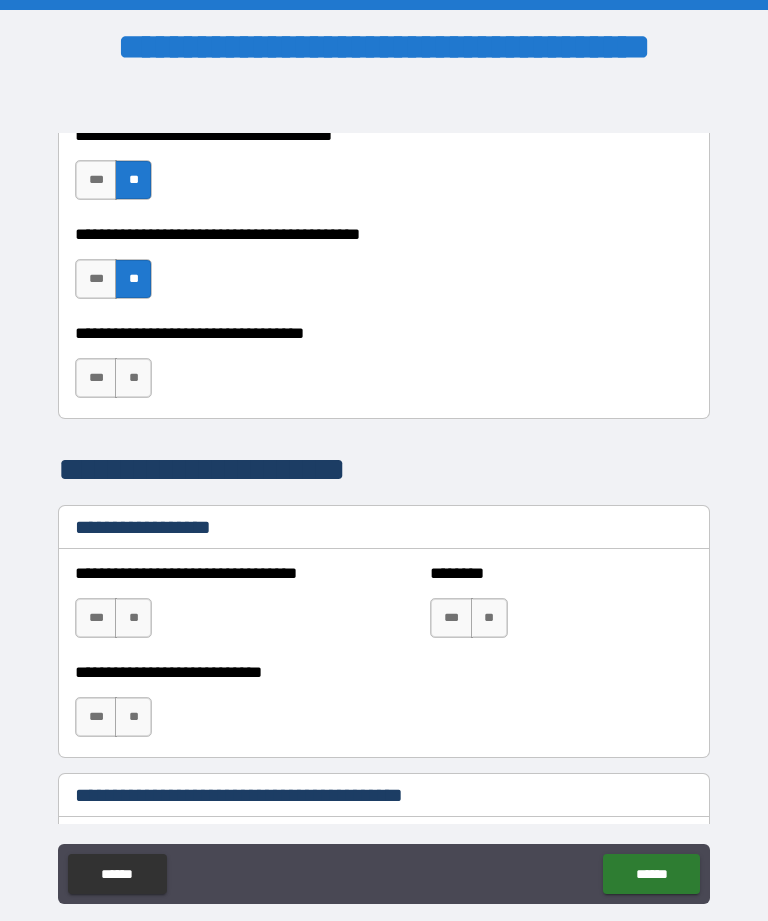 click on "**" at bounding box center (133, 378) 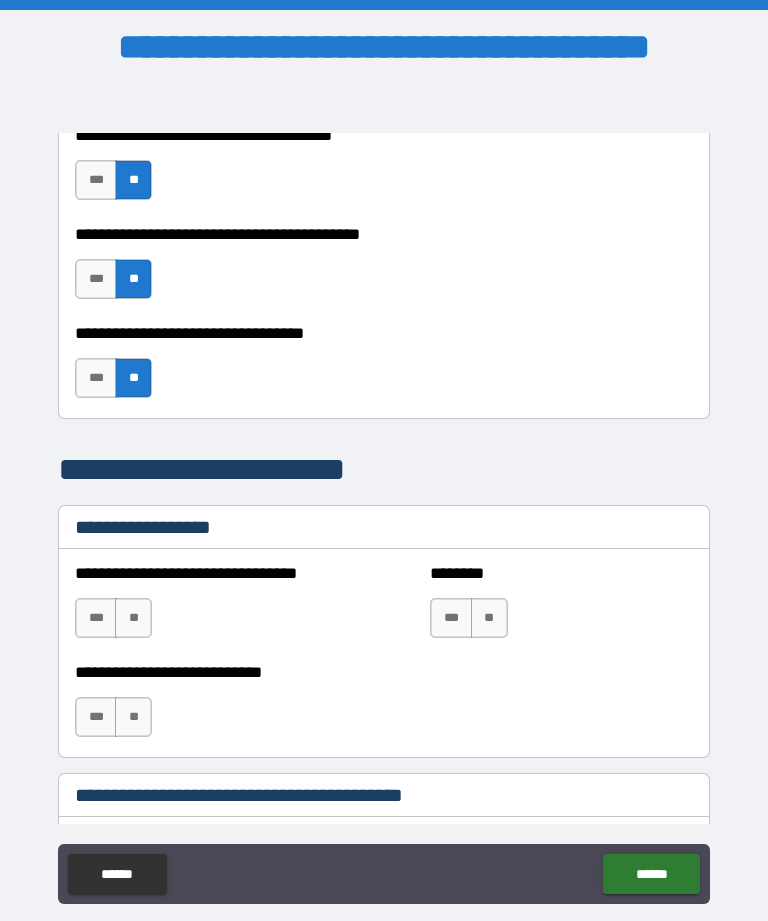 click on "**********" at bounding box center [206, 608] 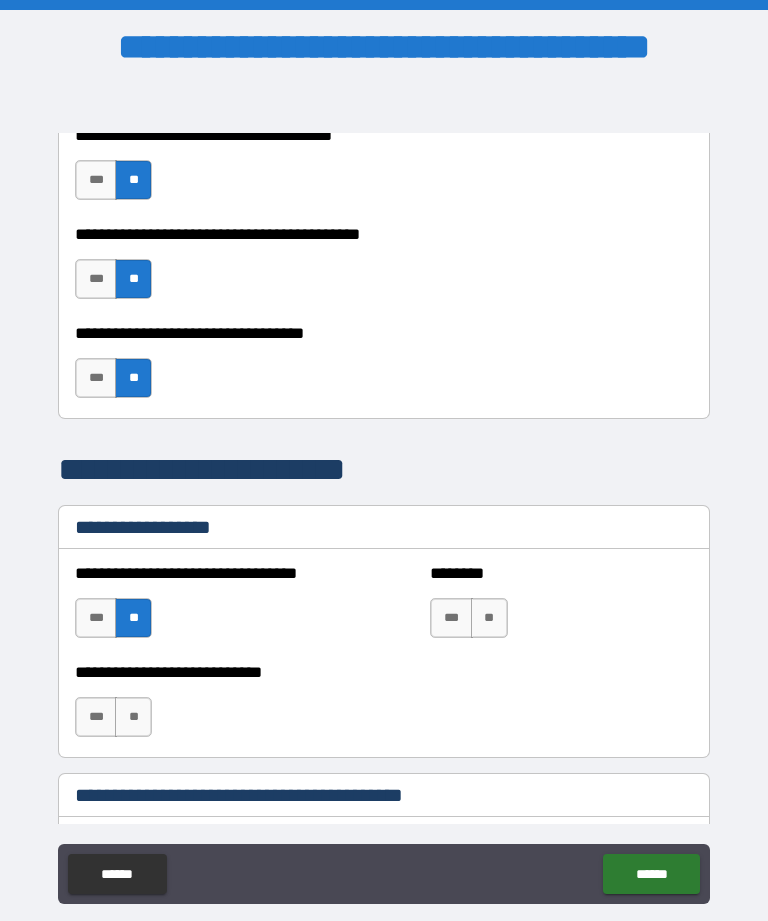 click on "**" at bounding box center (133, 717) 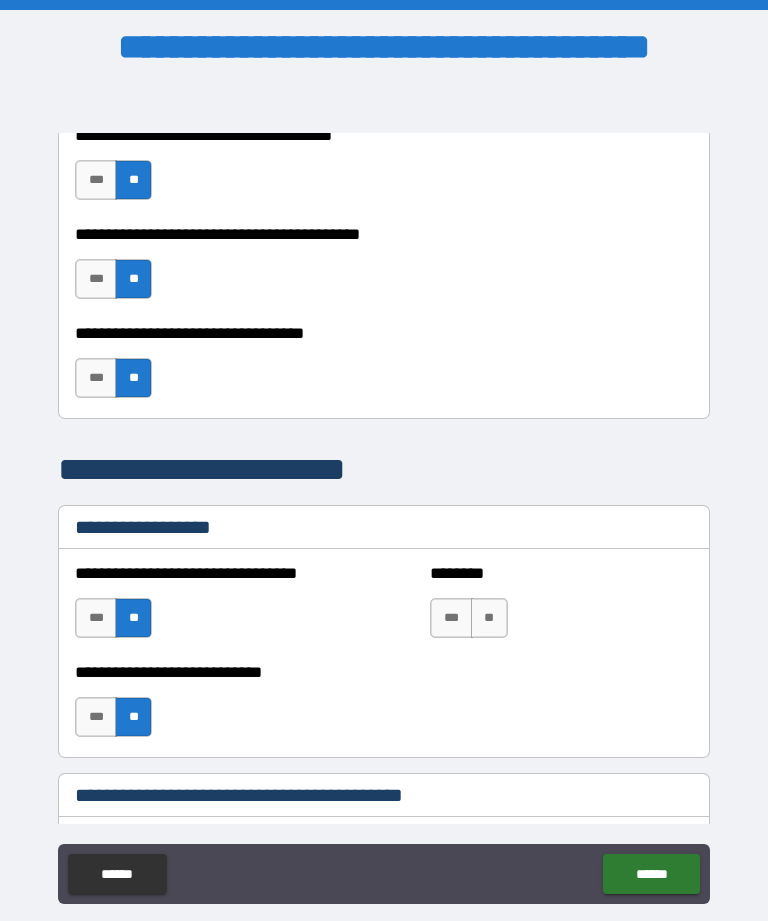 click on "**" at bounding box center (489, 618) 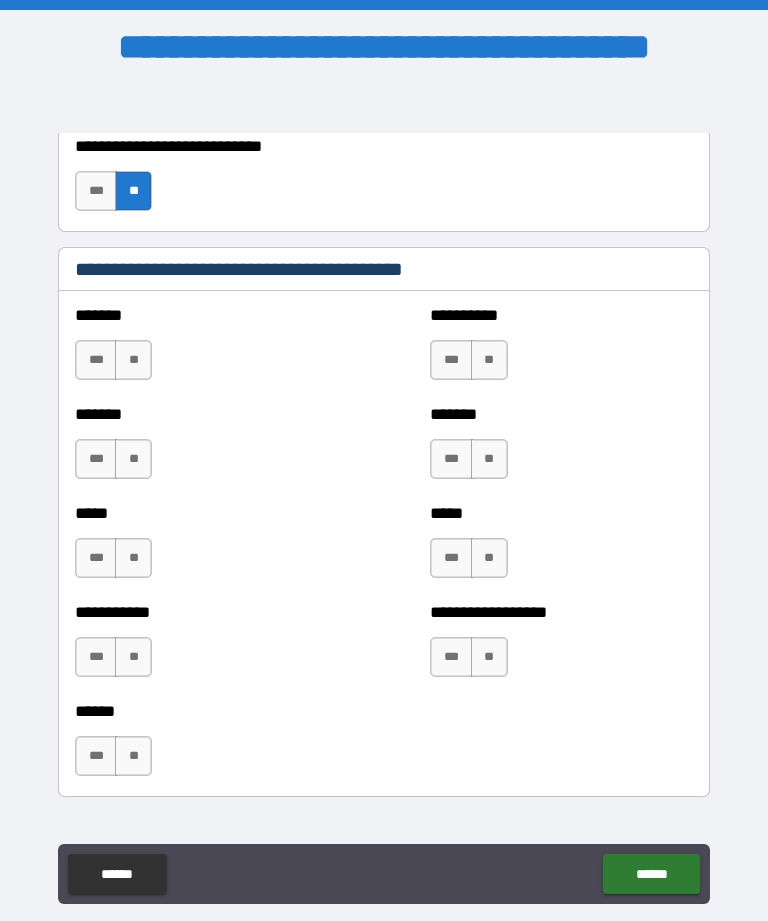 scroll, scrollTop: 1756, scrollLeft: 0, axis: vertical 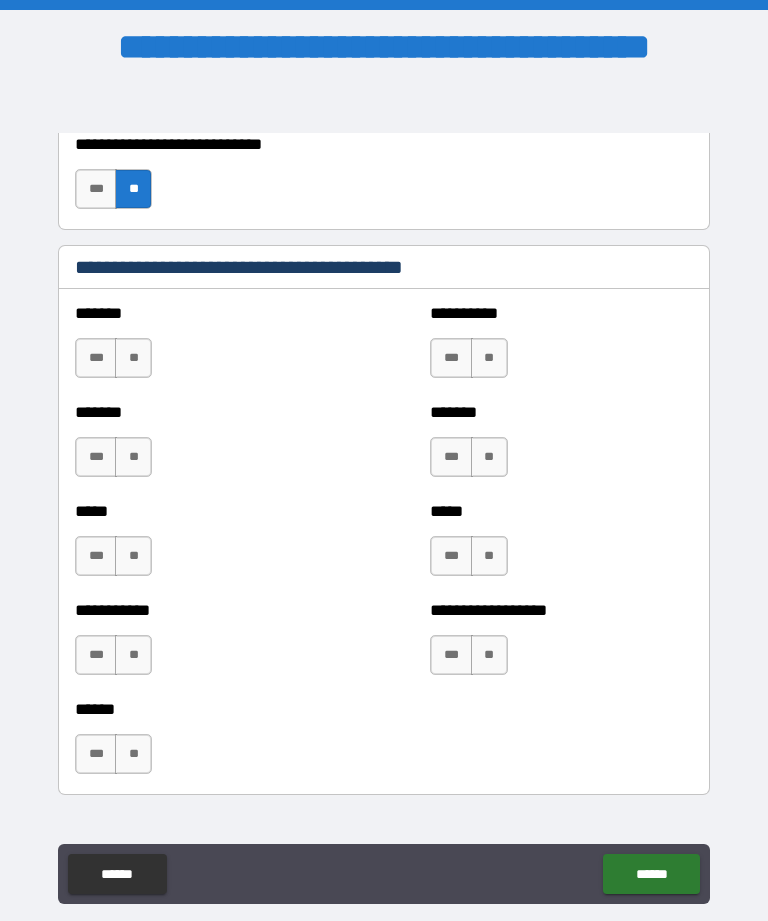 click on "**" at bounding box center [133, 358] 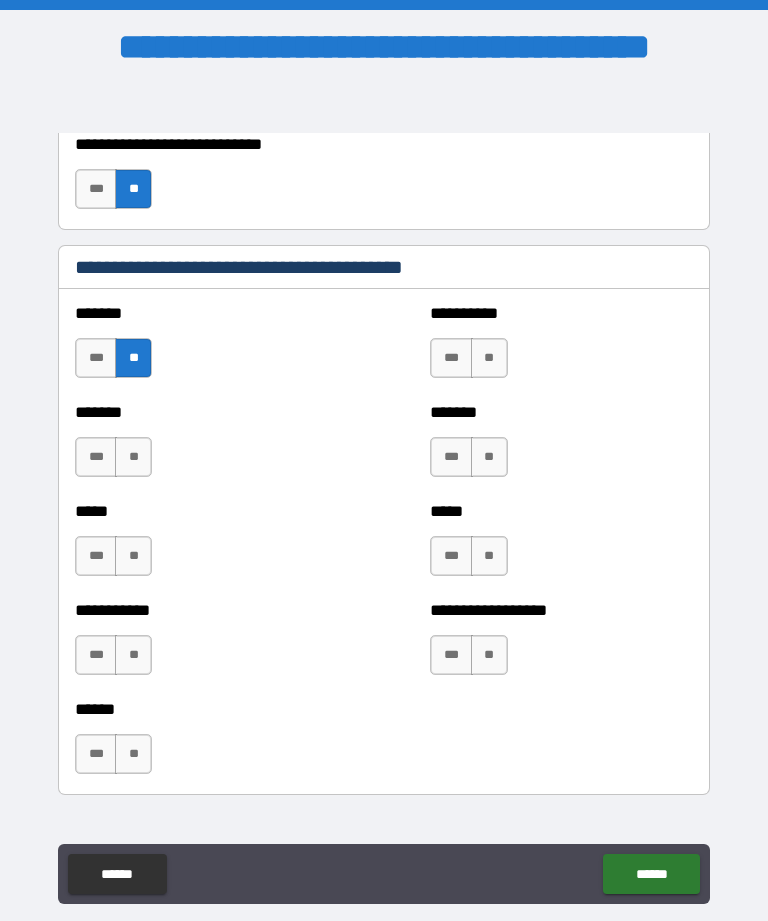 click on "**" at bounding box center (133, 457) 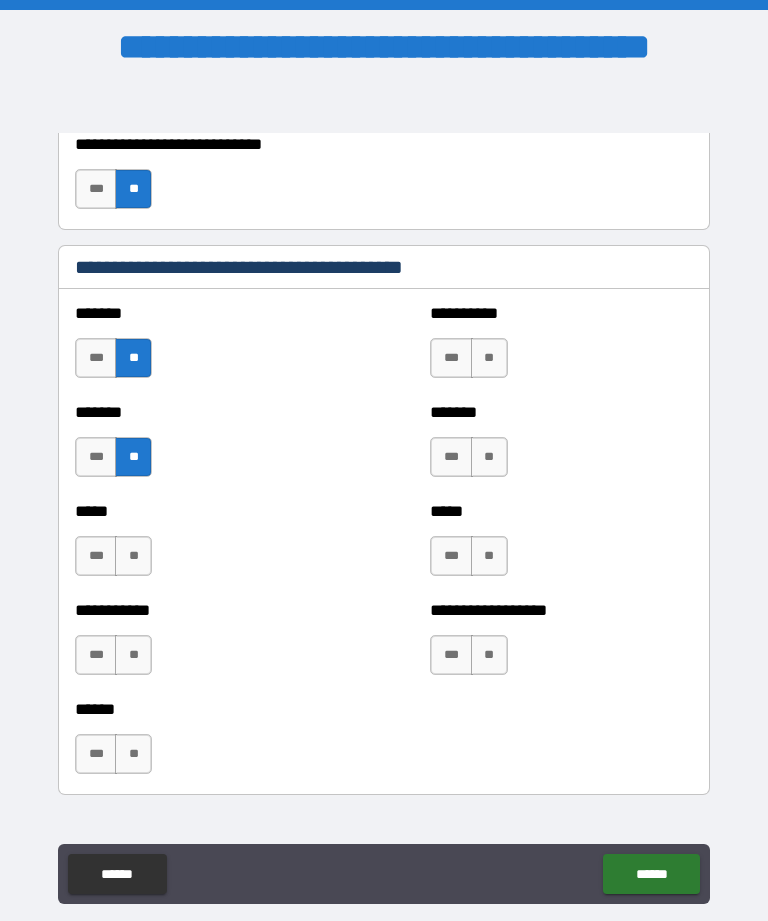 click on "**" at bounding box center (133, 556) 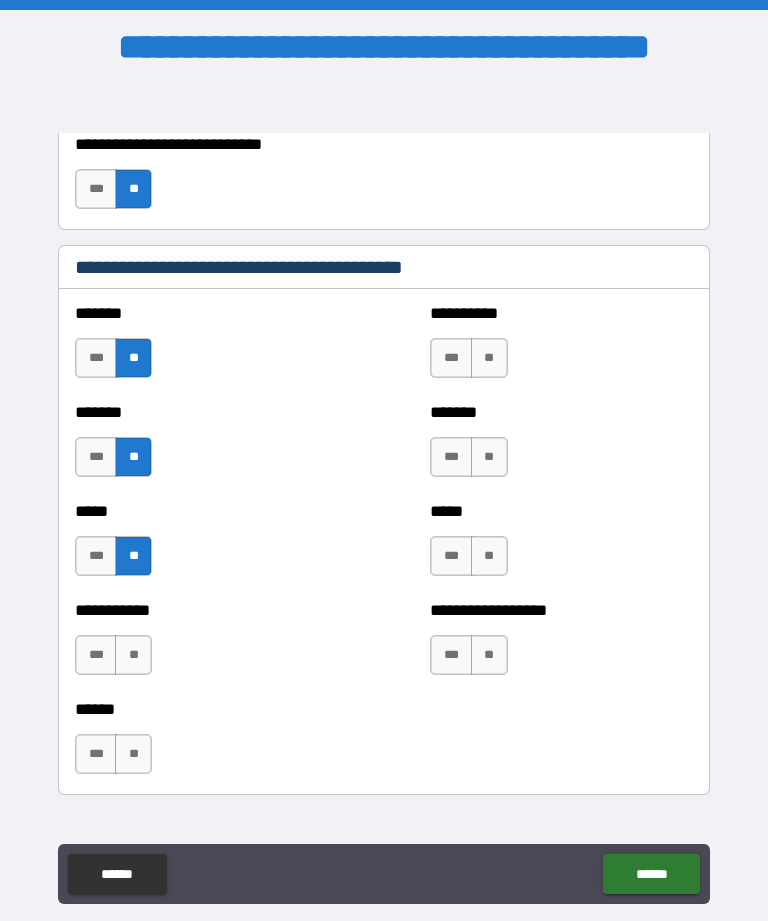 click on "**" at bounding box center [133, 655] 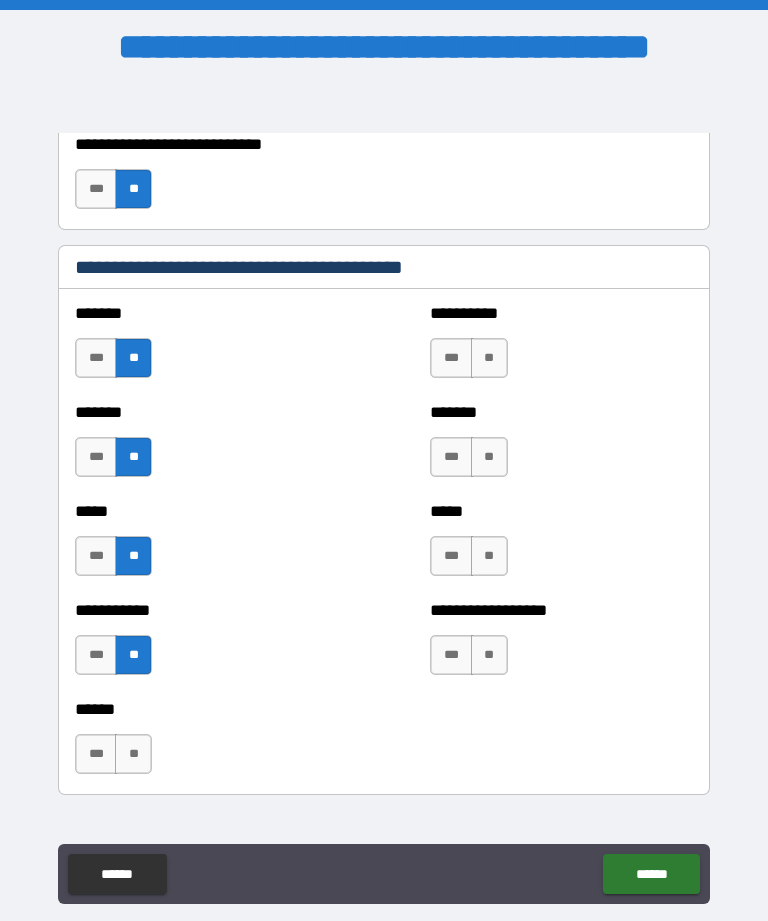 click on "**" at bounding box center (133, 754) 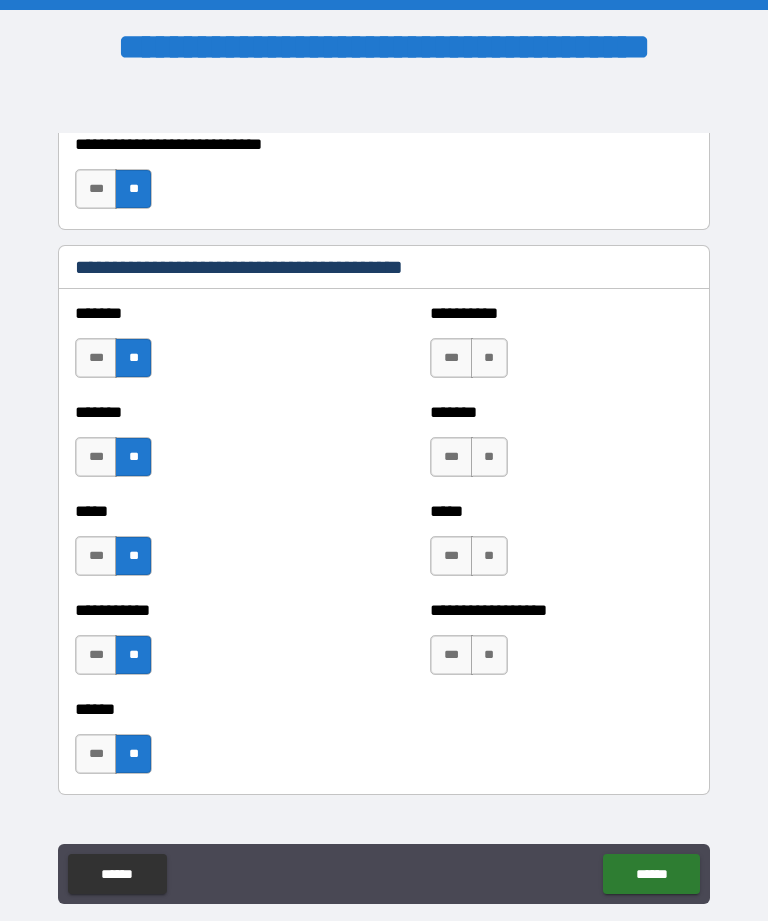 click on "**" at bounding box center (489, 655) 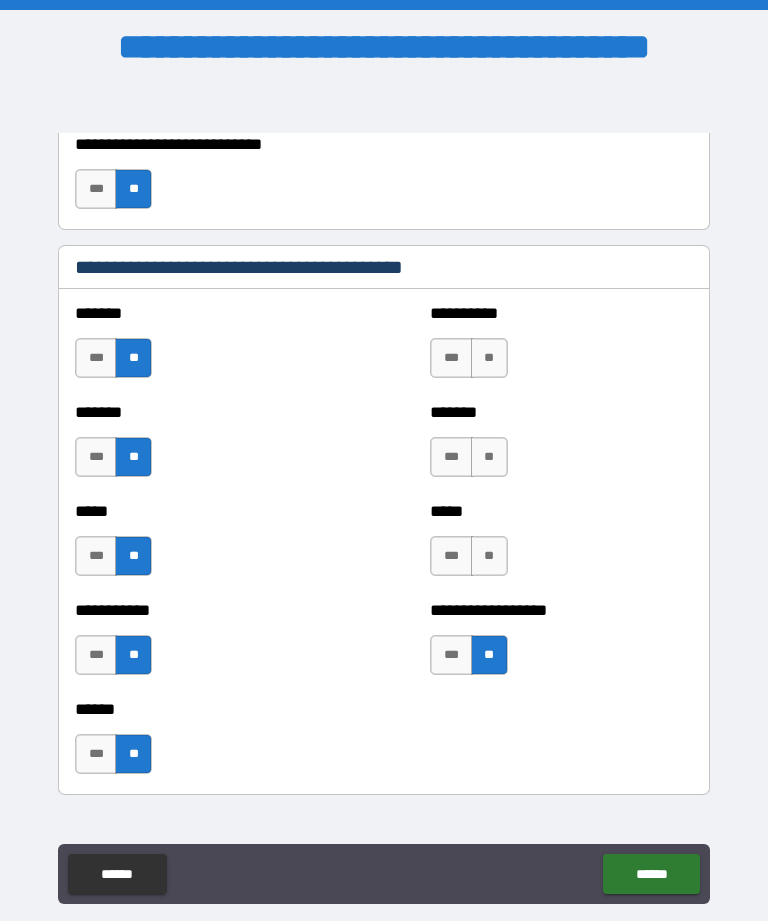 click on "**" at bounding box center [489, 556] 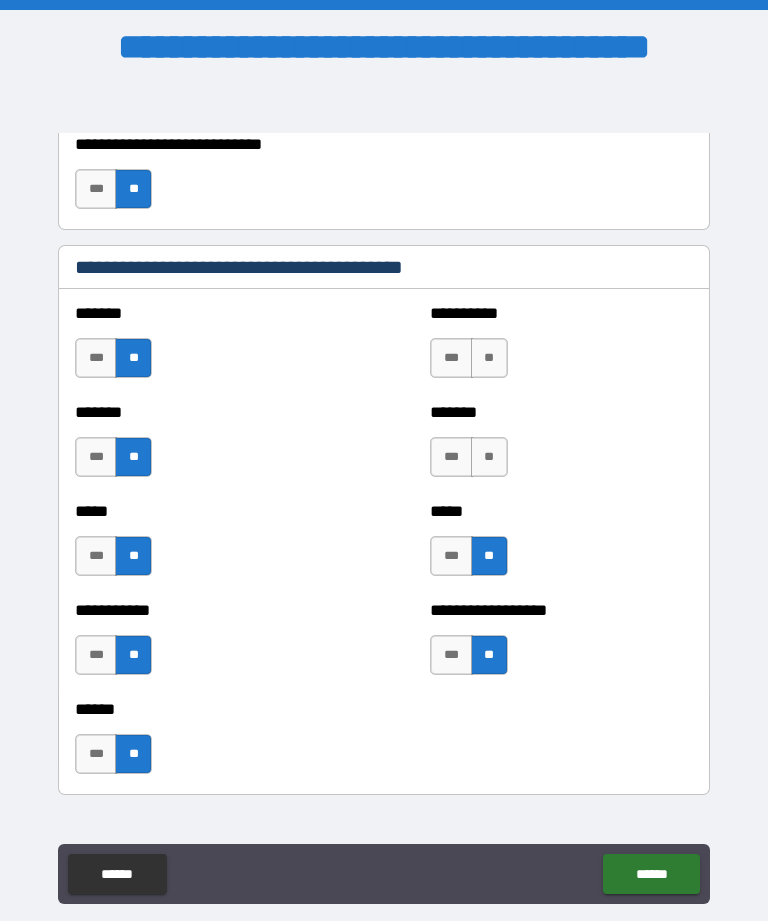 click on "**" at bounding box center (489, 457) 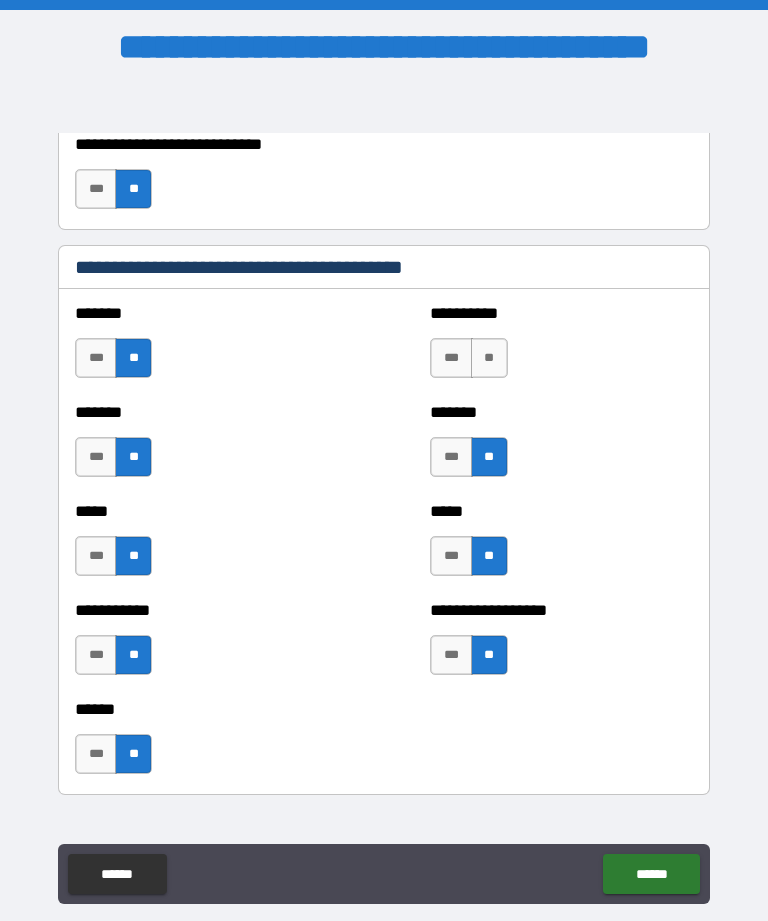 click on "**" at bounding box center [489, 358] 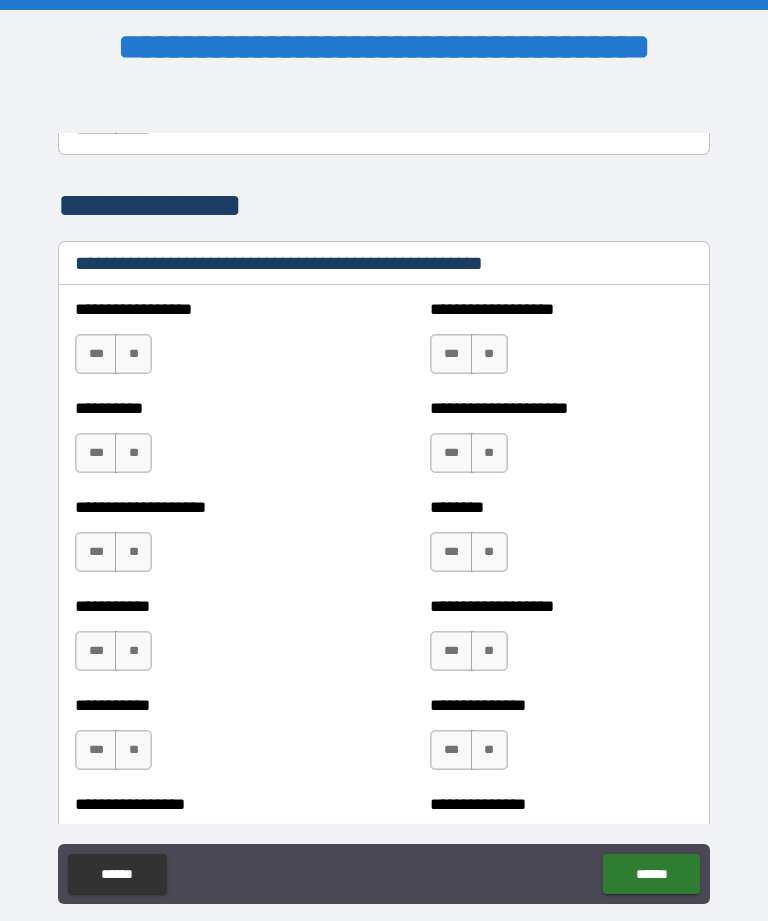 scroll, scrollTop: 2372, scrollLeft: 0, axis: vertical 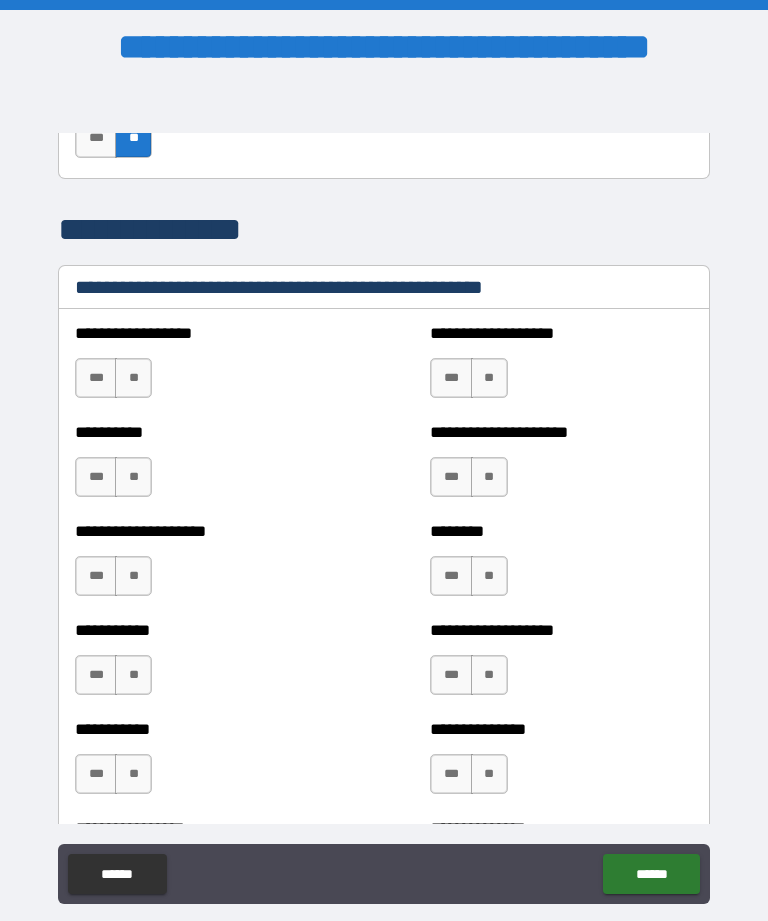 click on "**" at bounding box center (489, 378) 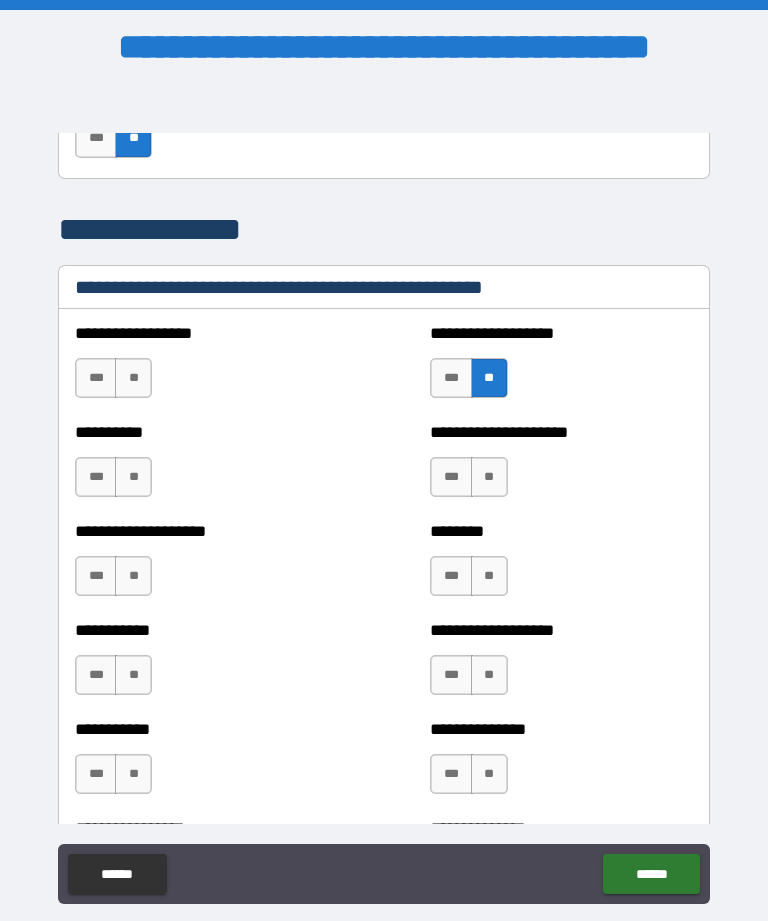 click on "**" at bounding box center (133, 378) 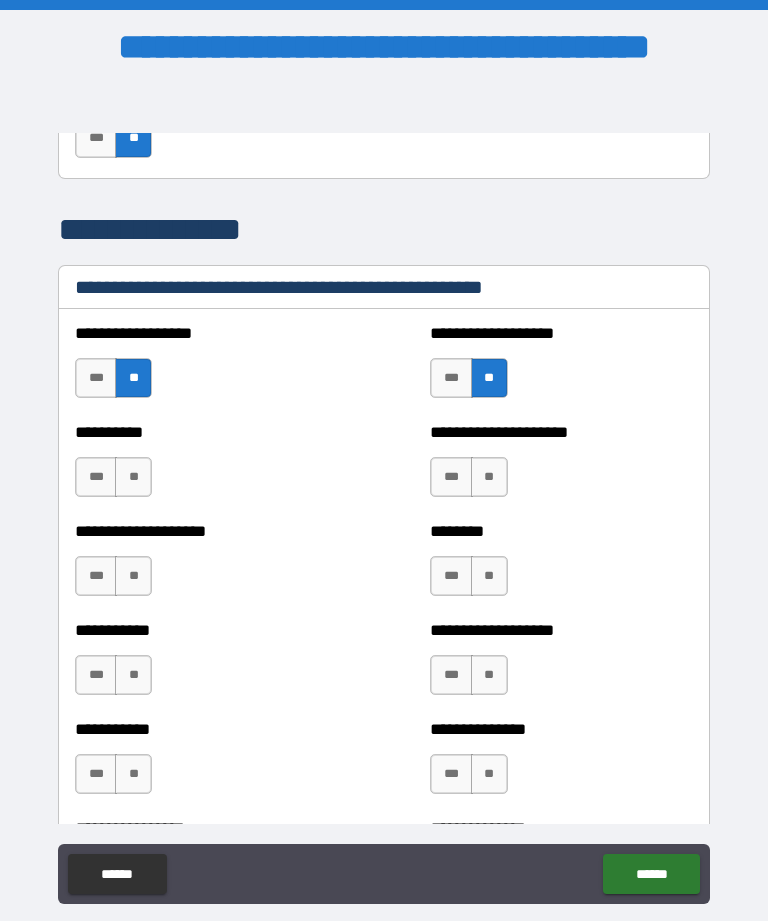 click on "**" at bounding box center [133, 477] 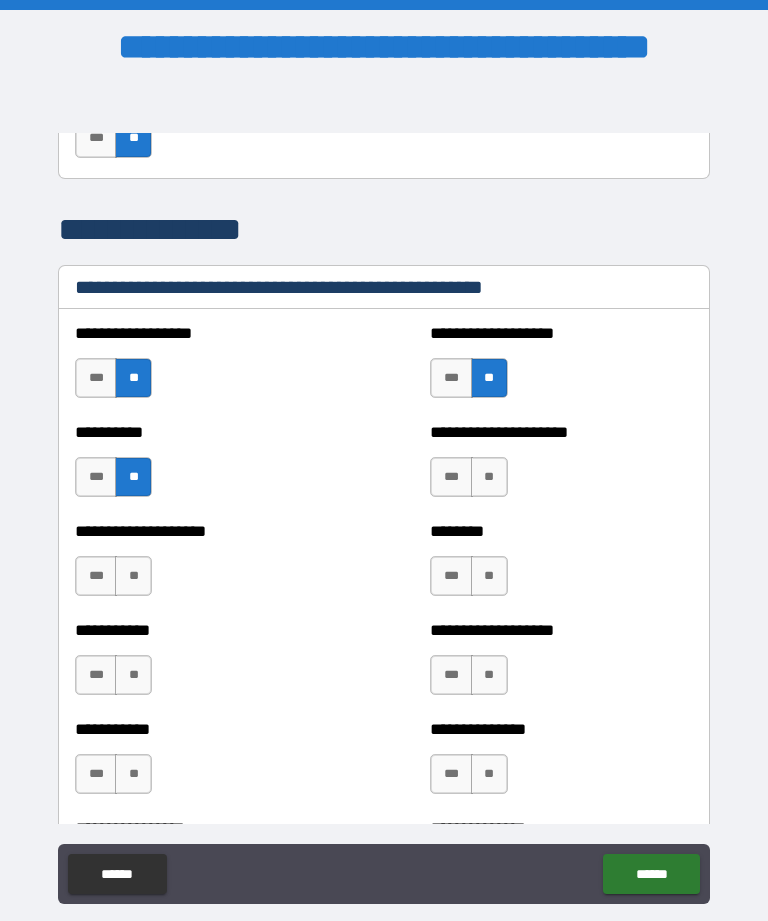 click on "**" at bounding box center [489, 477] 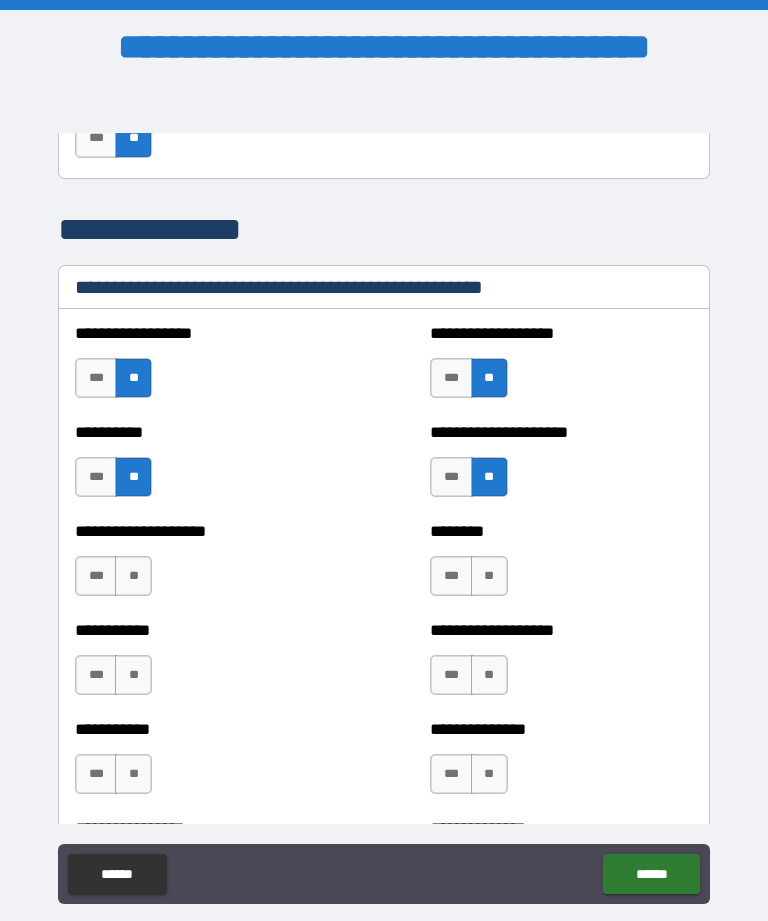click on "**" at bounding box center (489, 576) 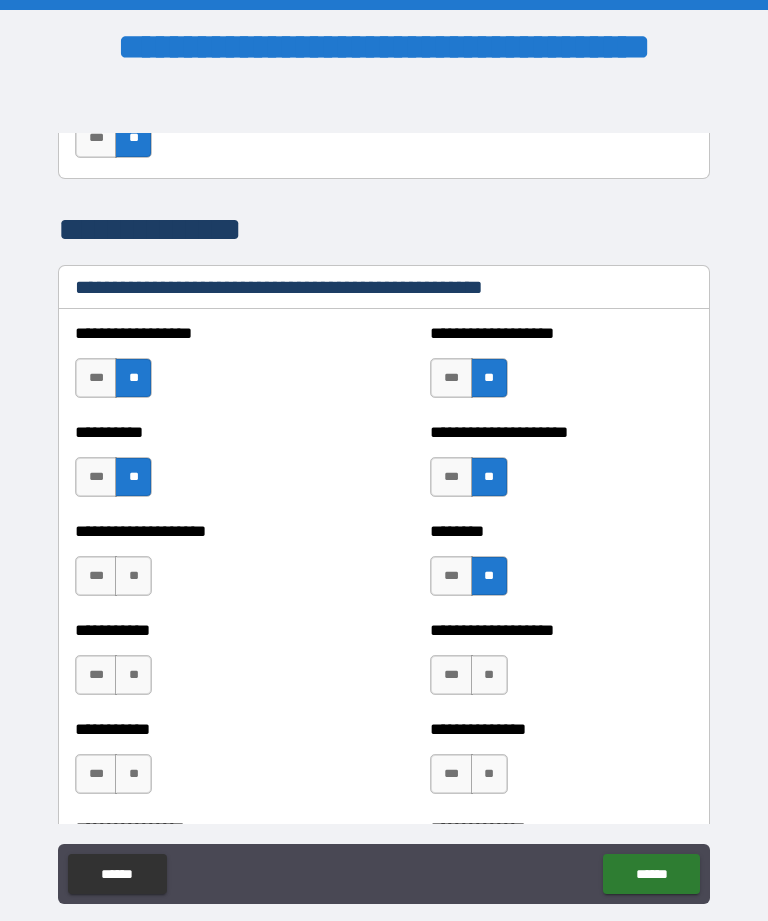 click on "**********" at bounding box center (384, 566) 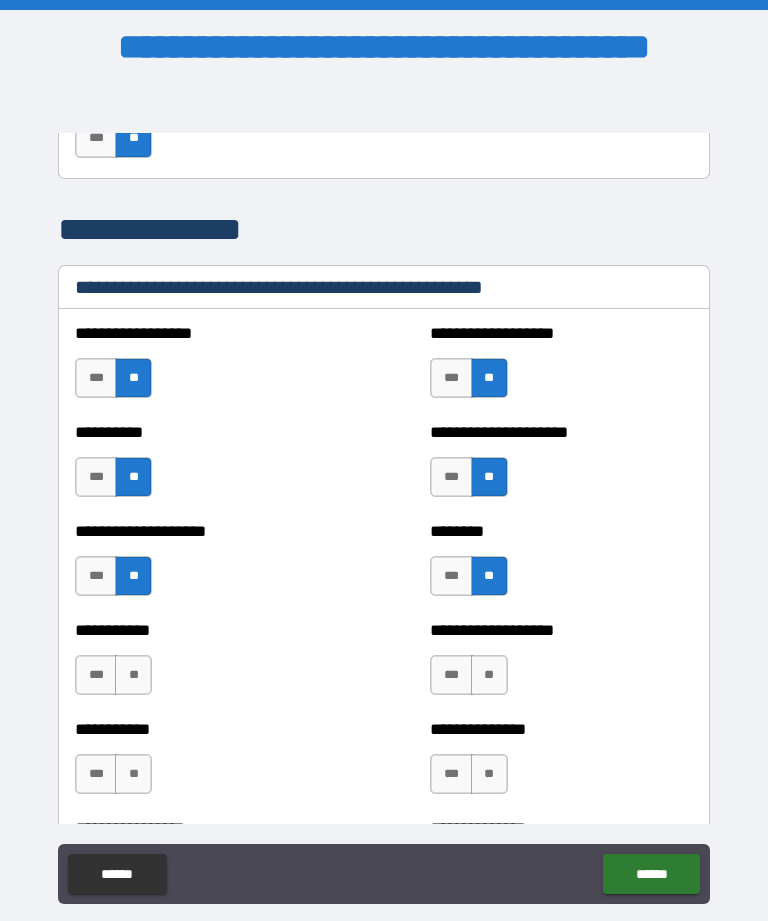 click on "**" at bounding box center (133, 675) 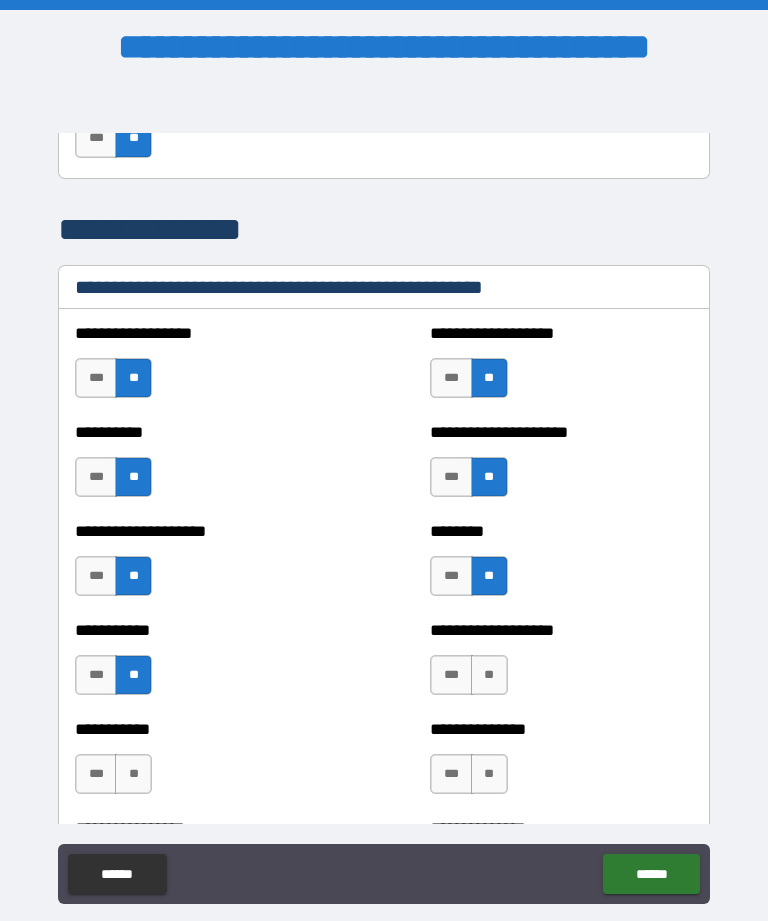 click on "**" at bounding box center [489, 675] 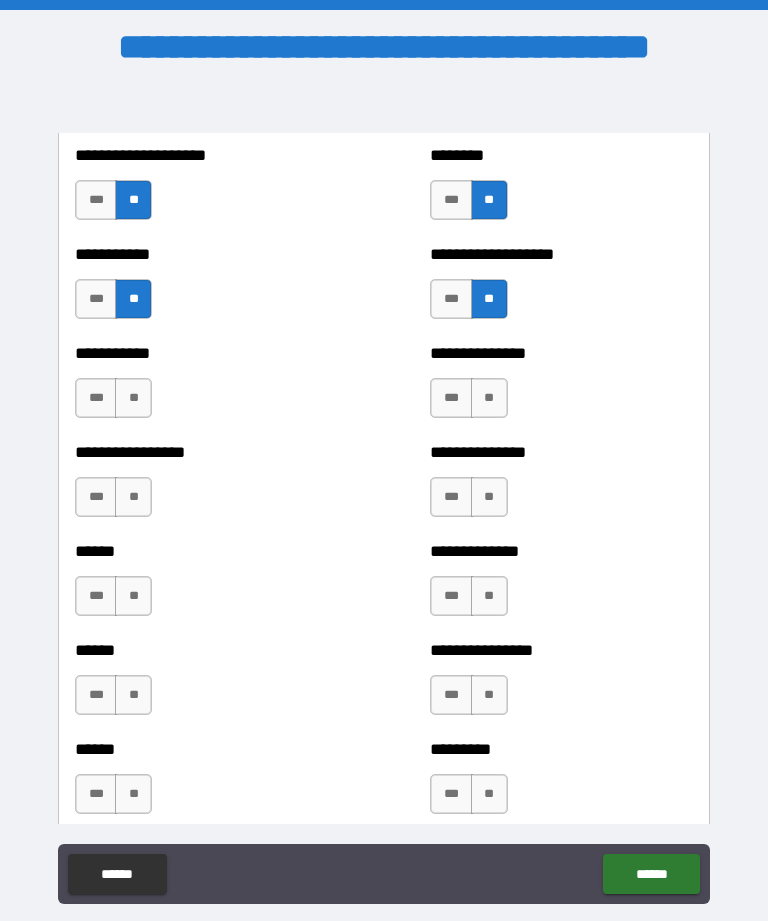 scroll, scrollTop: 2754, scrollLeft: 0, axis: vertical 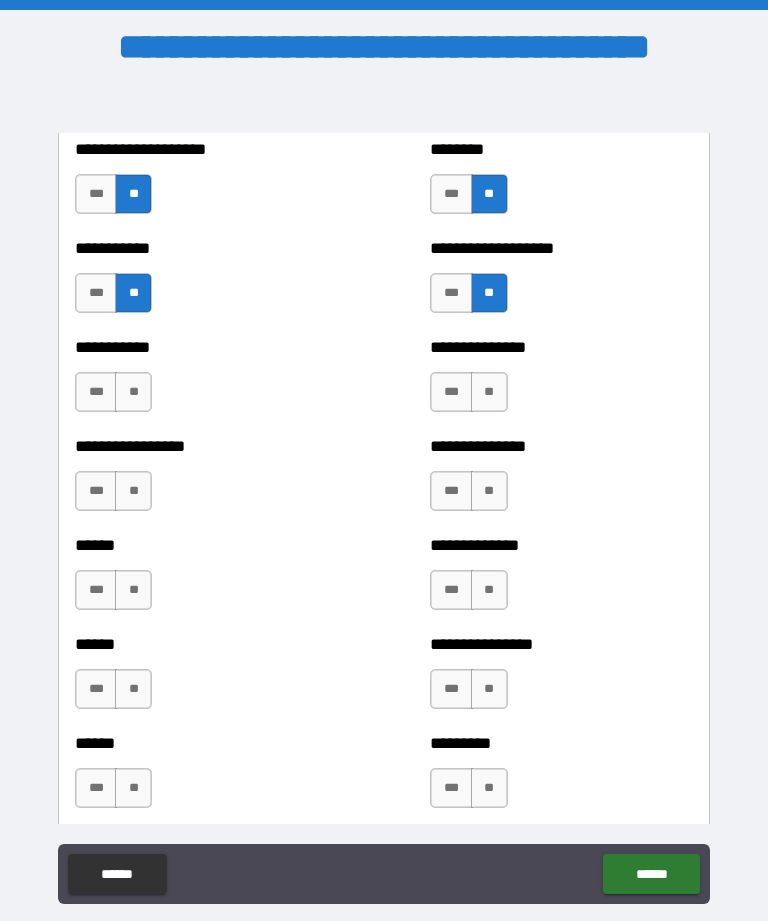 click on "**" at bounding box center (133, 392) 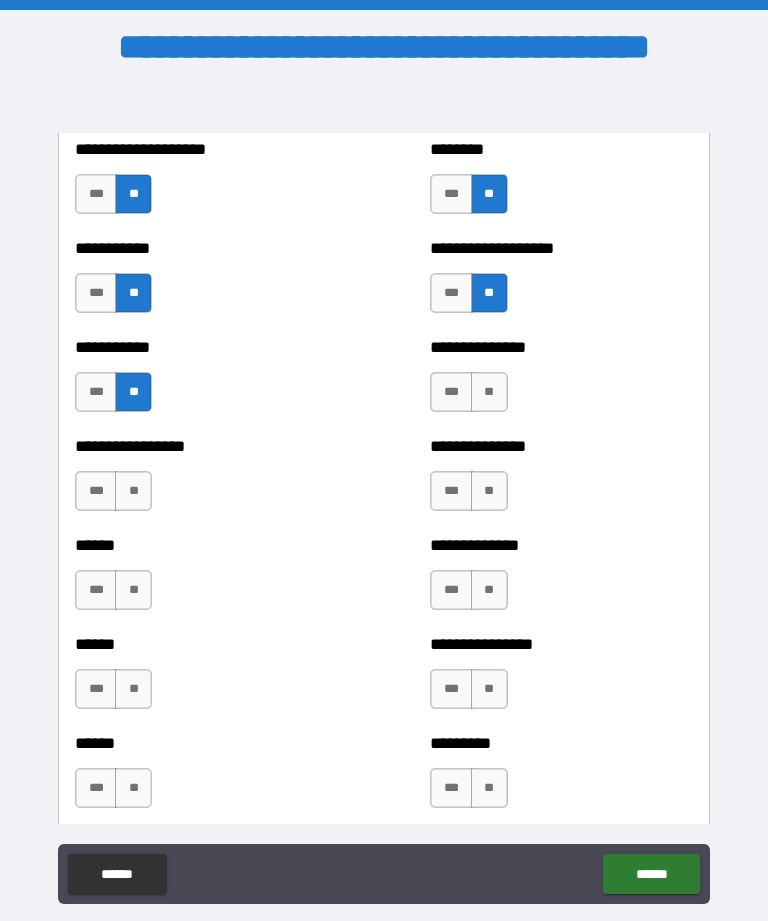 click on "**" at bounding box center [133, 491] 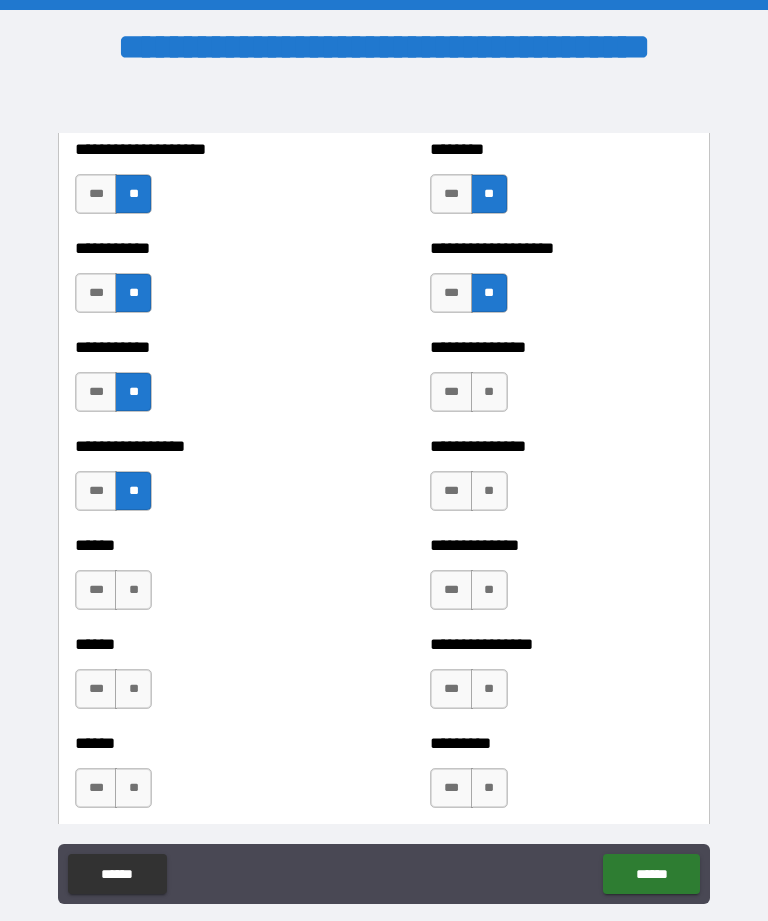 click on "**" at bounding box center (133, 590) 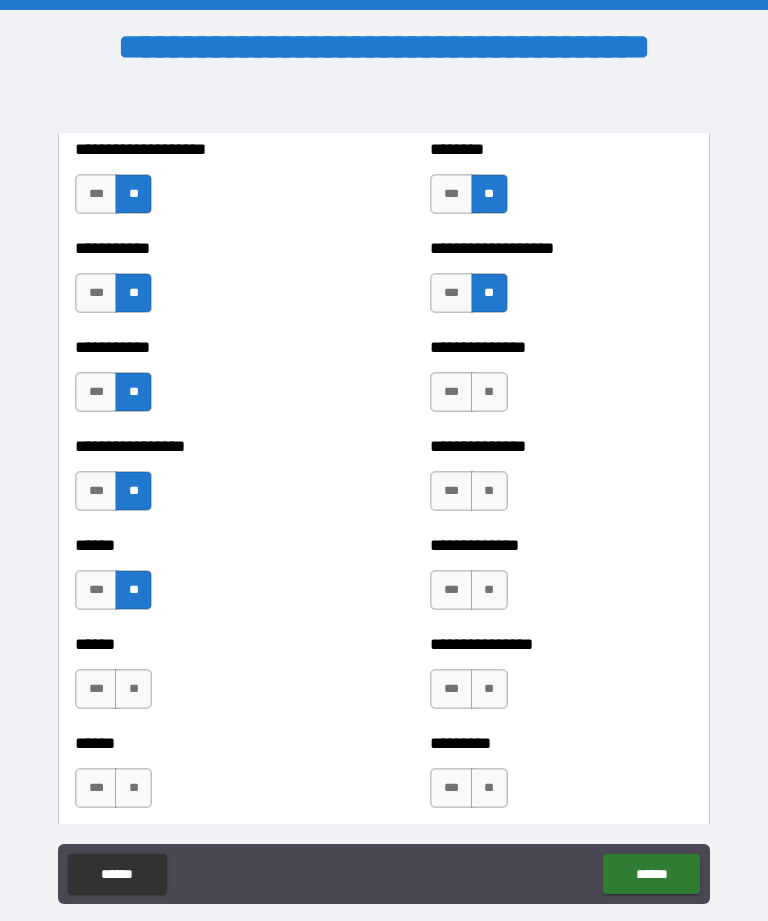 click on "**" at bounding box center (133, 689) 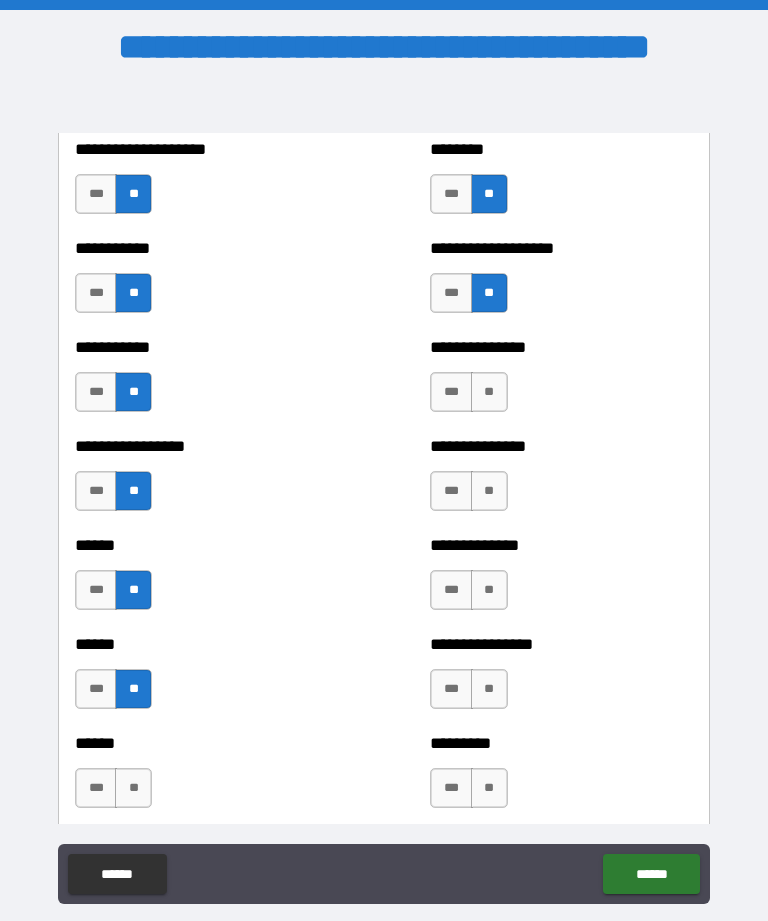 click on "**" at bounding box center [133, 788] 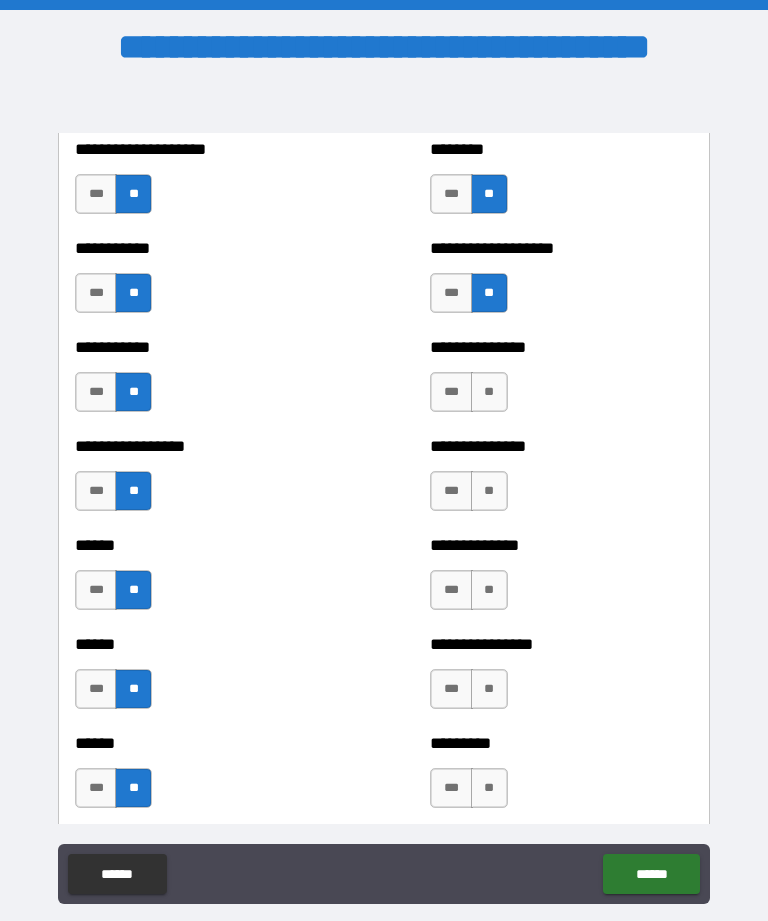 click on "**" at bounding box center [489, 788] 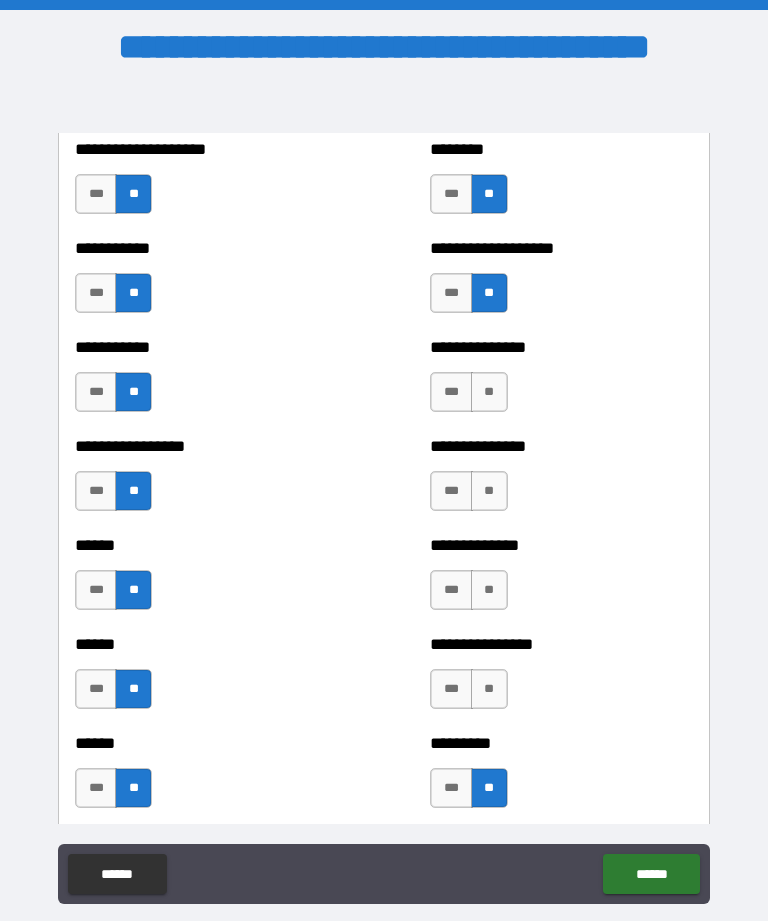 click on "**" at bounding box center [489, 689] 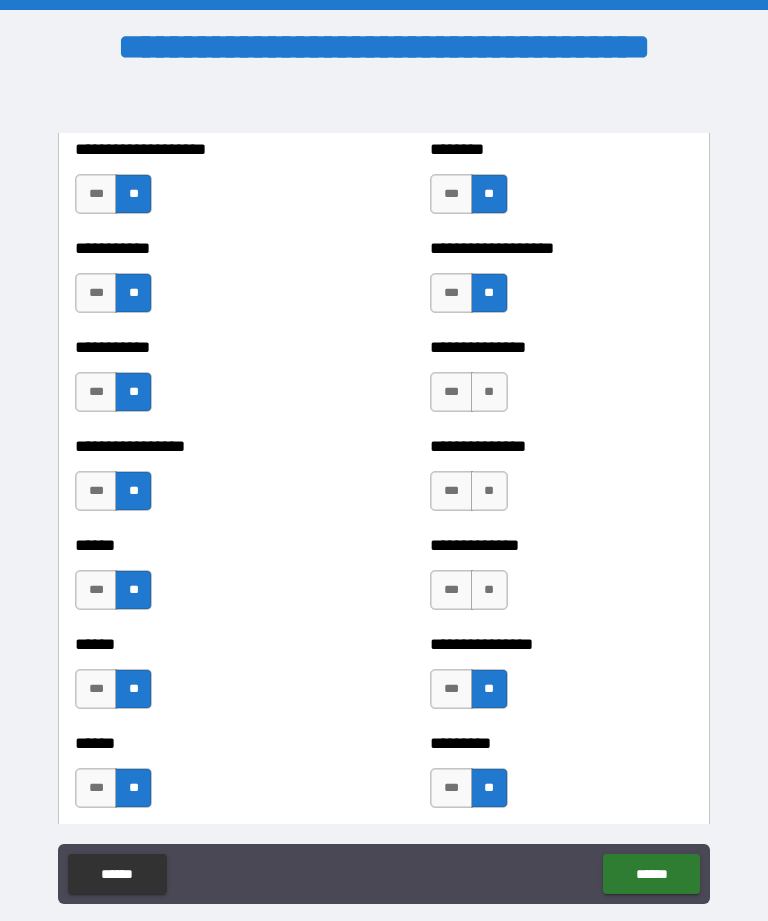 click on "**" at bounding box center [489, 590] 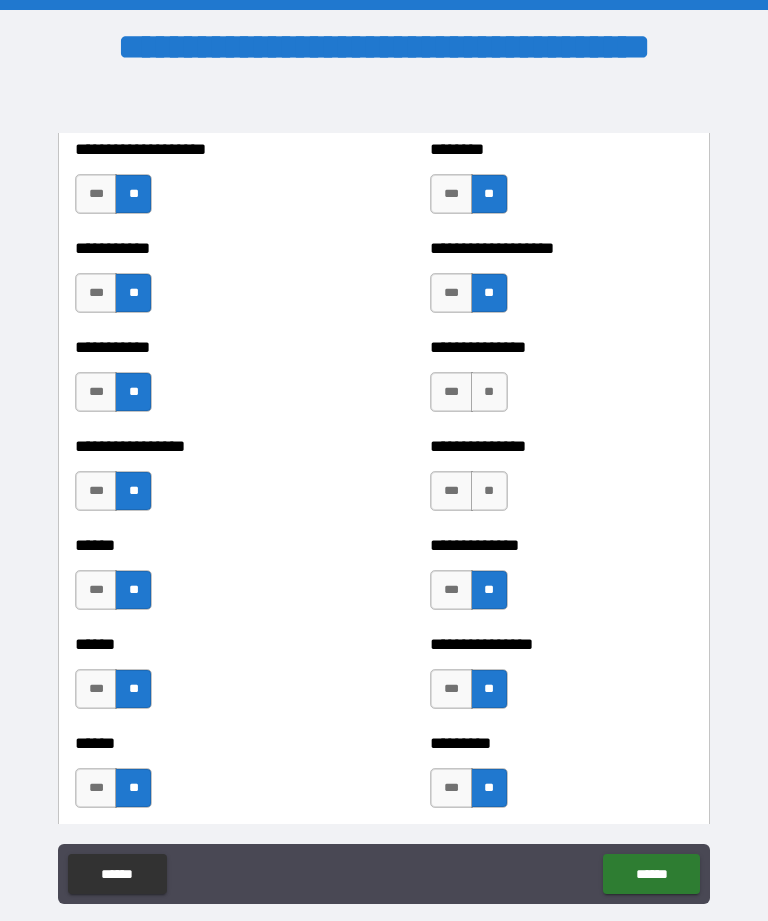 click on "**" at bounding box center [489, 491] 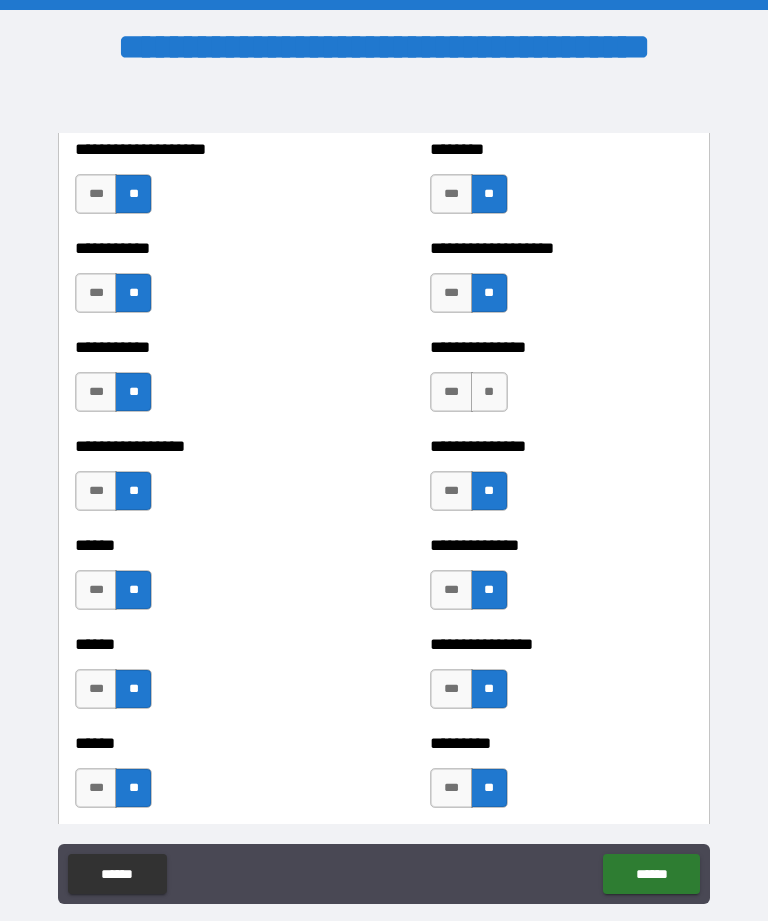 click on "**" at bounding box center (489, 392) 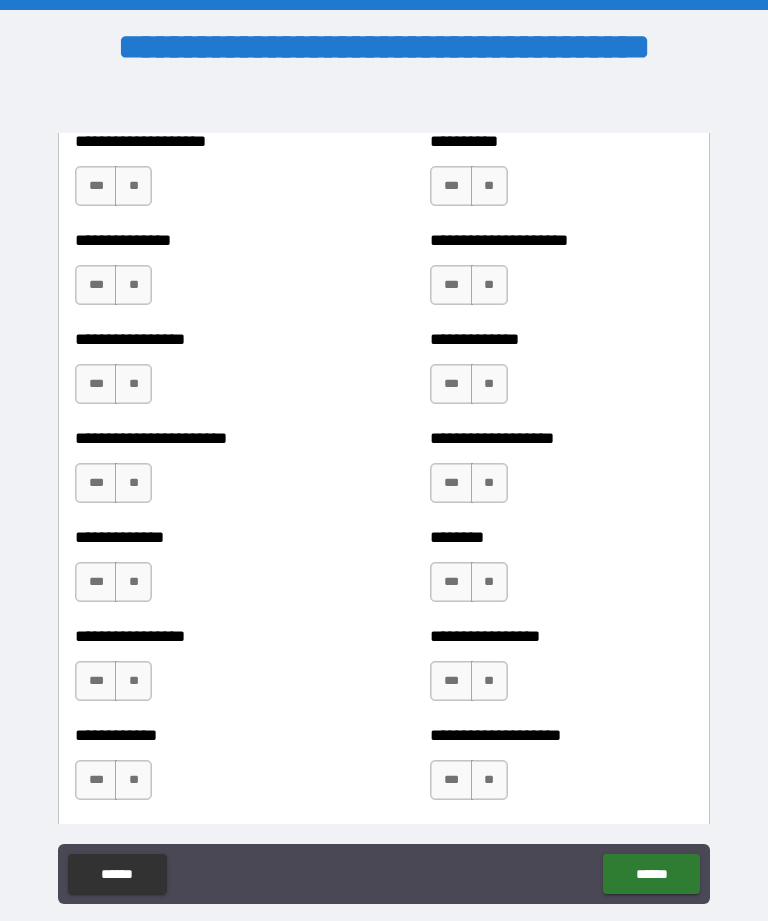 scroll, scrollTop: 3457, scrollLeft: 0, axis: vertical 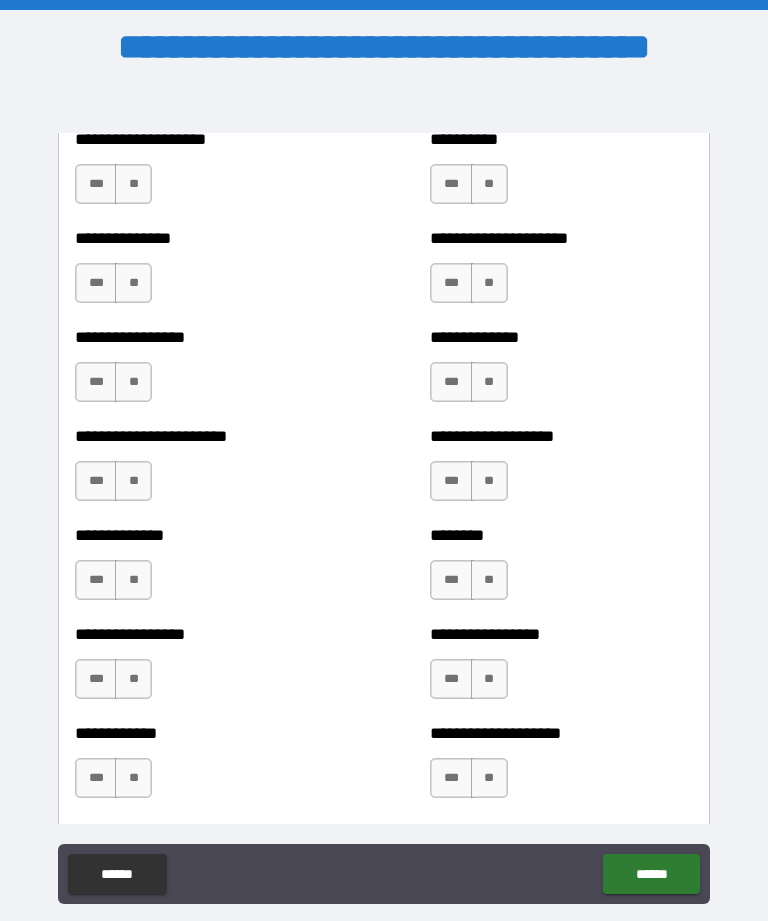 click on "**" at bounding box center [133, 283] 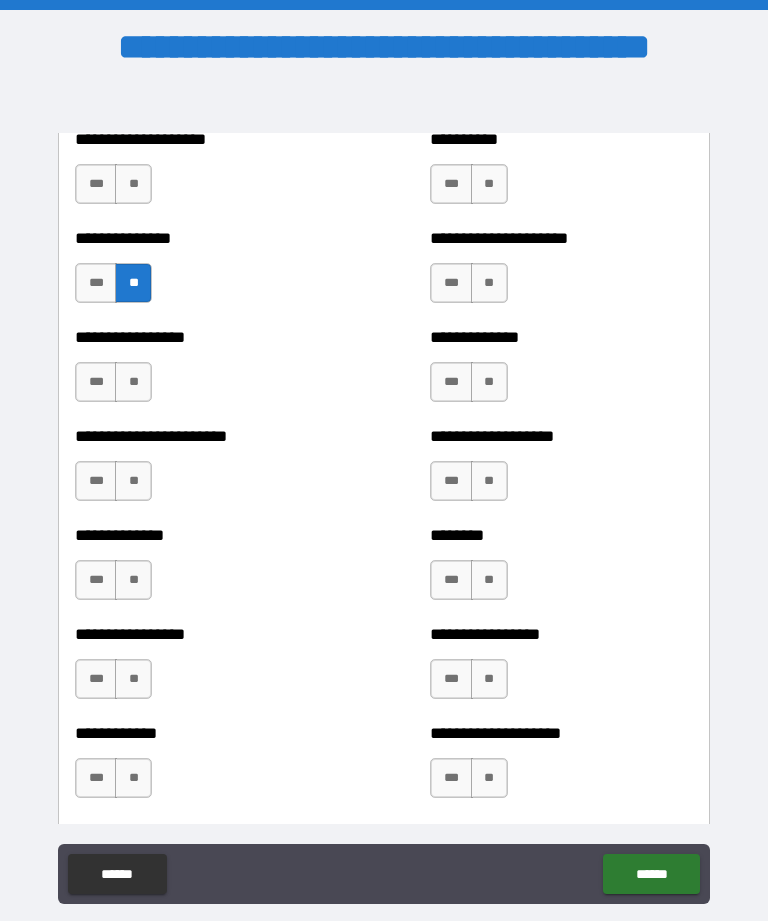 click on "**" at bounding box center (133, 184) 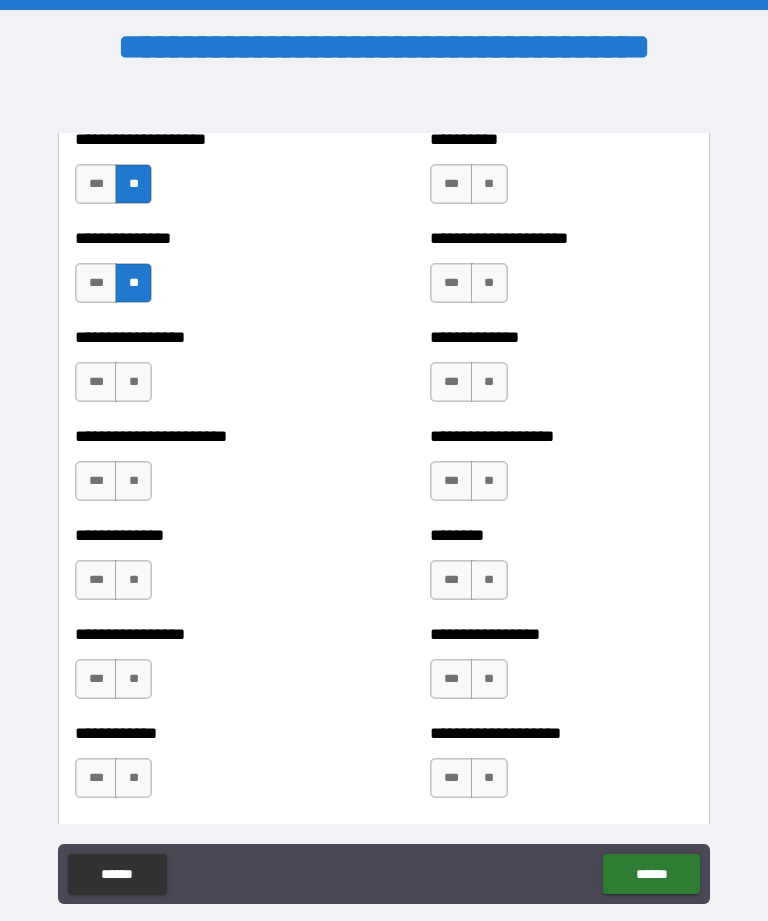 click on "**" at bounding box center [133, 382] 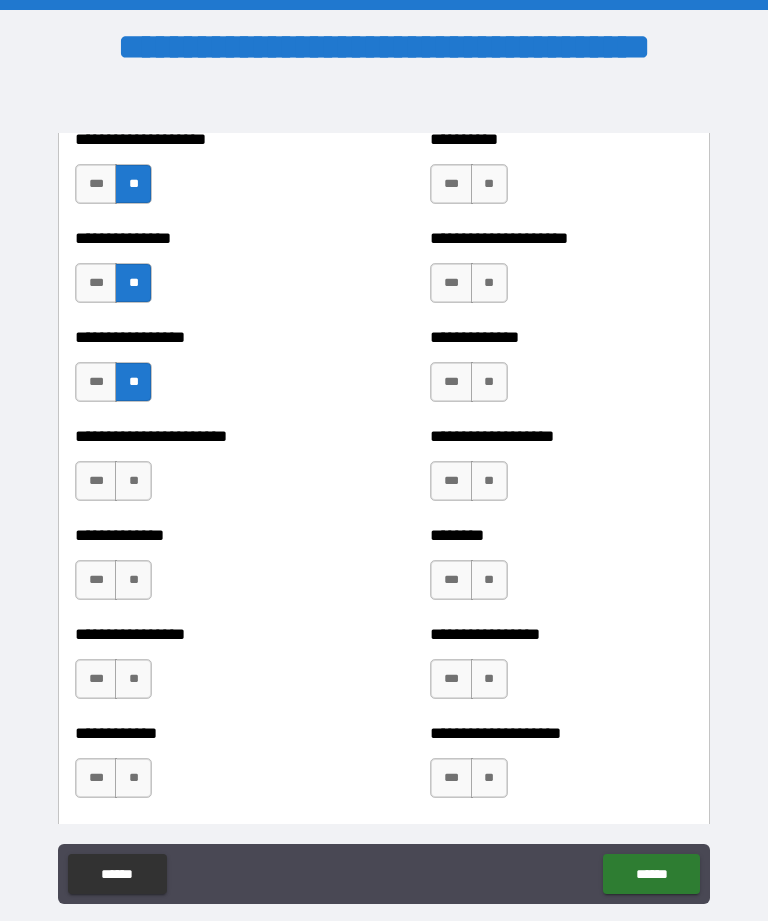 click on "**" at bounding box center [133, 481] 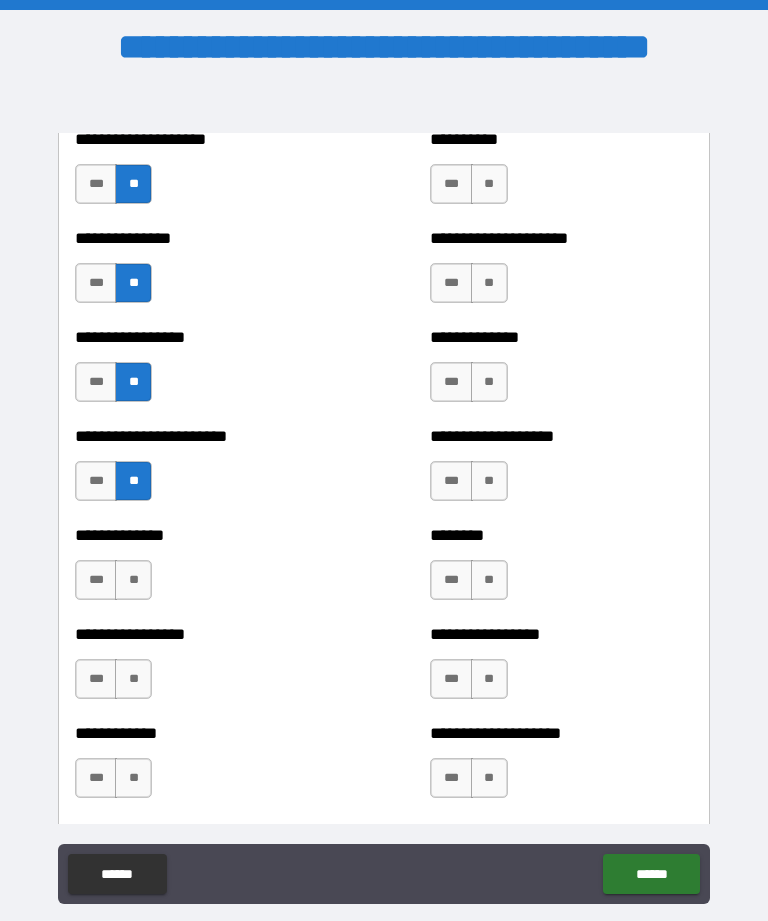 click on "**" at bounding box center [133, 580] 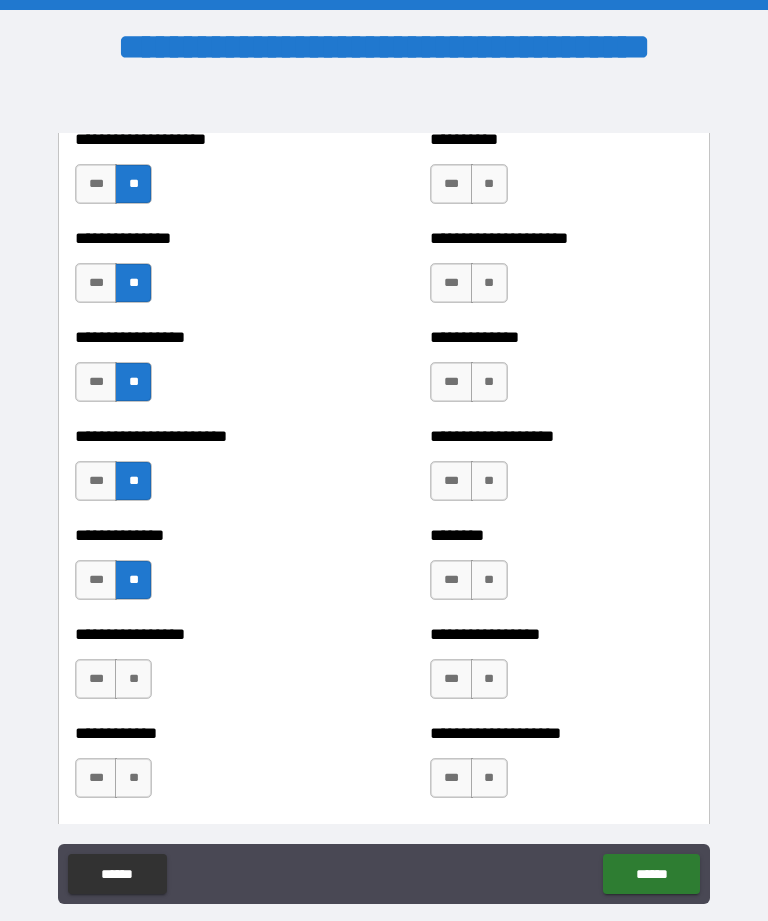 click on "**" at bounding box center [133, 679] 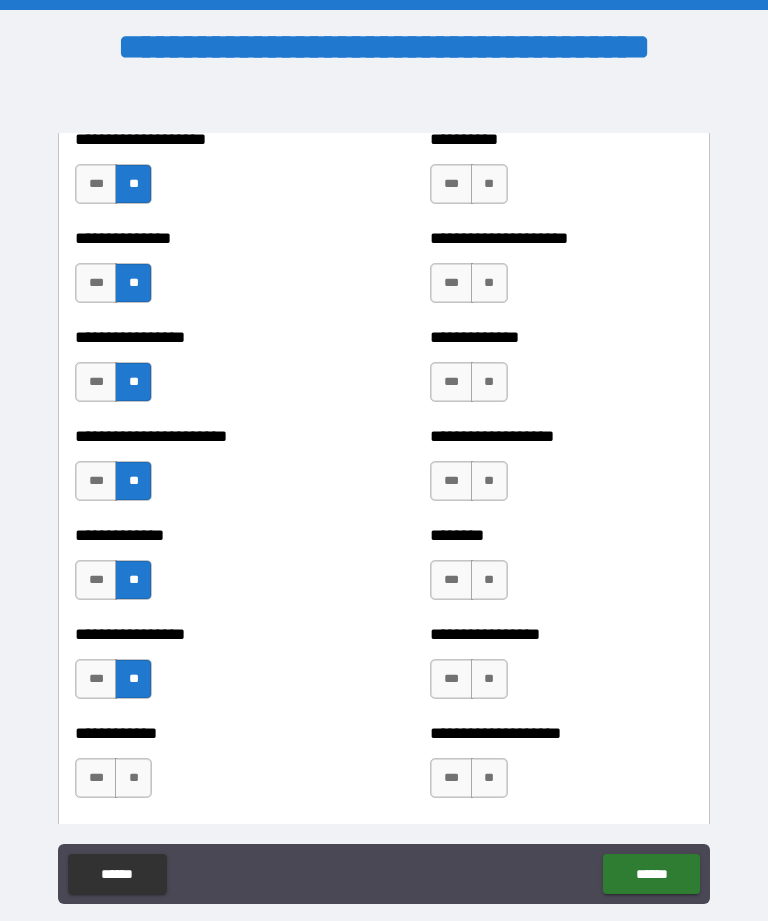 click on "**" at bounding box center (133, 778) 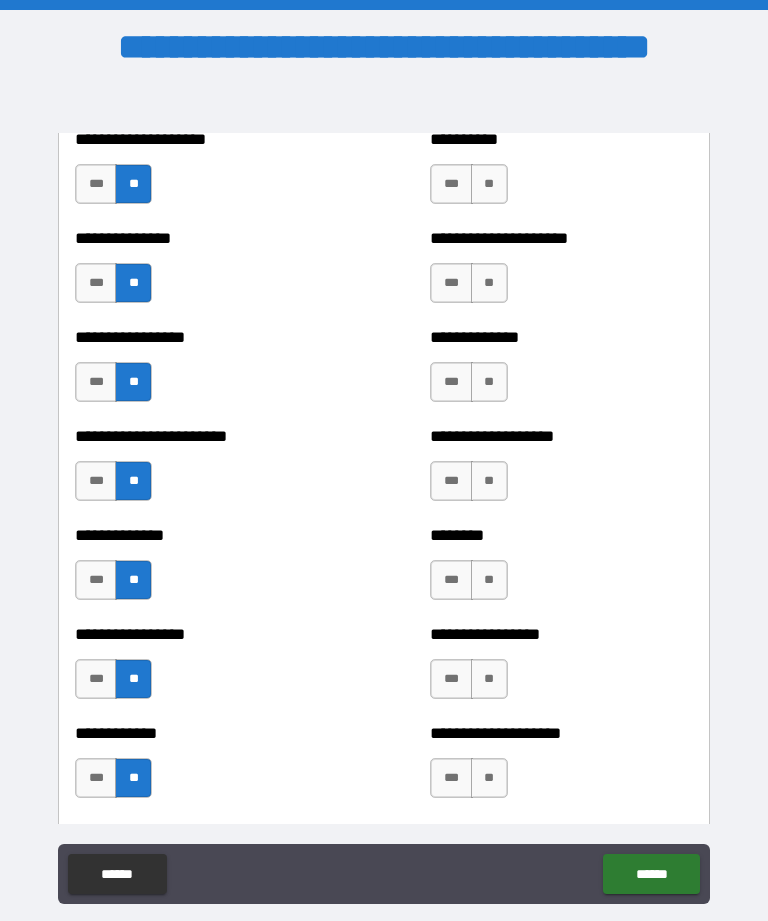 click on "**" at bounding box center (489, 778) 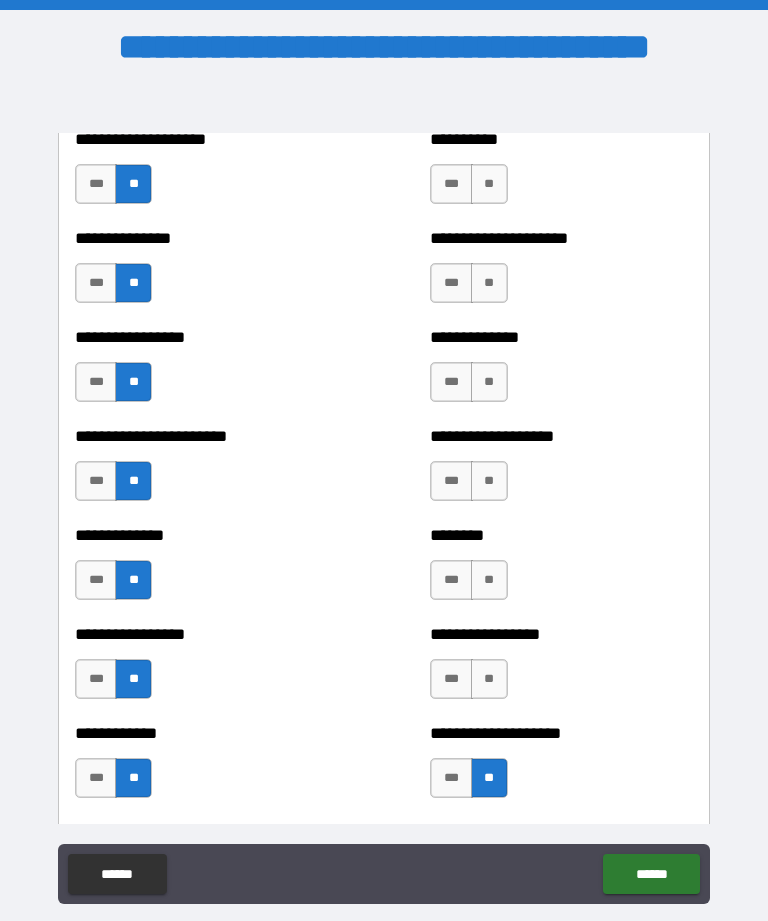click on "**" at bounding box center (489, 679) 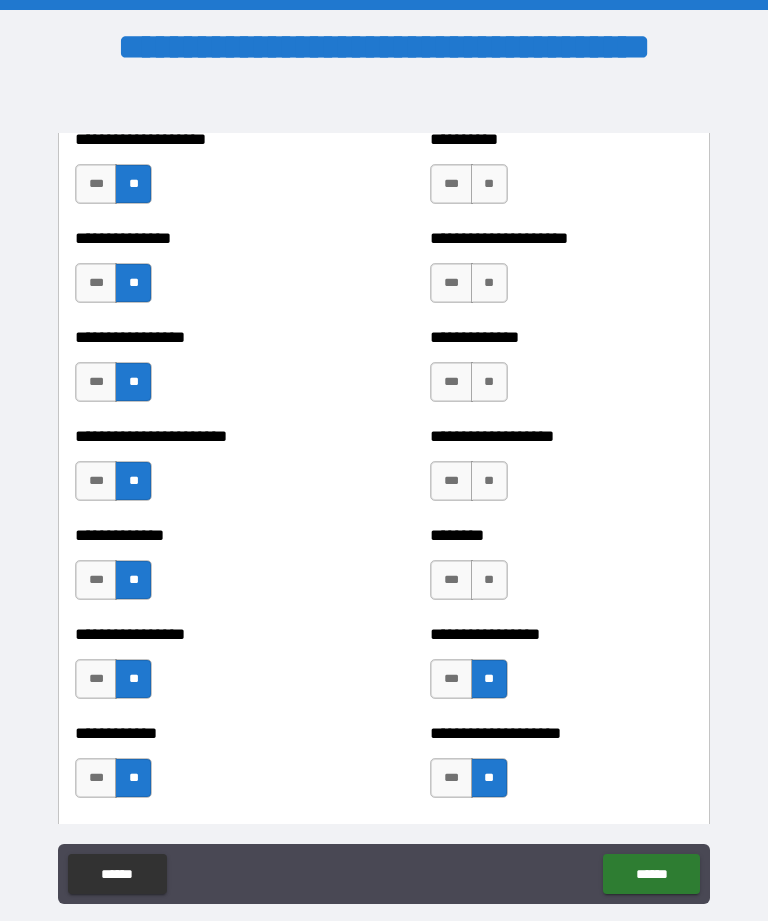 click on "**" at bounding box center (489, 580) 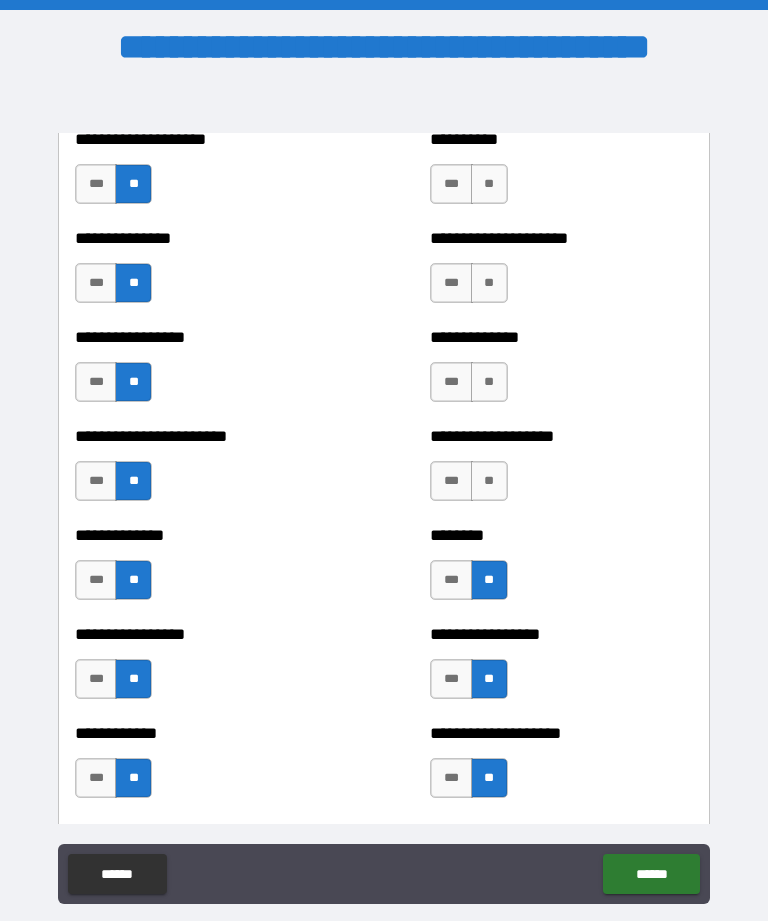 click on "**" at bounding box center [489, 481] 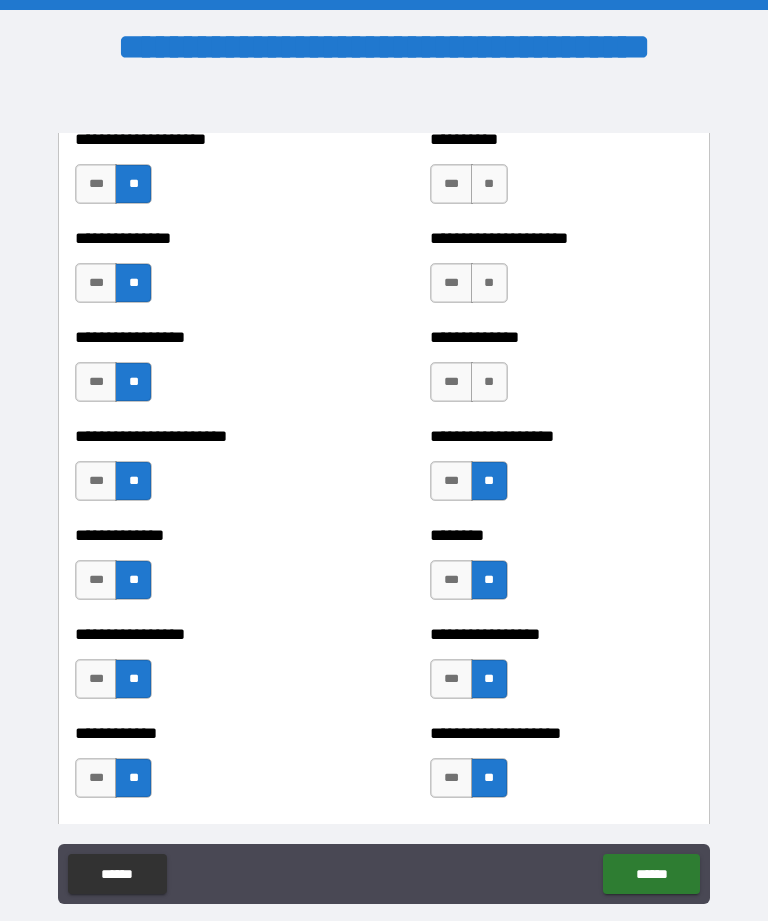 click on "**" at bounding box center (489, 382) 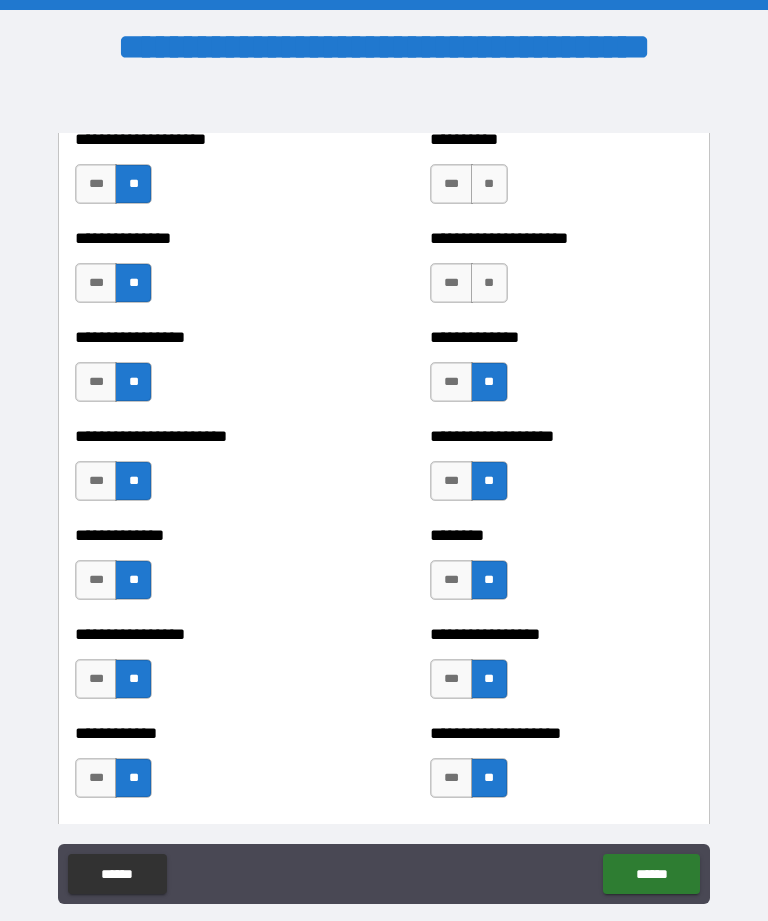 click on "**" at bounding box center [489, 283] 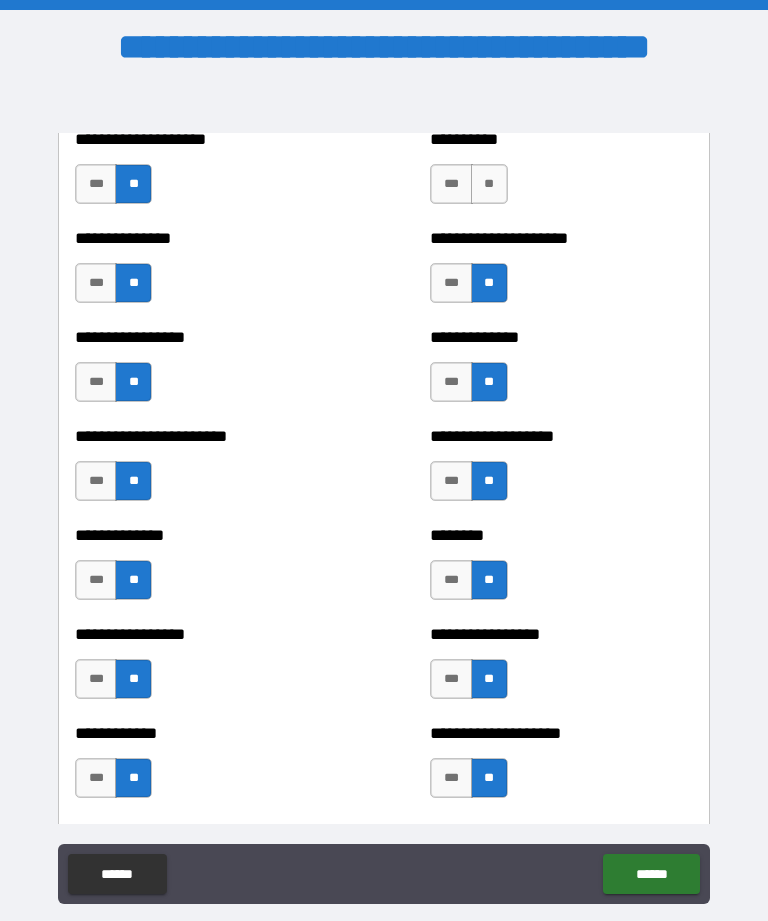 click on "**" at bounding box center (489, 184) 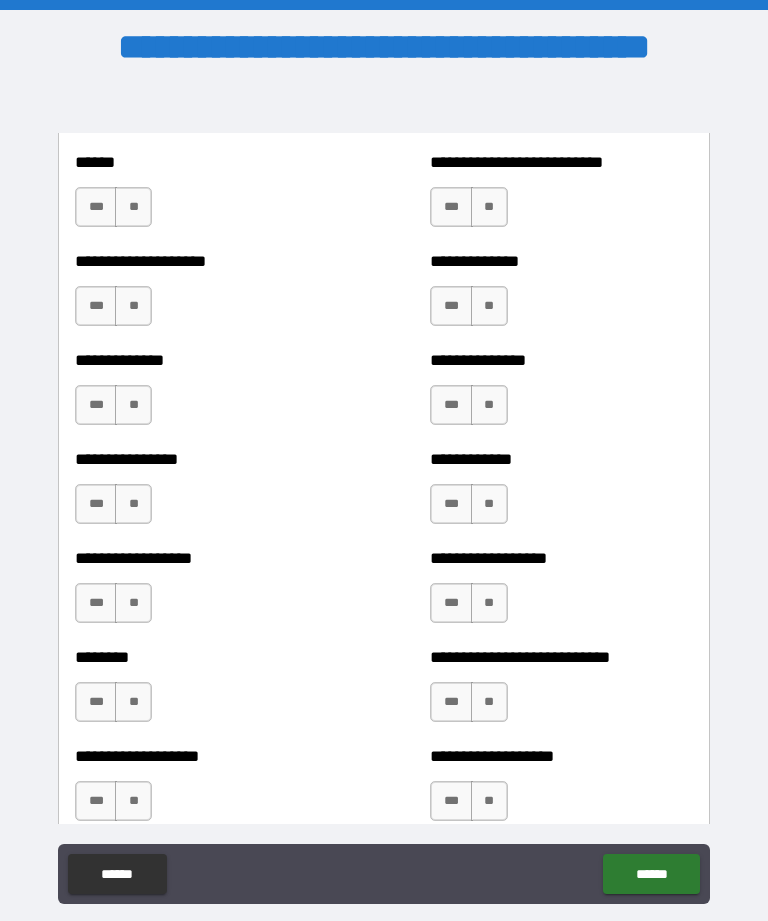 scroll, scrollTop: 4129, scrollLeft: 0, axis: vertical 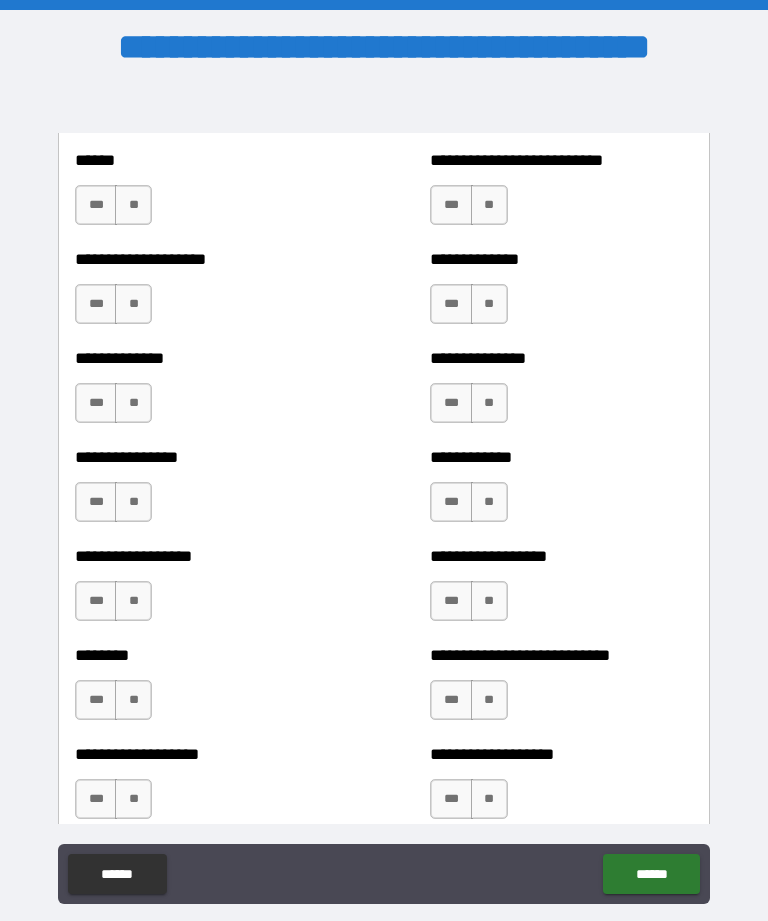 click on "**" at bounding box center (133, 205) 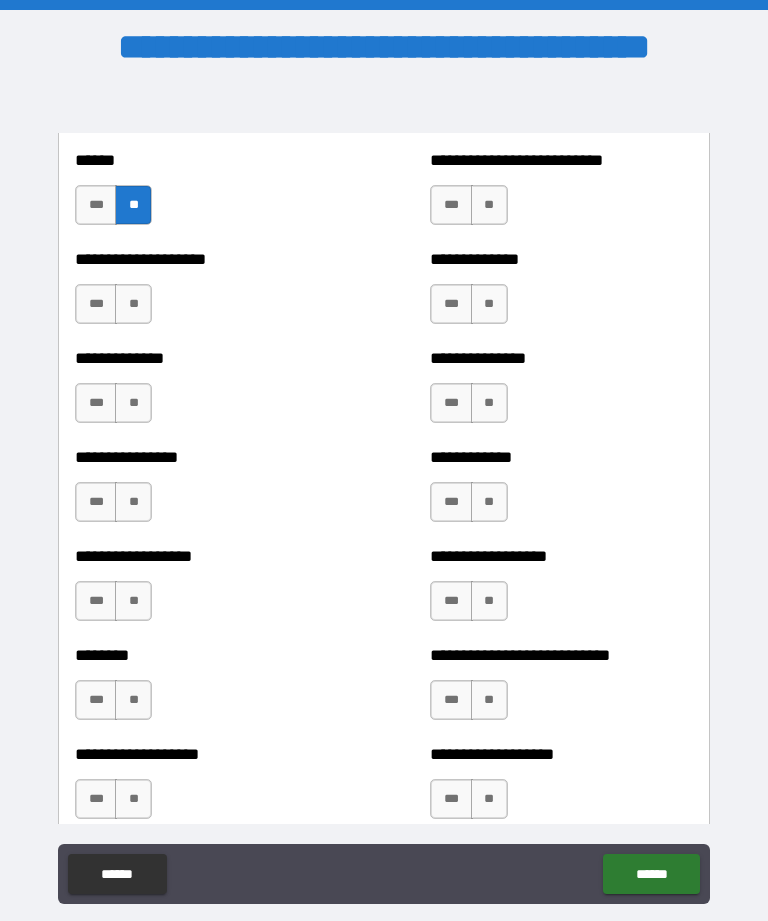 click on "**" at bounding box center [133, 304] 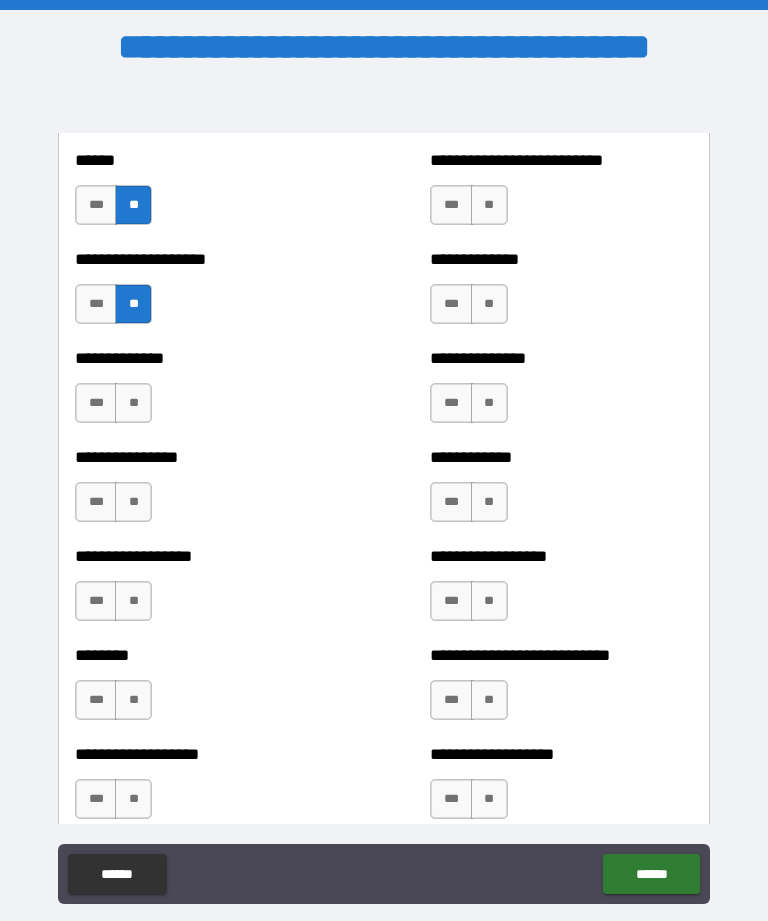 click on "**" at bounding box center [133, 403] 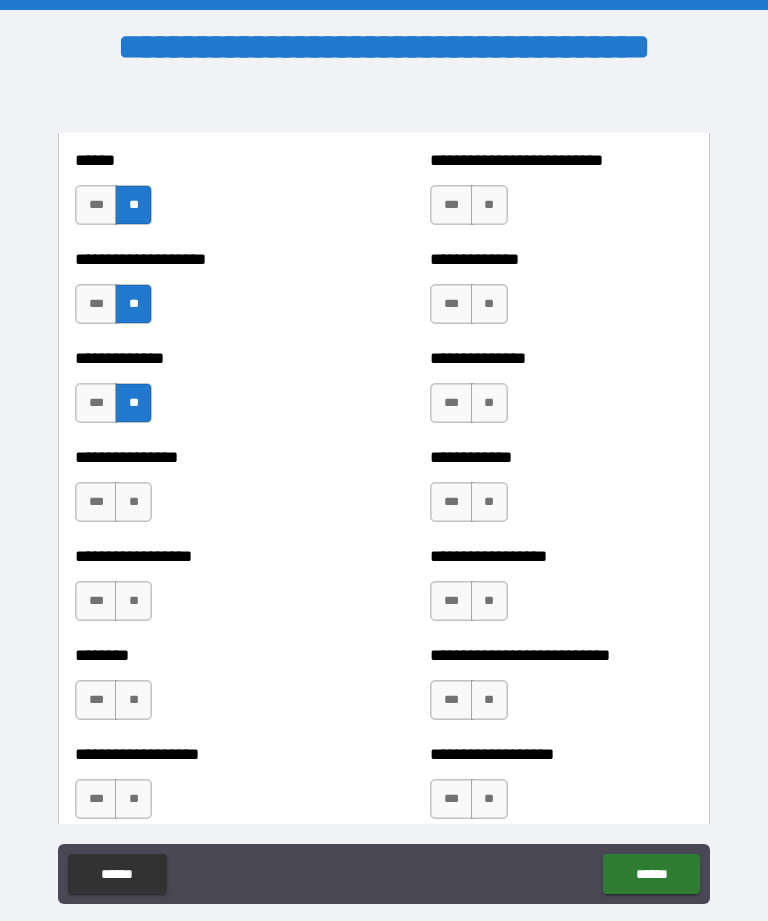 click on "**" at bounding box center (133, 502) 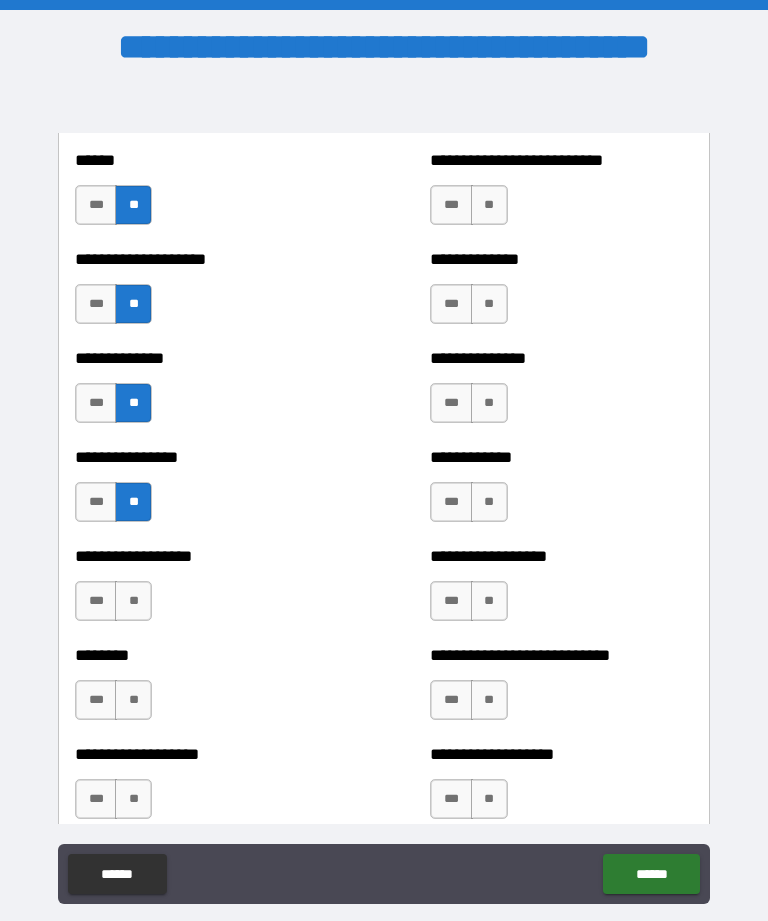 click on "**" at bounding box center [133, 601] 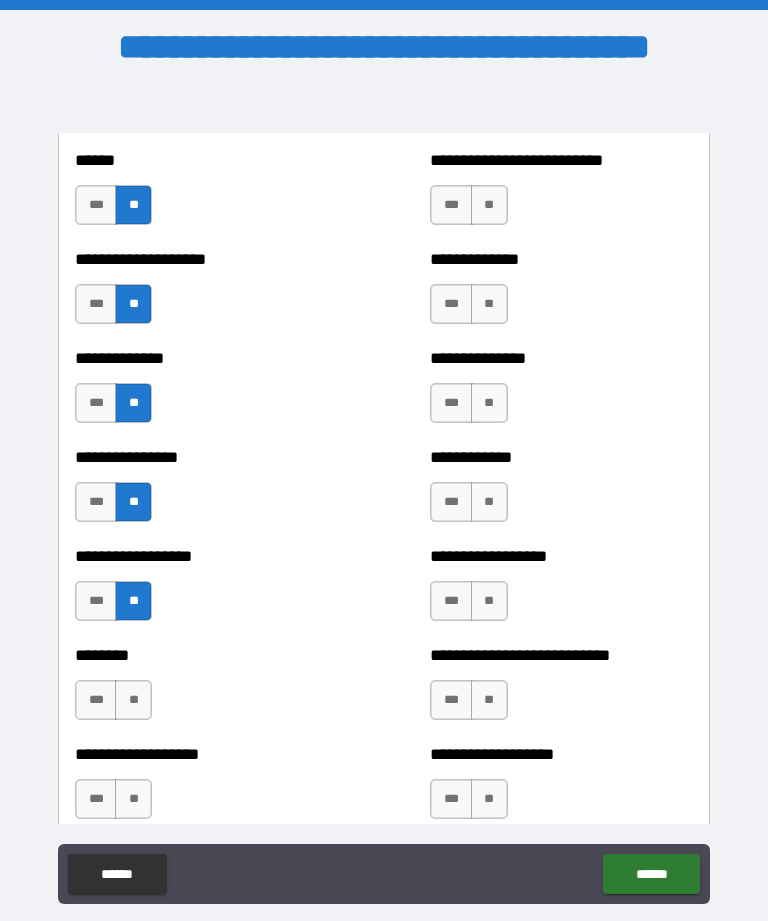 click on "**" at bounding box center [133, 700] 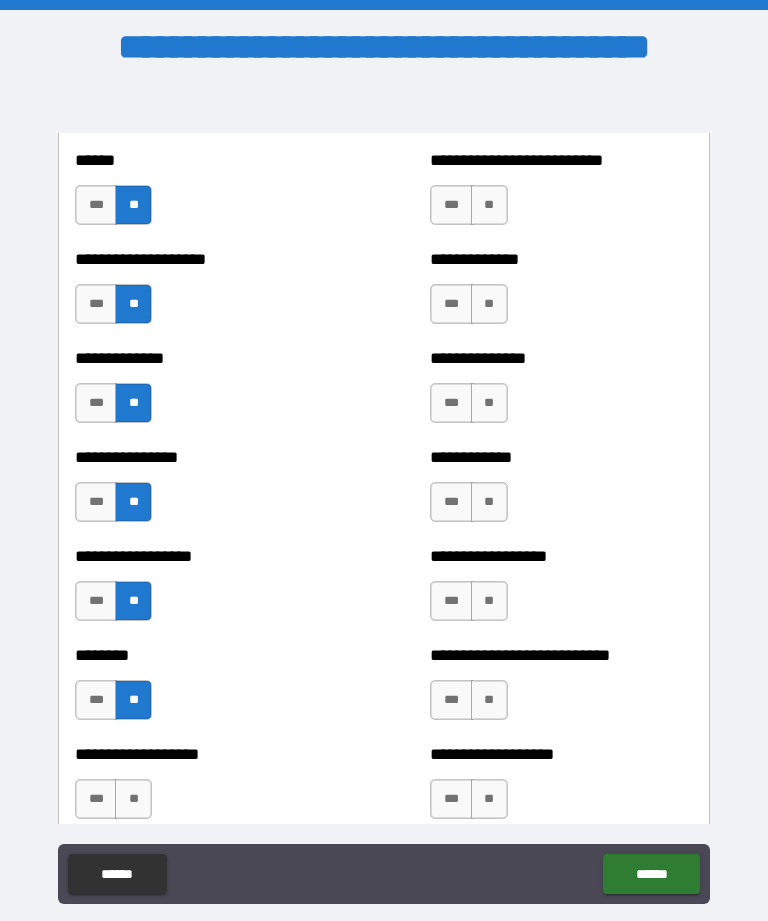 click on "**" at bounding box center [133, 799] 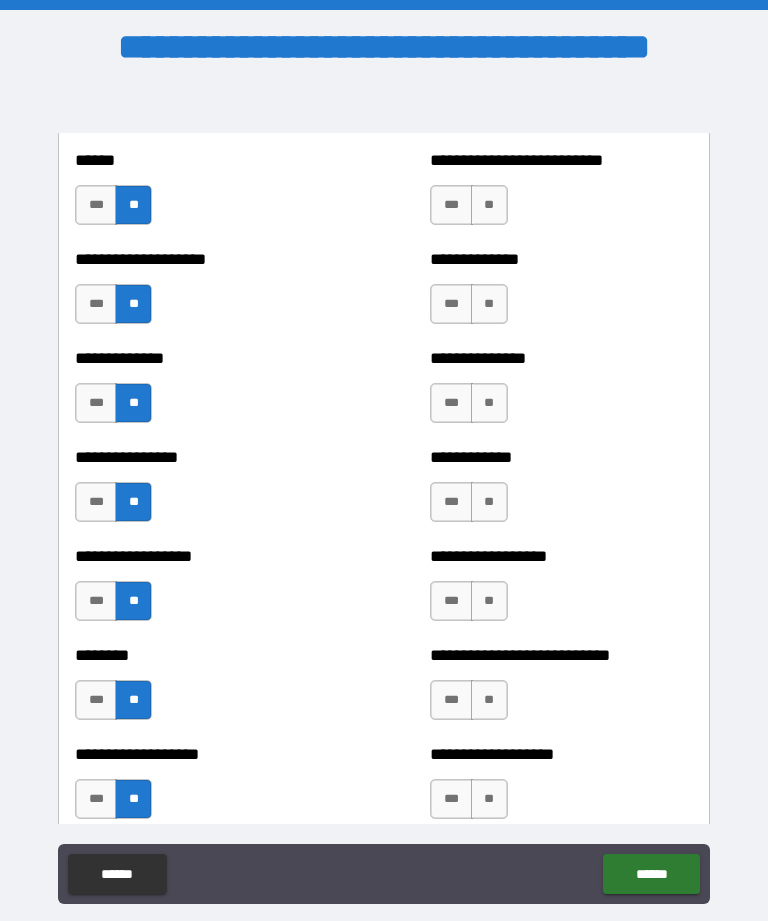 click on "**" at bounding box center (489, 799) 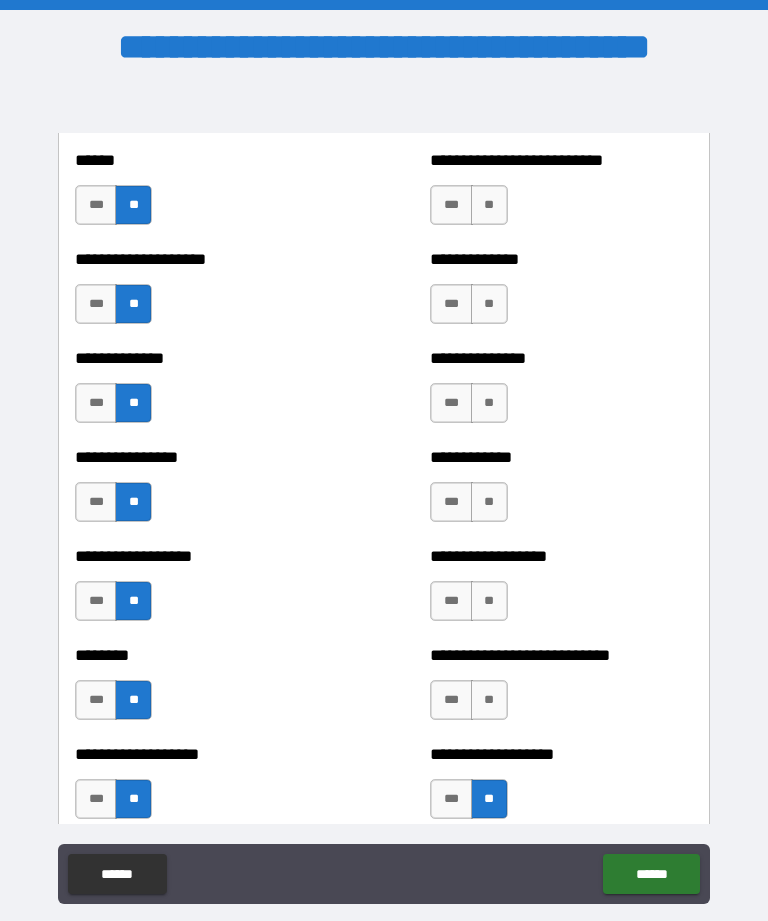 click on "**" at bounding box center (489, 700) 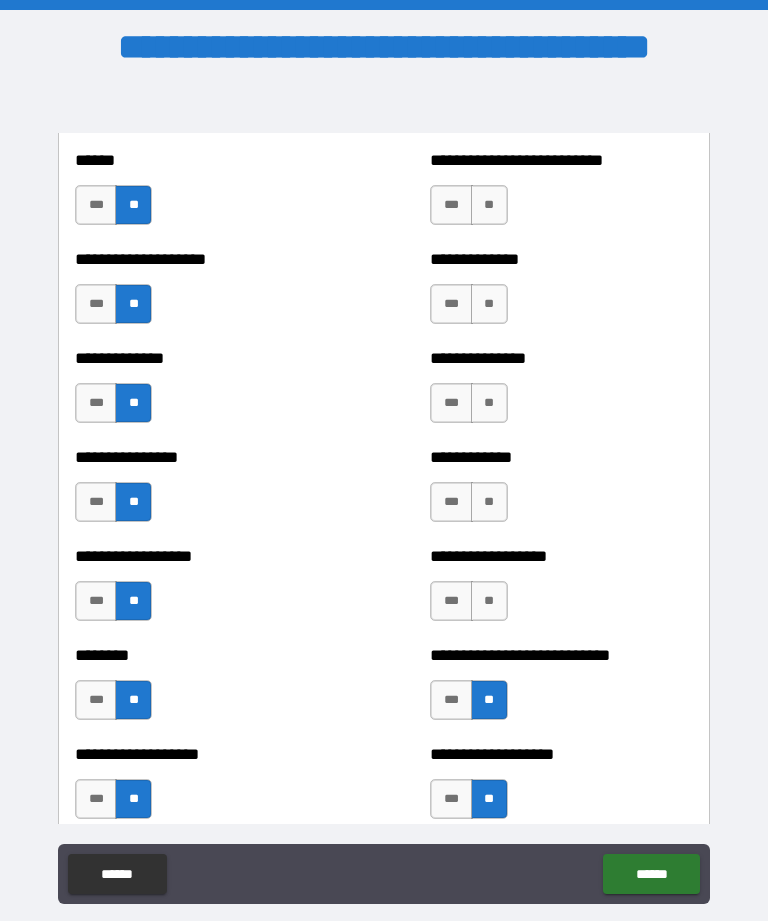click on "**" at bounding box center (489, 601) 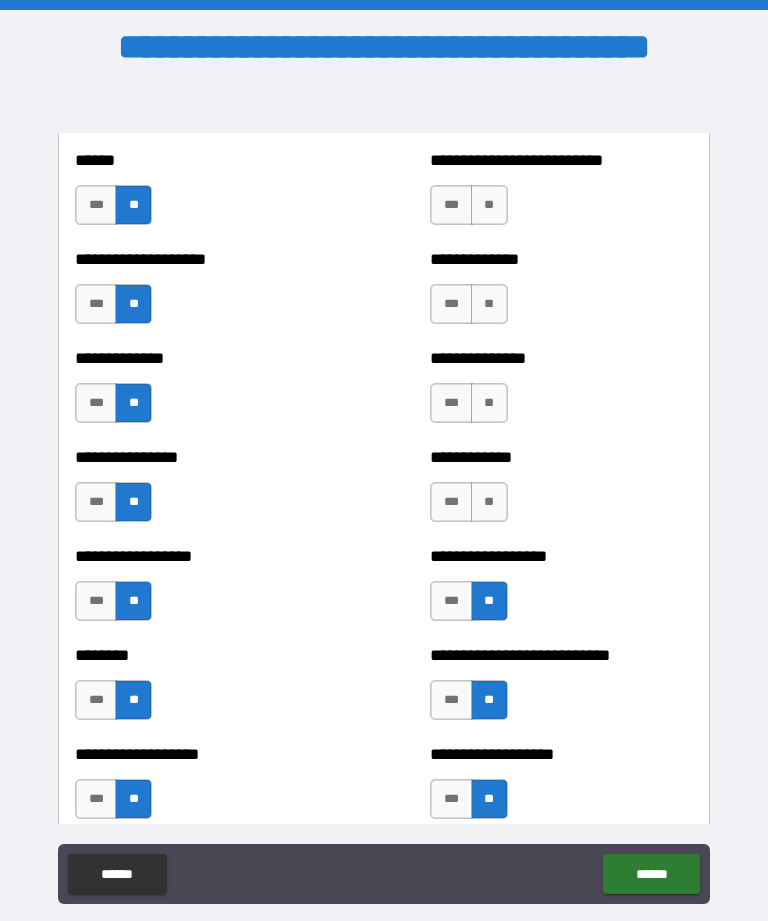click on "**" at bounding box center [489, 502] 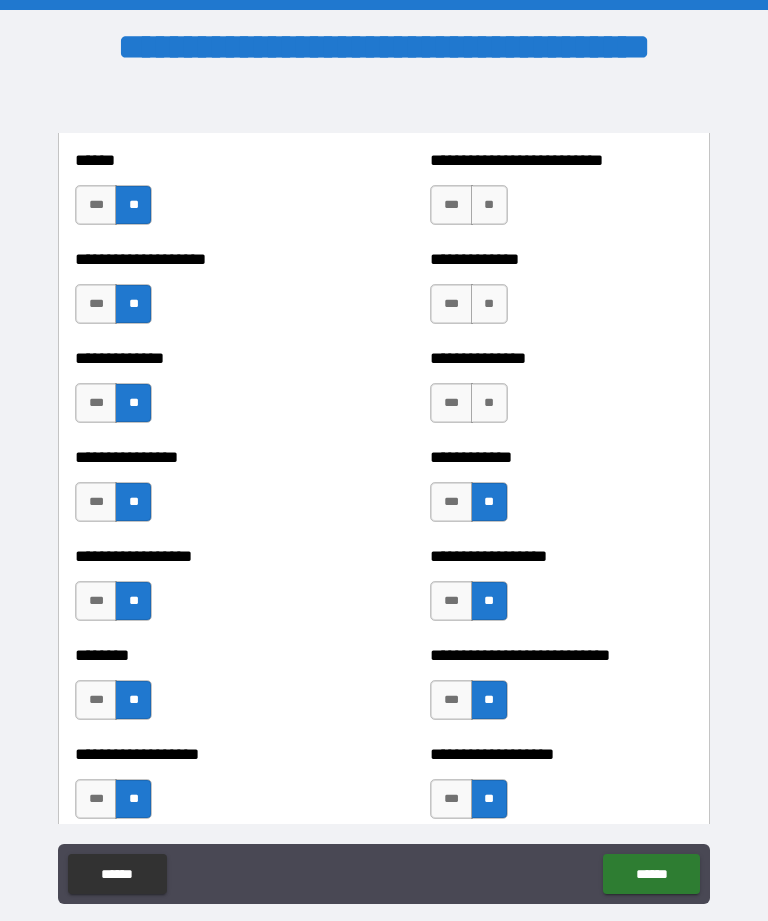 click on "**" at bounding box center (489, 403) 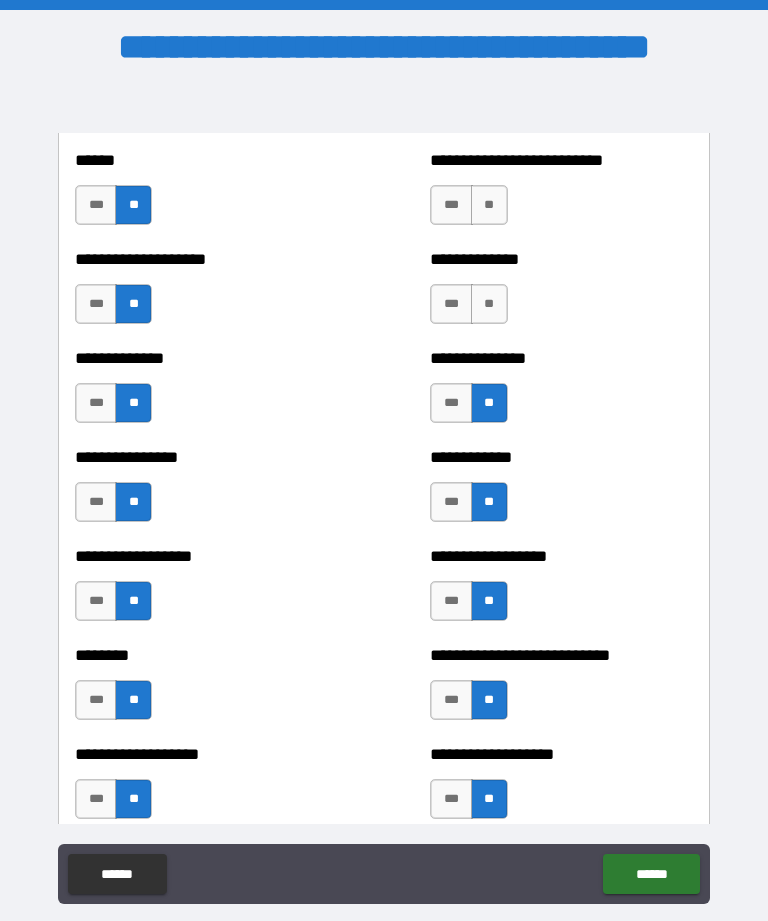 click on "**" at bounding box center (489, 304) 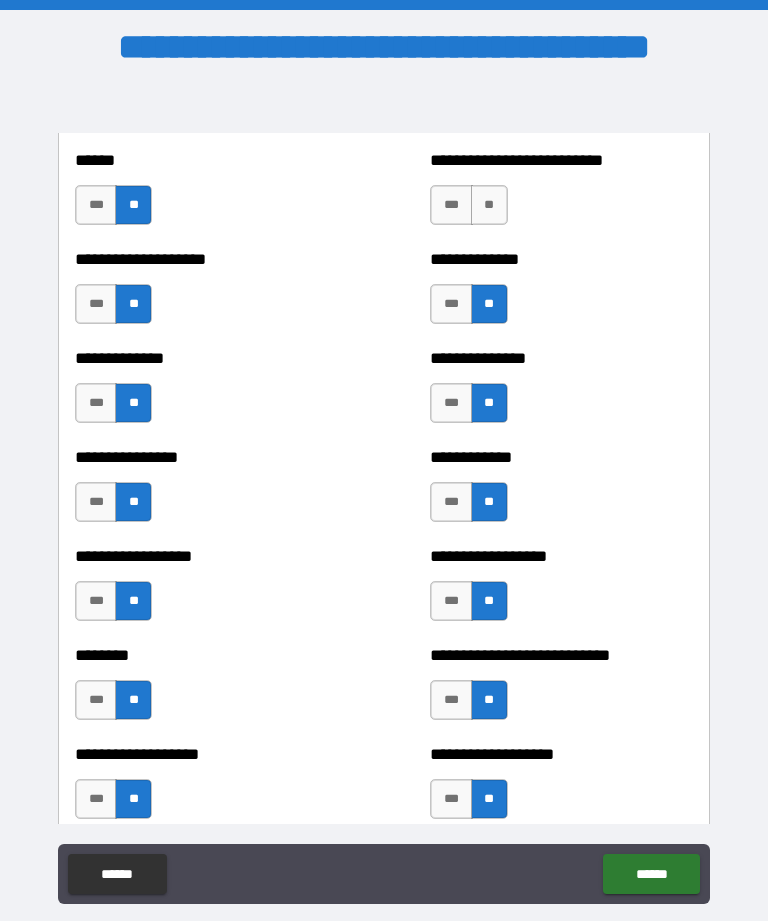 click on "**" at bounding box center (489, 205) 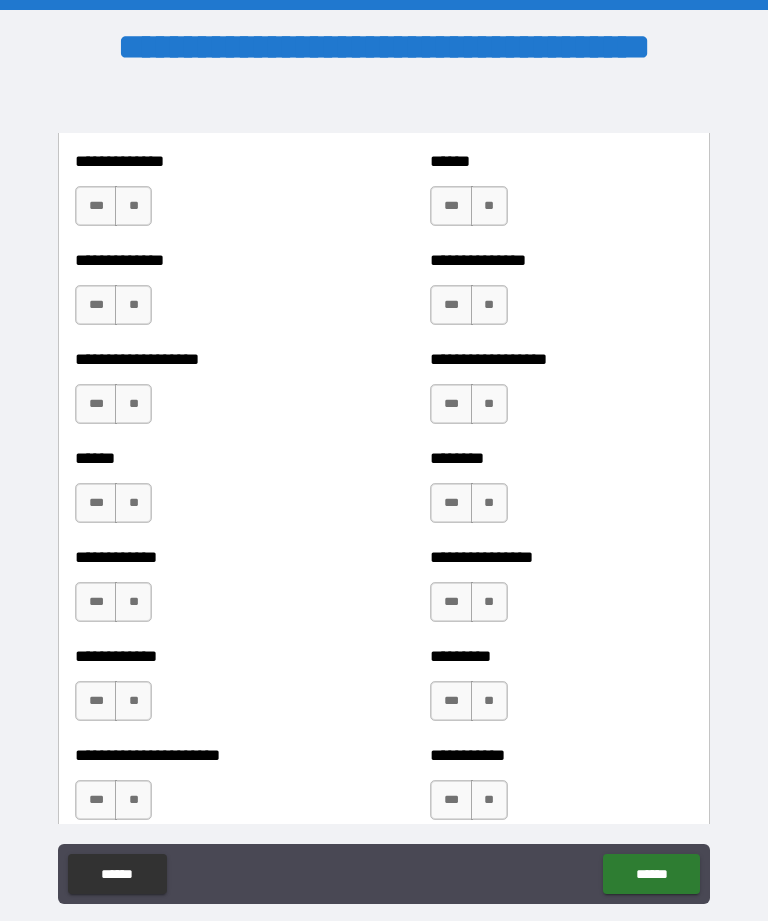 scroll, scrollTop: 4822, scrollLeft: 0, axis: vertical 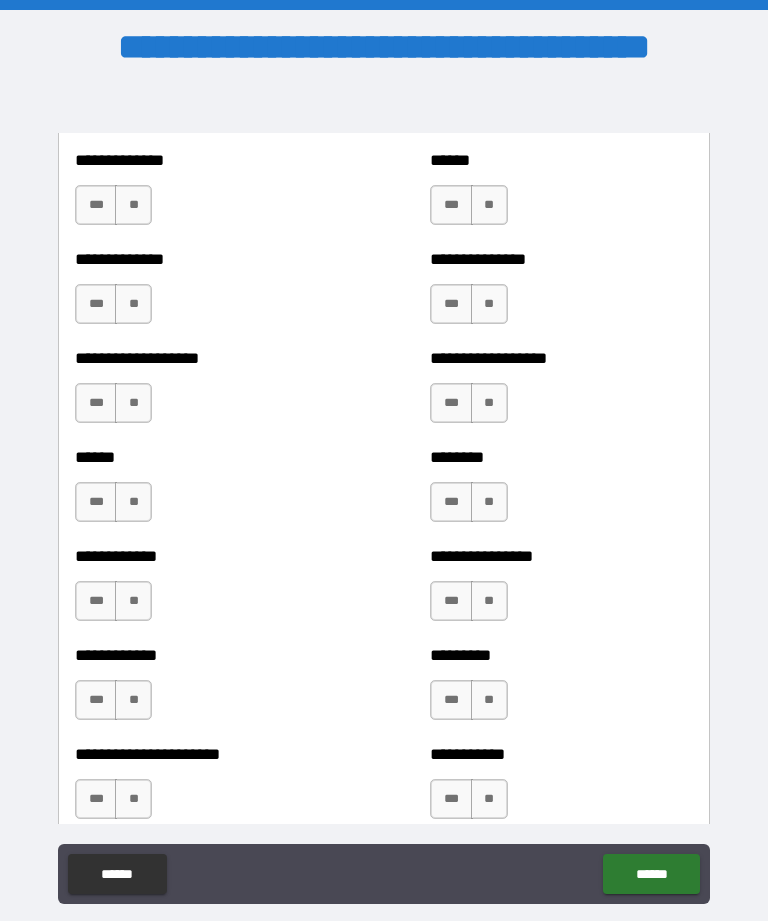 click on "**" at bounding box center [489, 205] 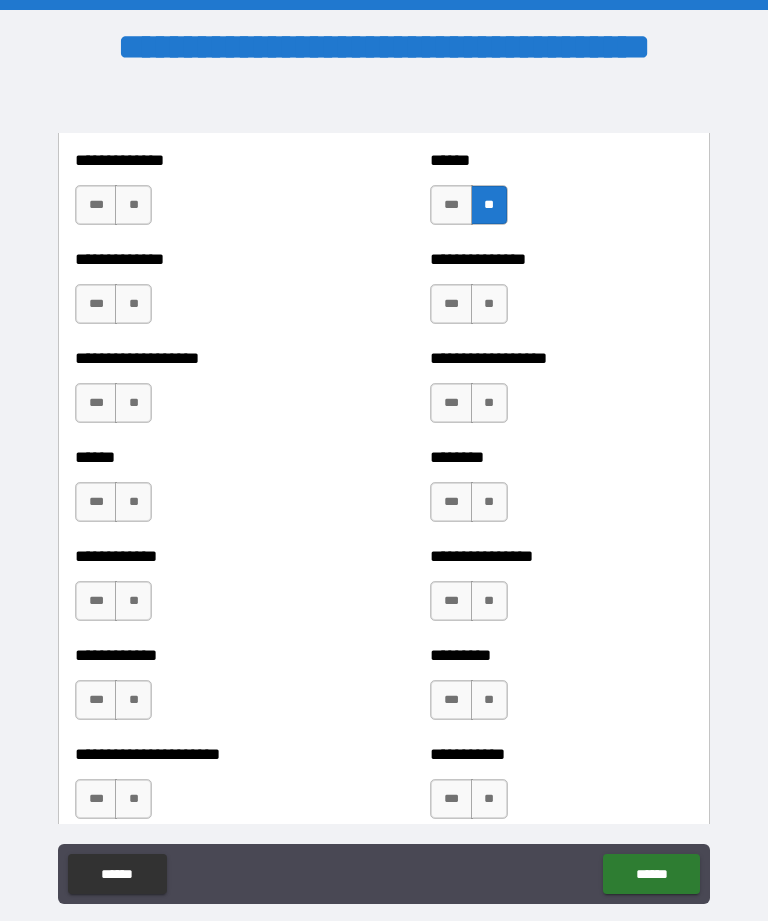 click on "**" at bounding box center (133, 205) 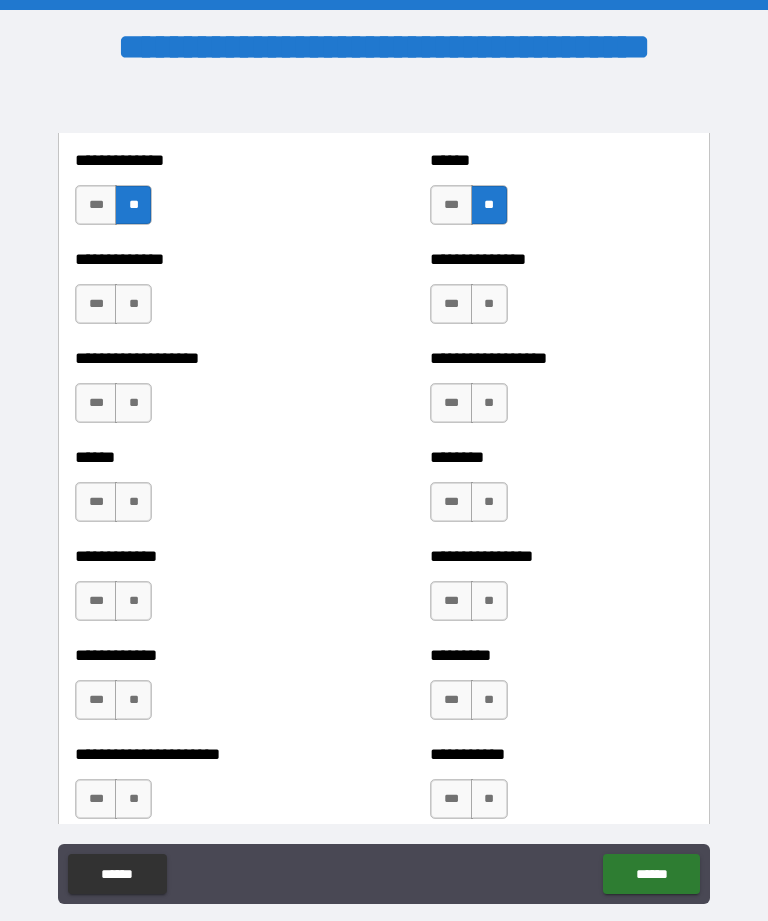 click on "**" at bounding box center [133, 304] 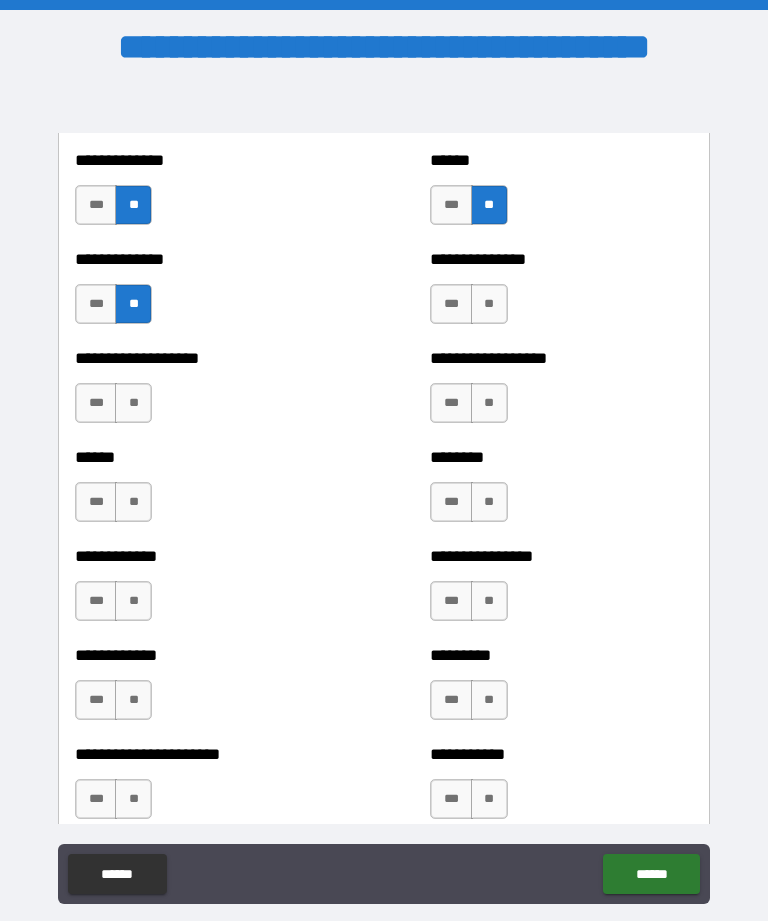 click on "**" at bounding box center [489, 304] 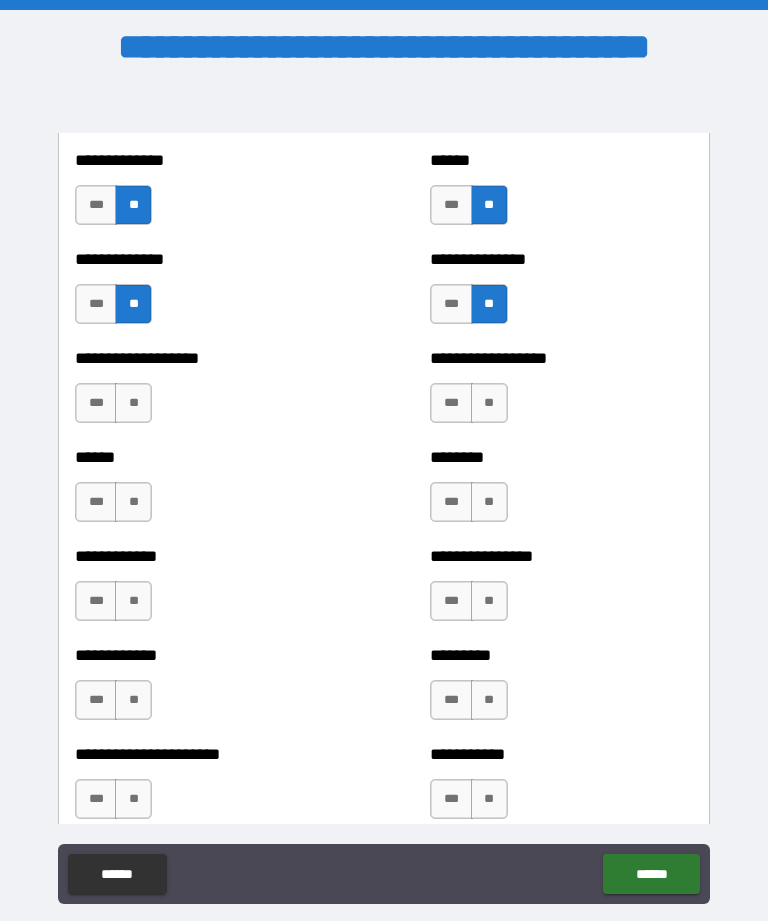 click on "**" at bounding box center (133, 403) 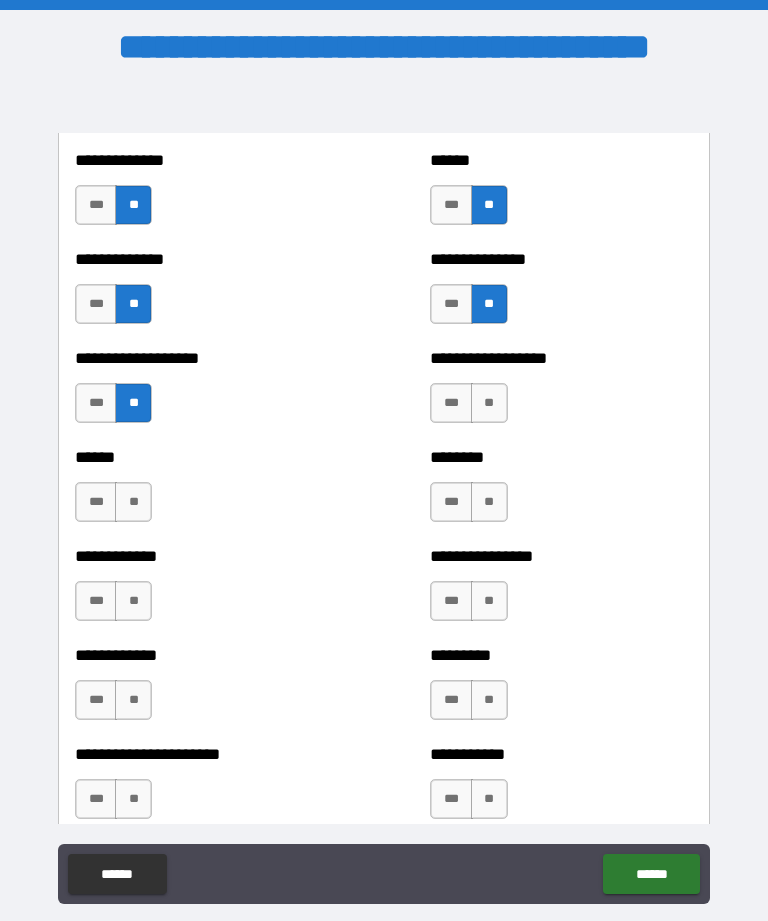 click on "**" at bounding box center [489, 403] 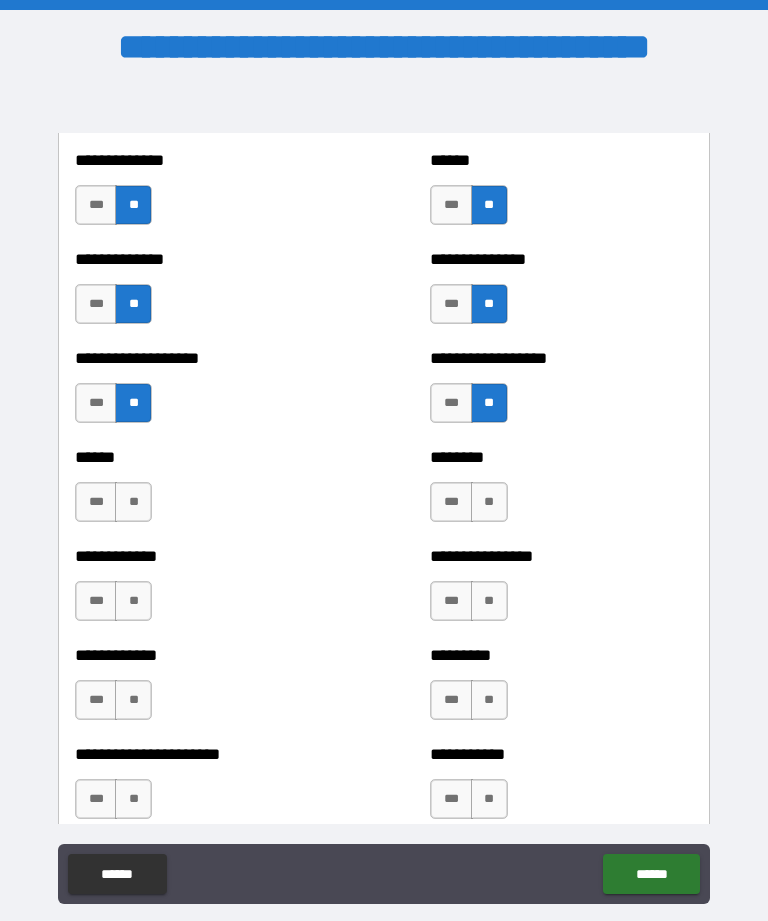click on "**" at bounding box center (133, 502) 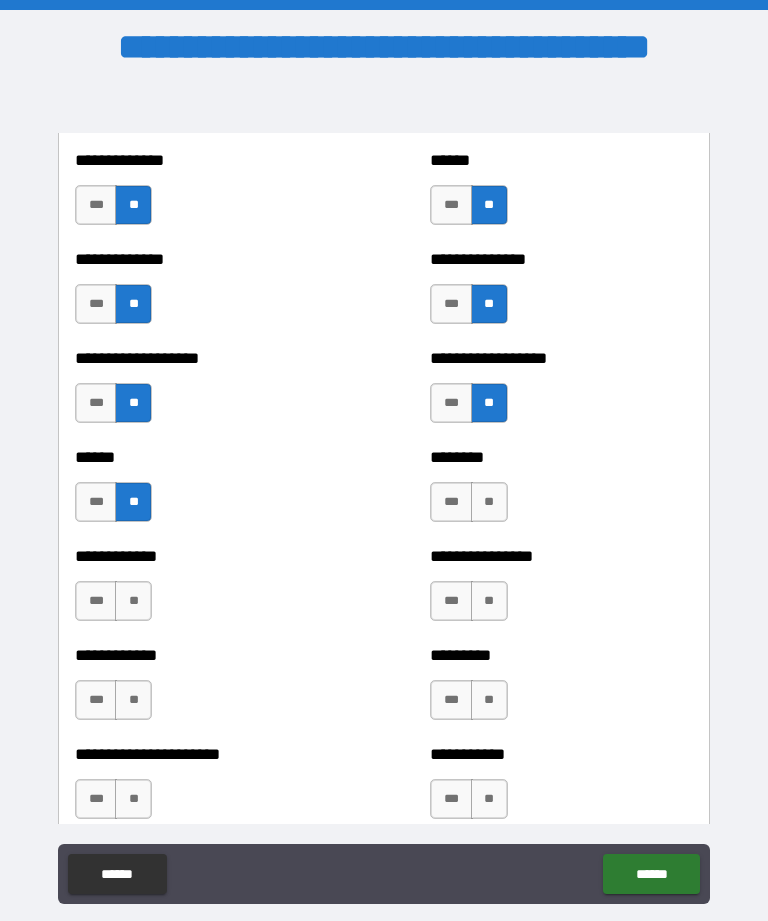 click on "**" at bounding box center [489, 502] 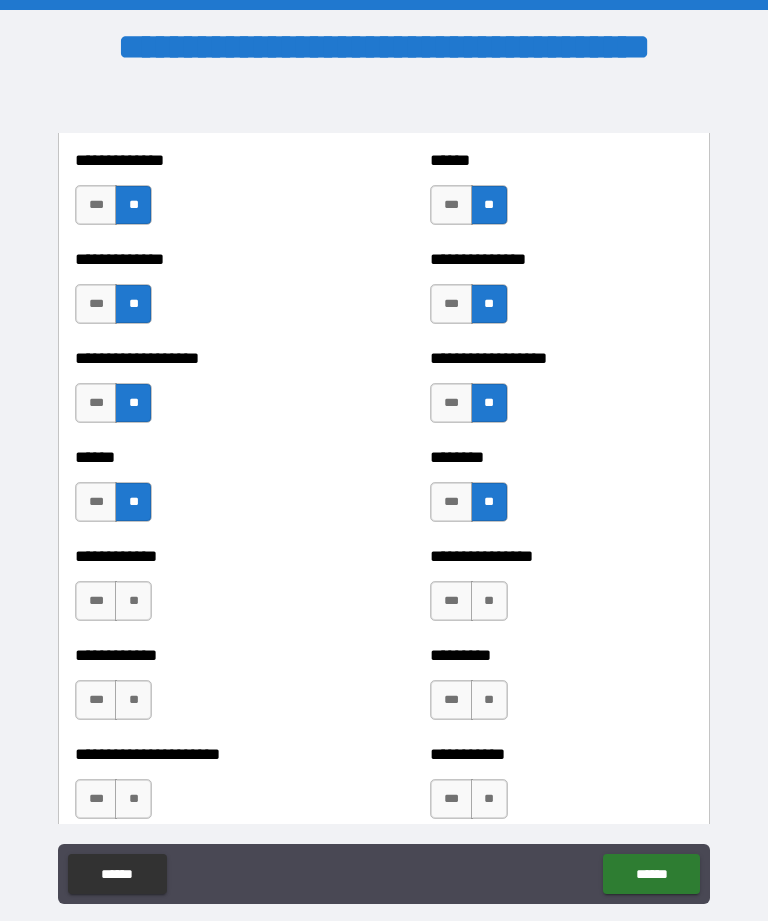 click on "**" at bounding box center [133, 601] 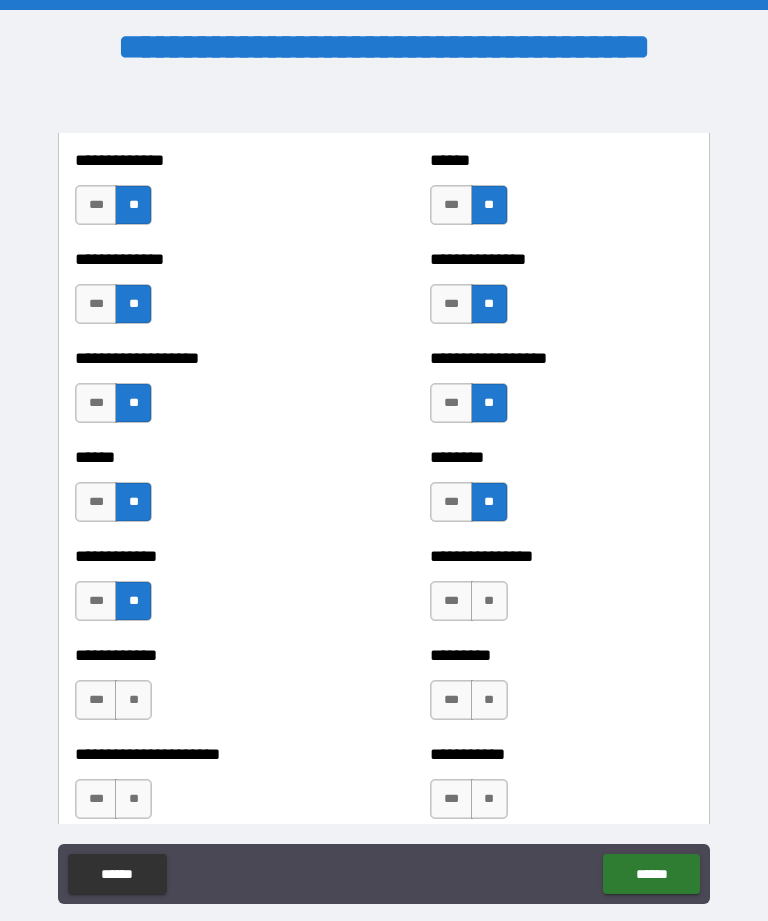 click on "**" at bounding box center (489, 601) 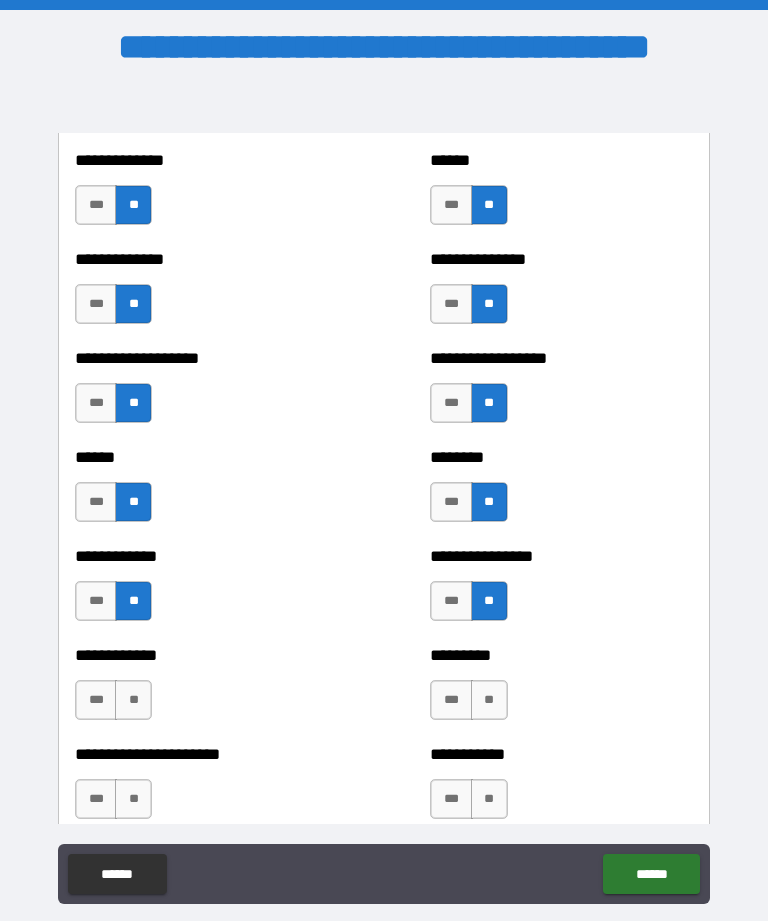 click on "**" at bounding box center [133, 700] 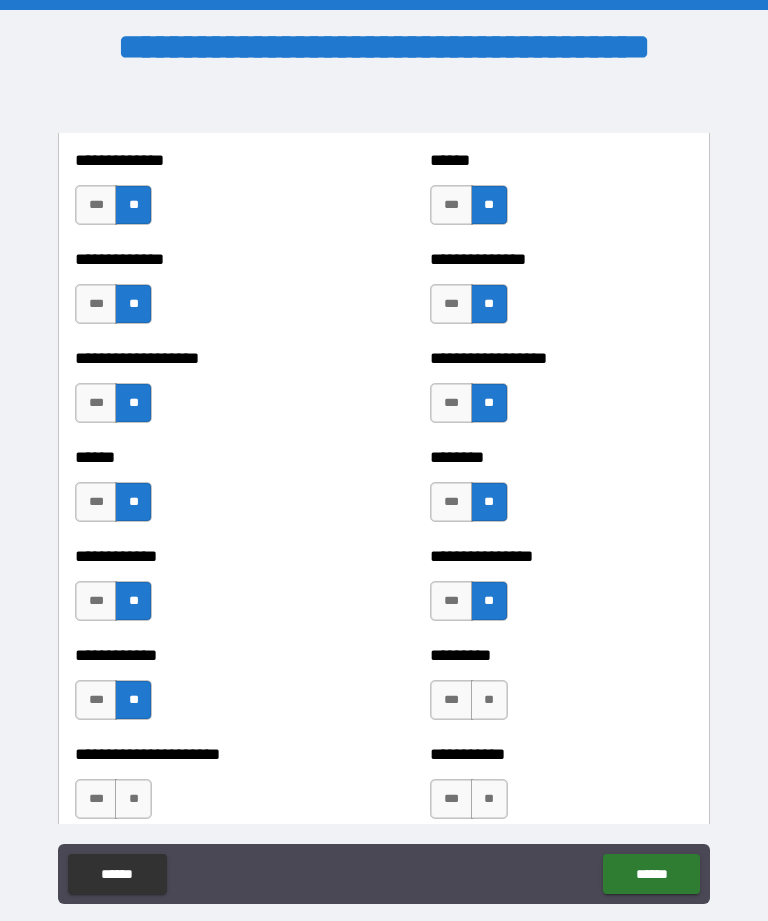 click on "**" at bounding box center (489, 700) 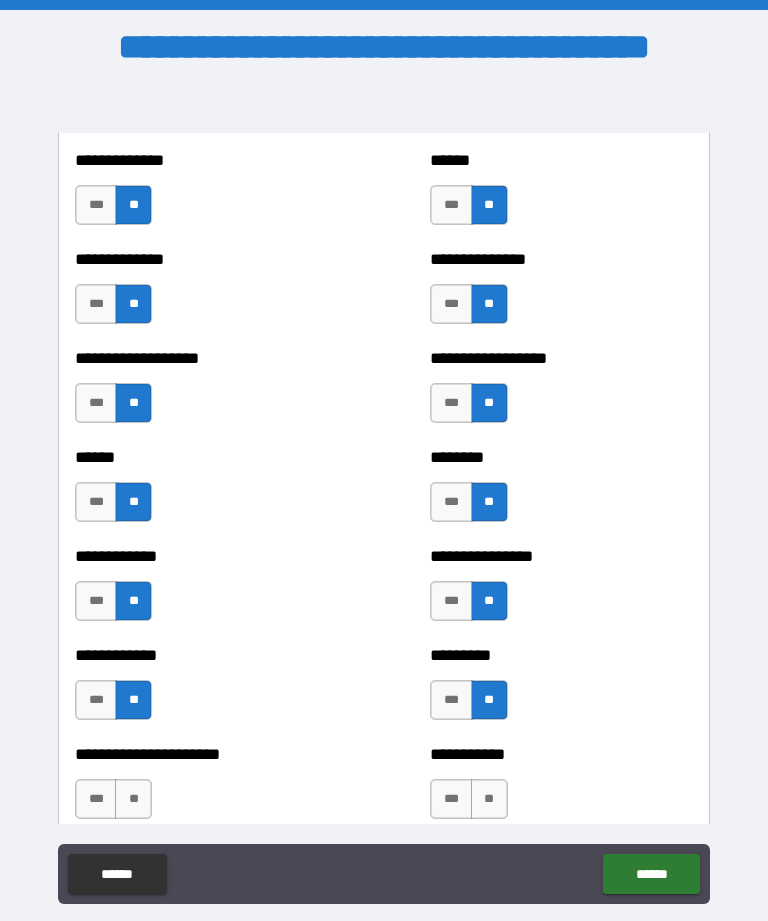 click on "**" at bounding box center (133, 799) 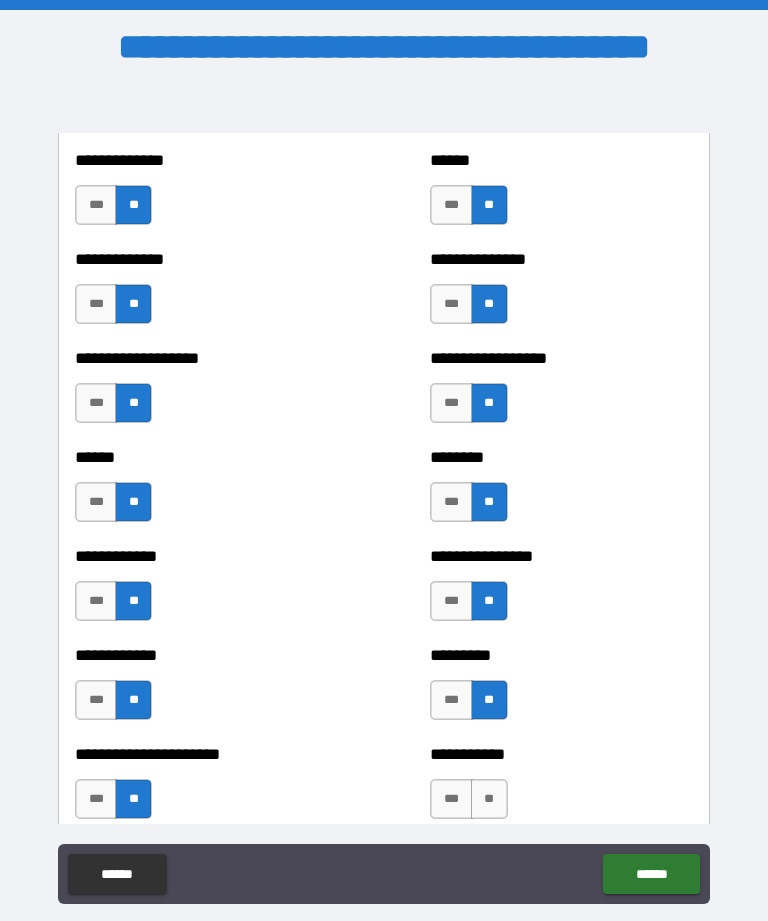 click on "**" at bounding box center [489, 799] 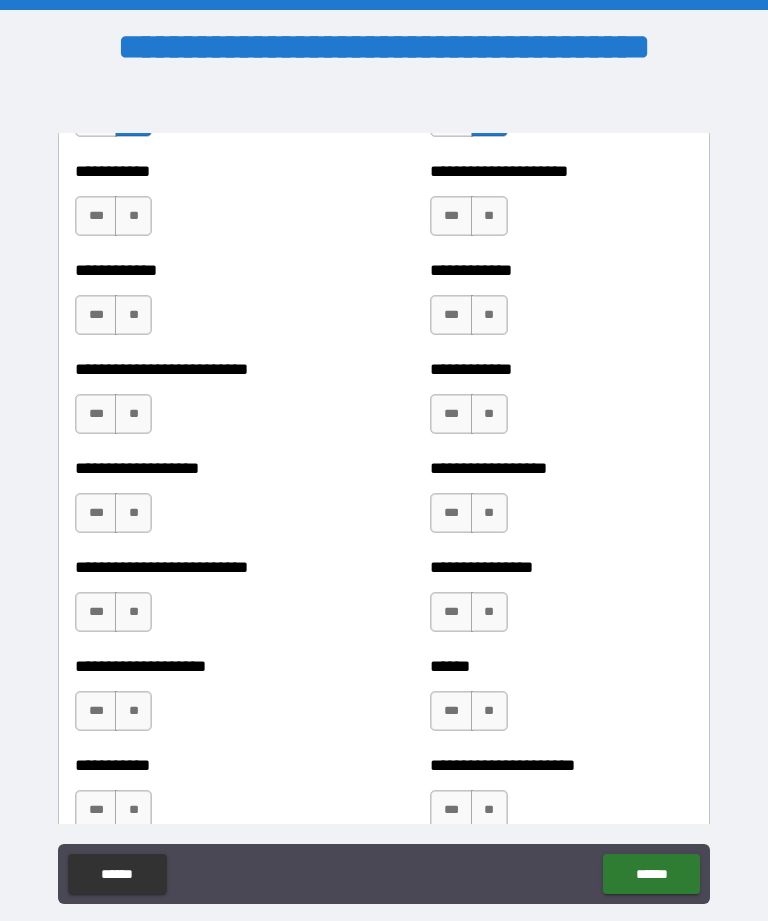 scroll, scrollTop: 5506, scrollLeft: 0, axis: vertical 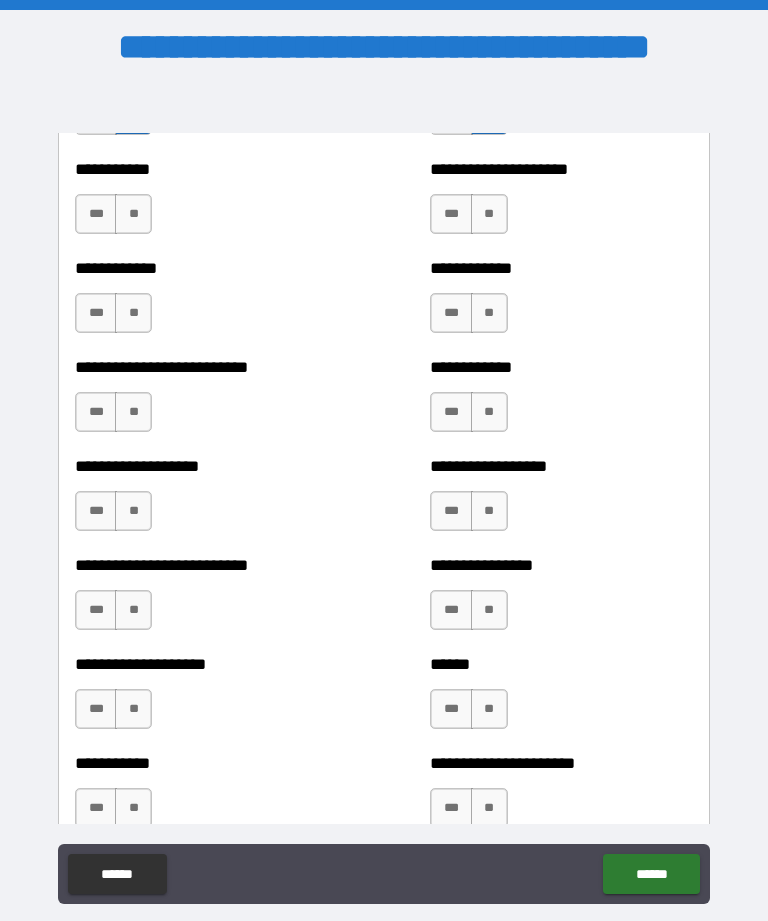 click on "**" at bounding box center [133, 214] 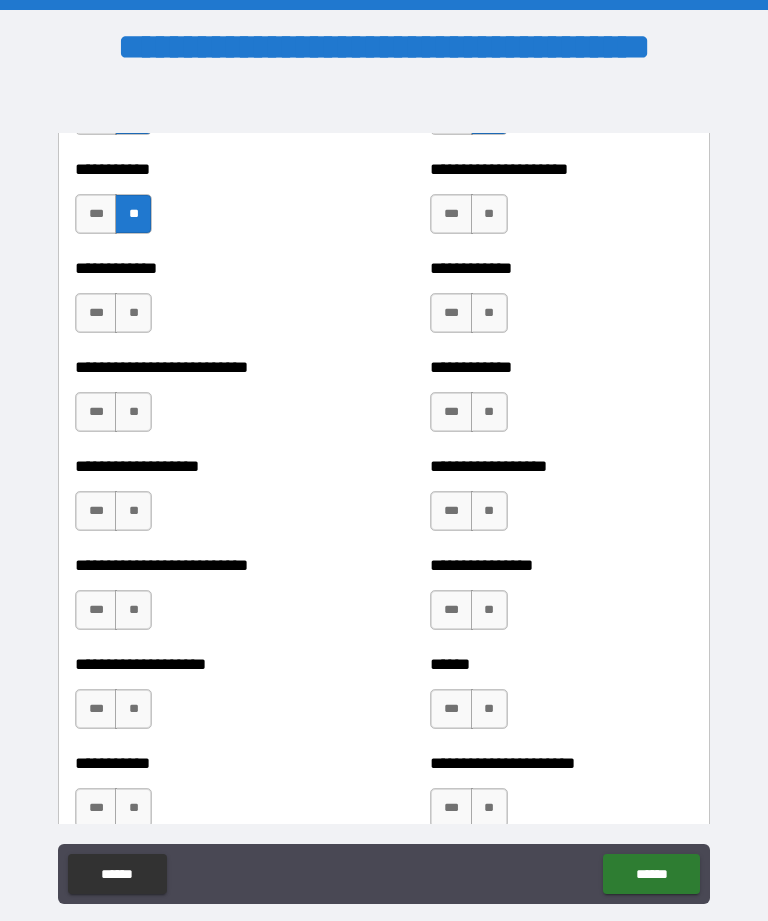 click on "**" at bounding box center [133, 313] 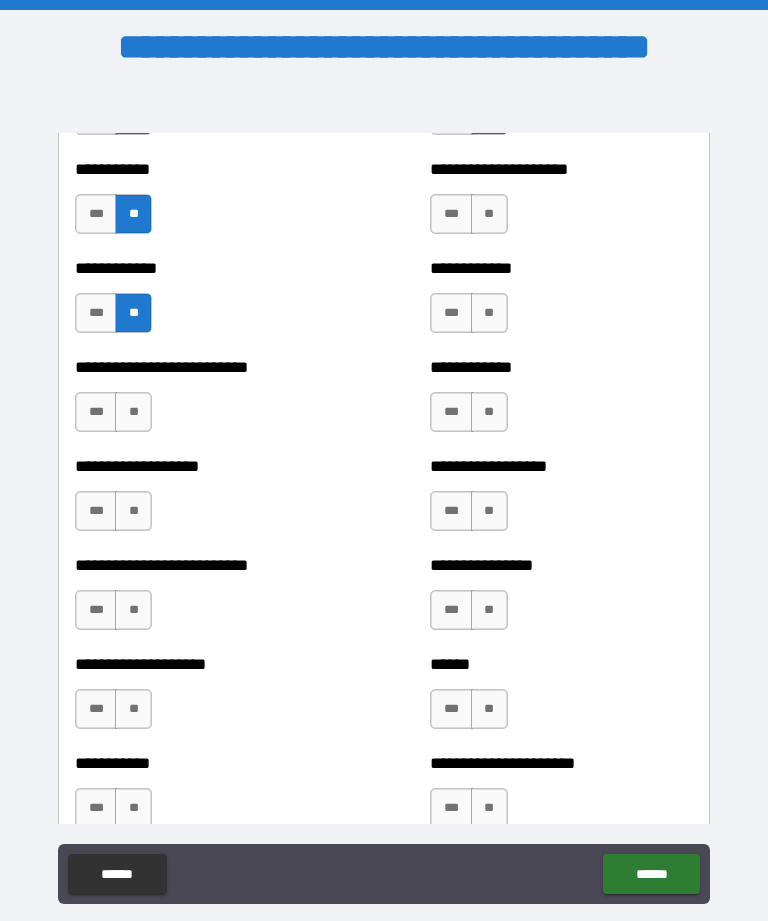 click on "**" at bounding box center [133, 412] 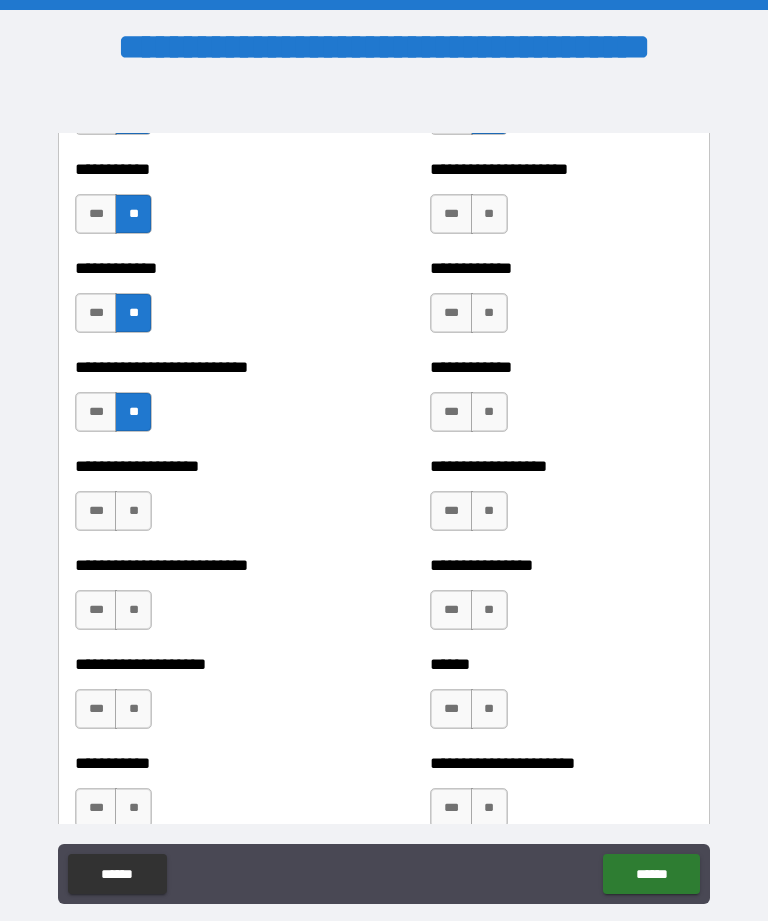 click on "**" at bounding box center [133, 511] 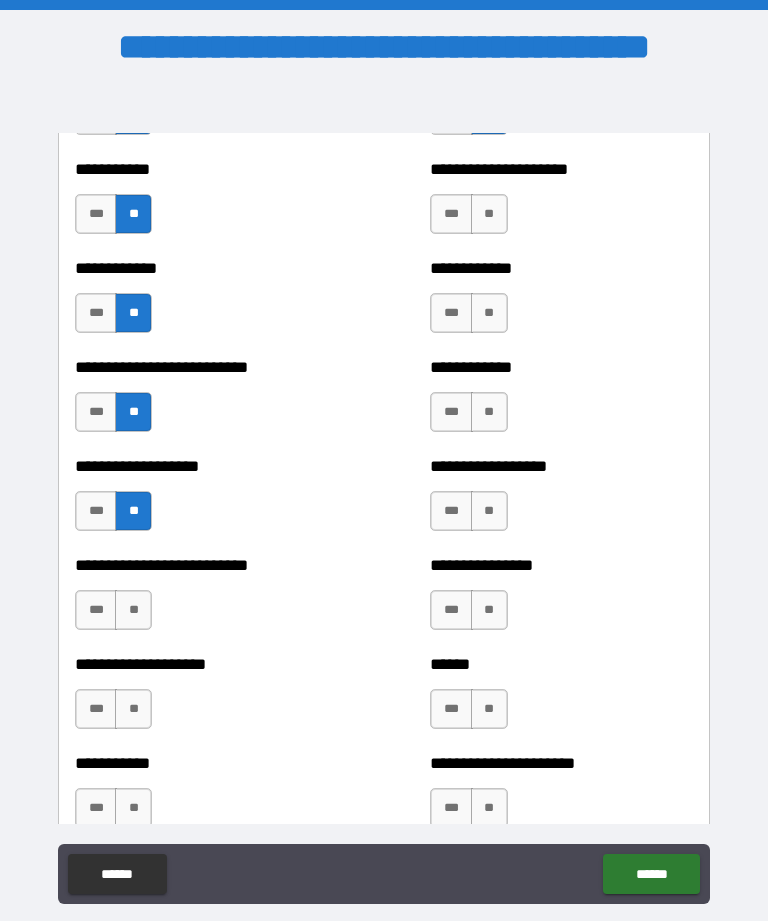 click on "**" at bounding box center (133, 610) 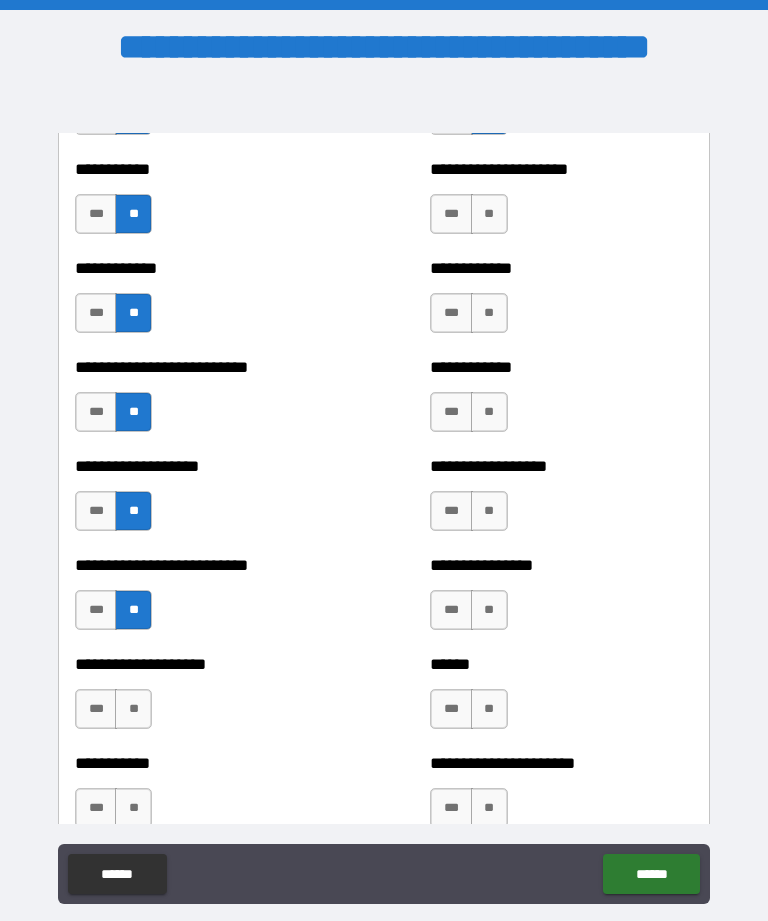 click on "**" at bounding box center [133, 709] 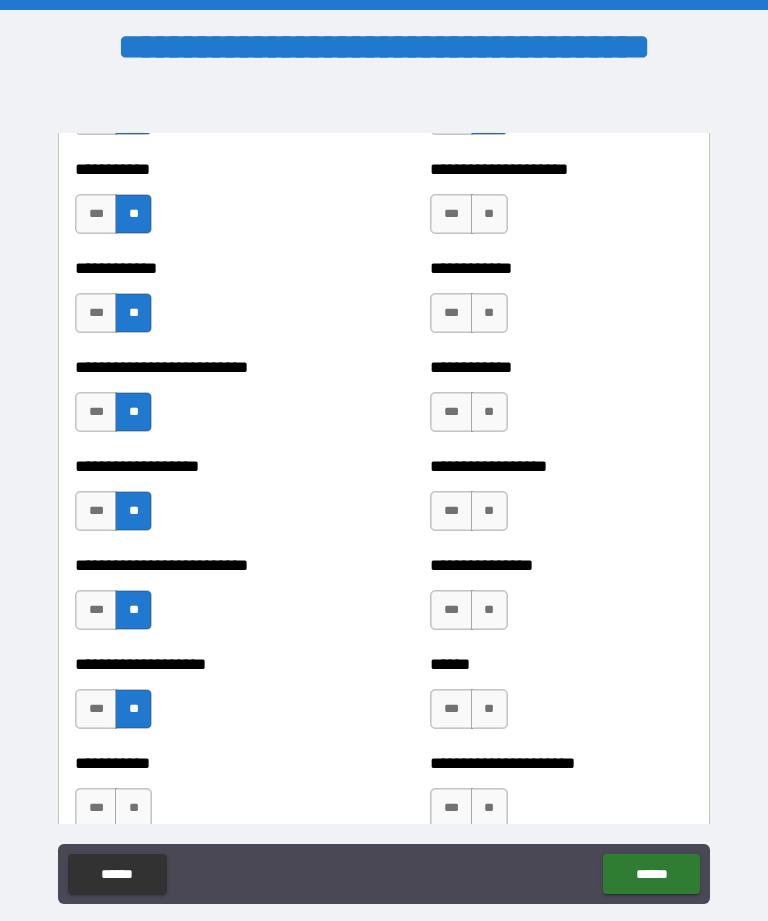 click on "**" at bounding box center (133, 808) 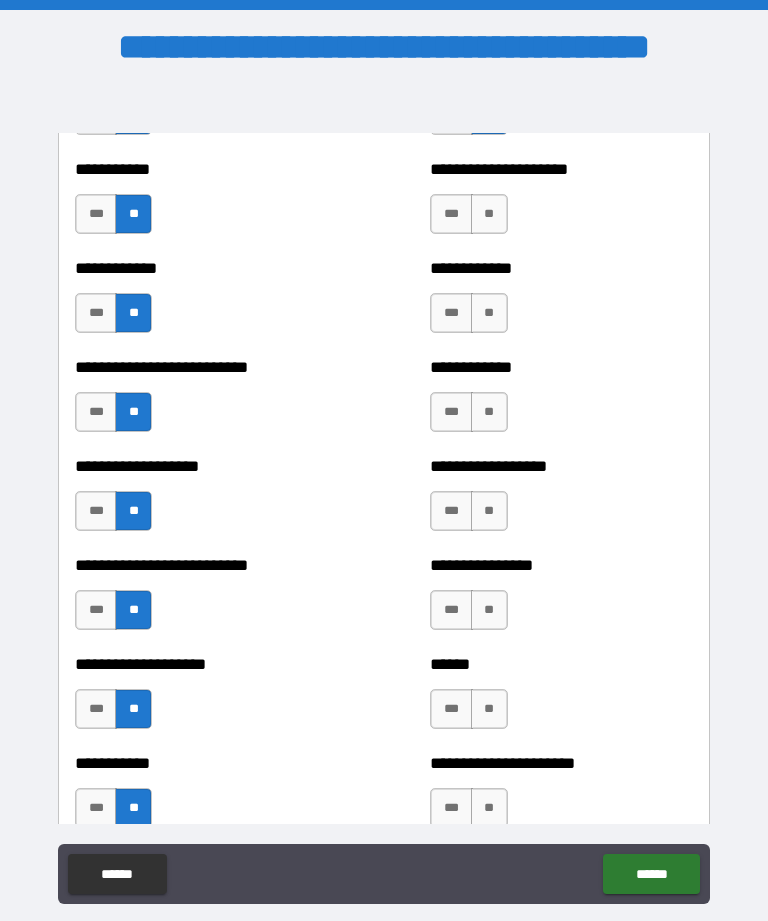 click on "**" at bounding box center [489, 808] 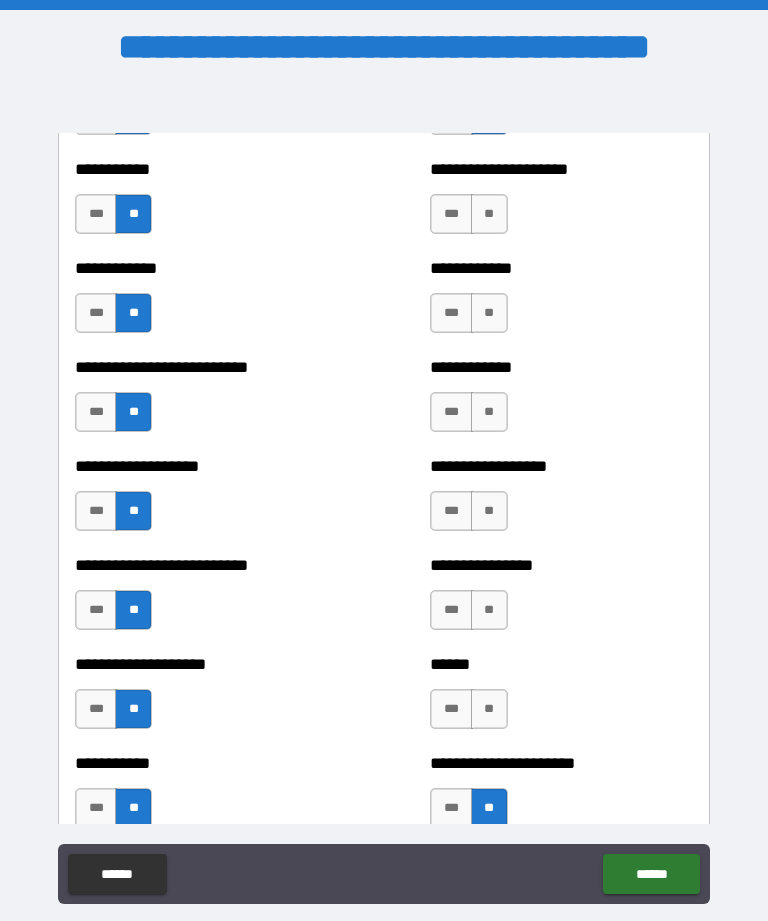 click on "**" at bounding box center (489, 709) 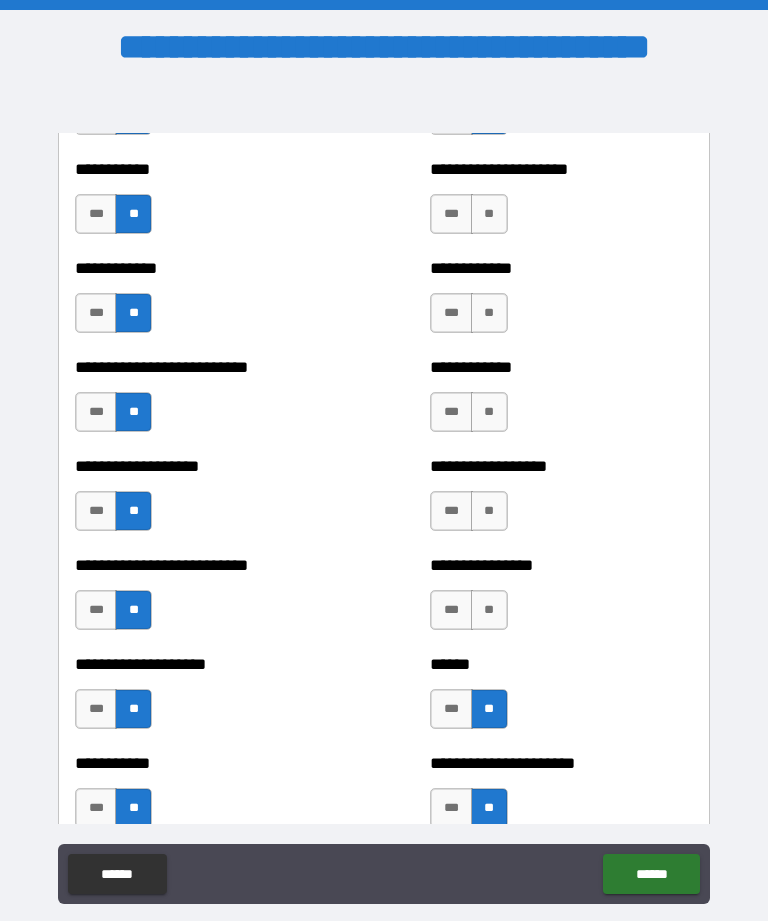 click on "**" at bounding box center [489, 610] 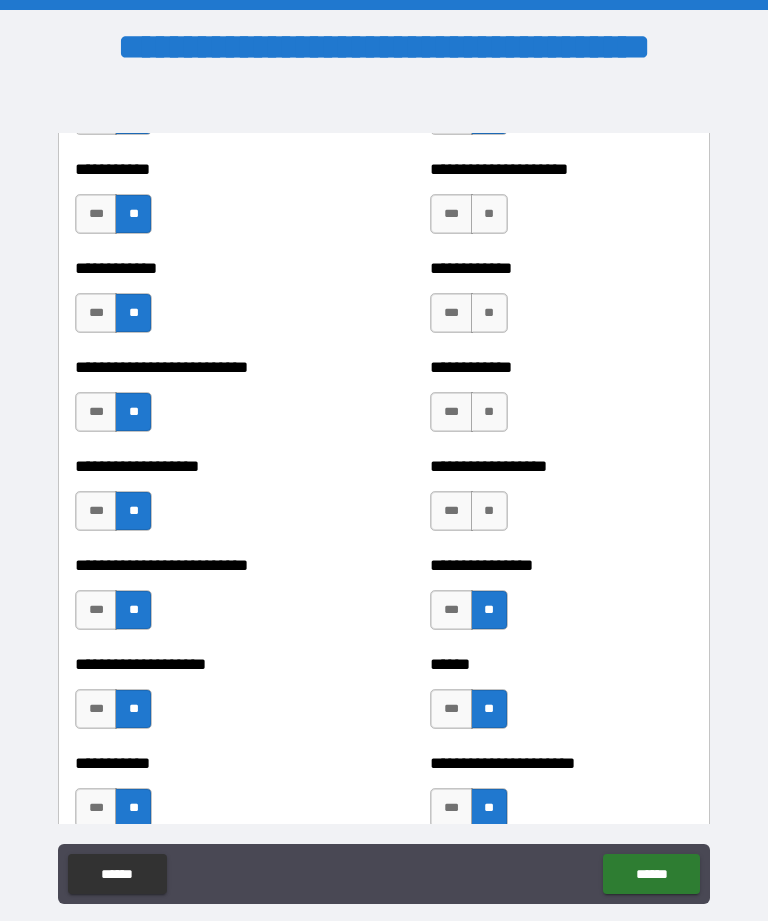 click on "**" at bounding box center [489, 511] 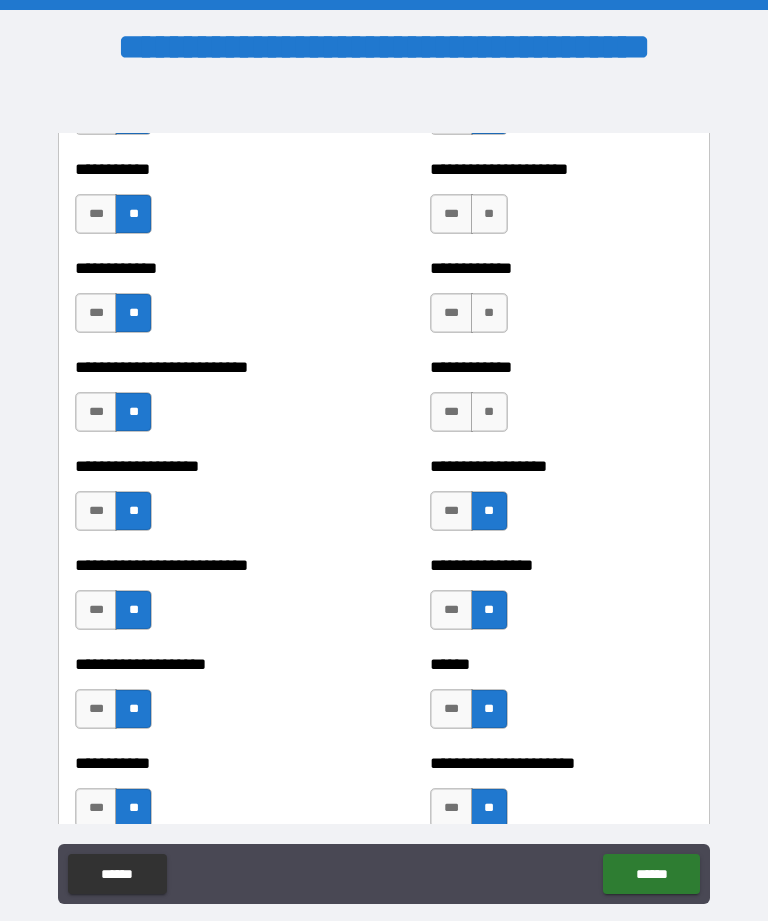 click on "**" at bounding box center (489, 412) 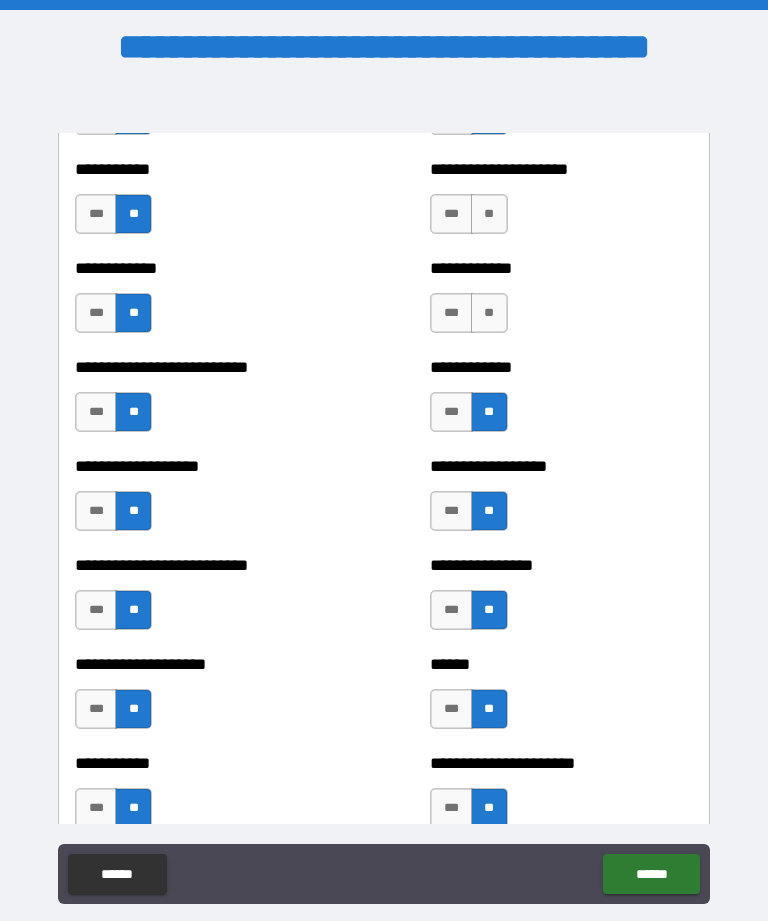 click on "**" at bounding box center [489, 313] 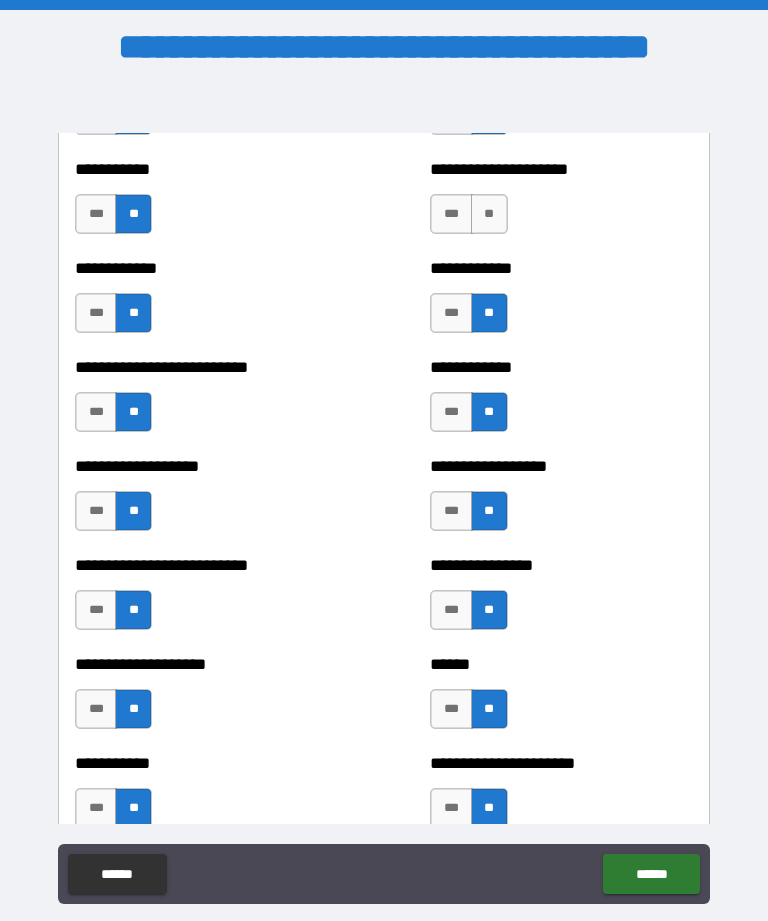 click on "**" at bounding box center [489, 214] 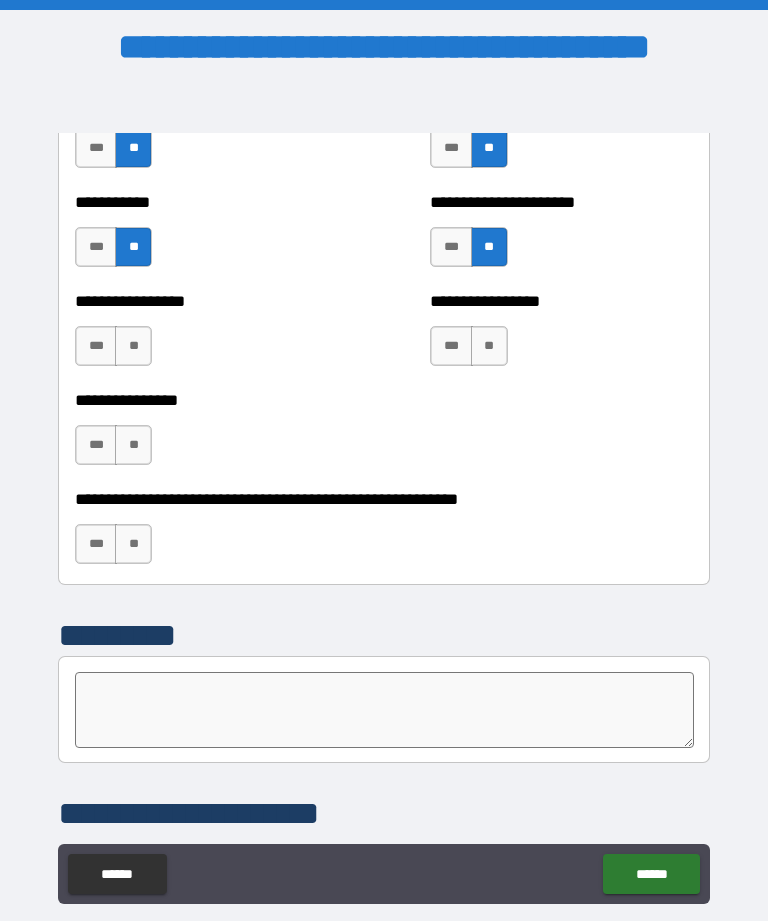 scroll, scrollTop: 6070, scrollLeft: 0, axis: vertical 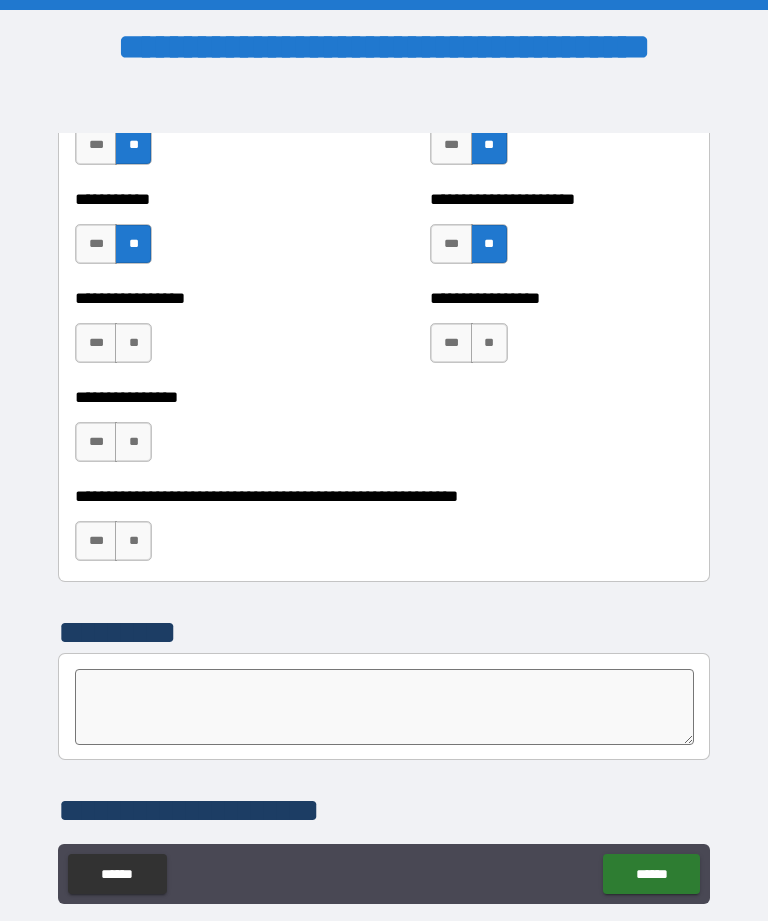 click on "**" at bounding box center (489, 343) 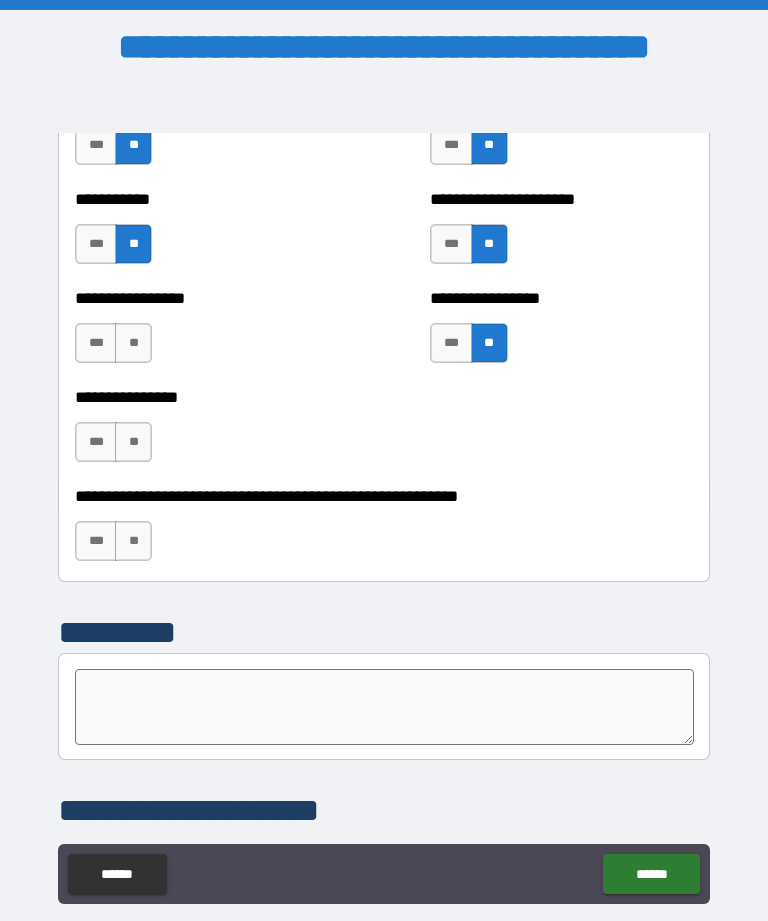 click on "**" at bounding box center [133, 343] 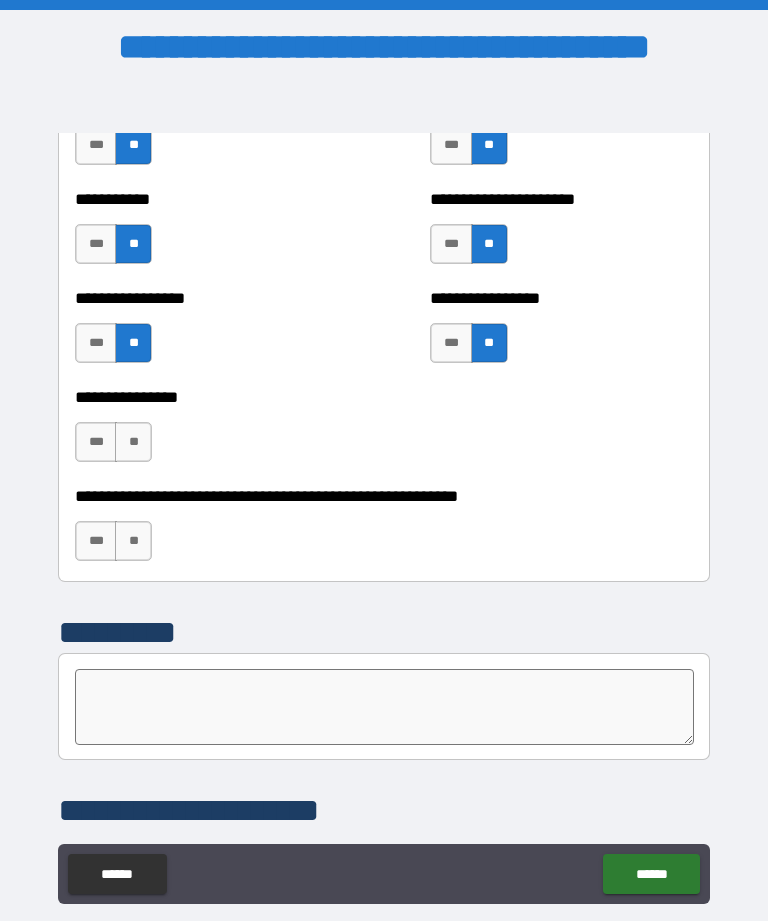 click on "**" at bounding box center (133, 442) 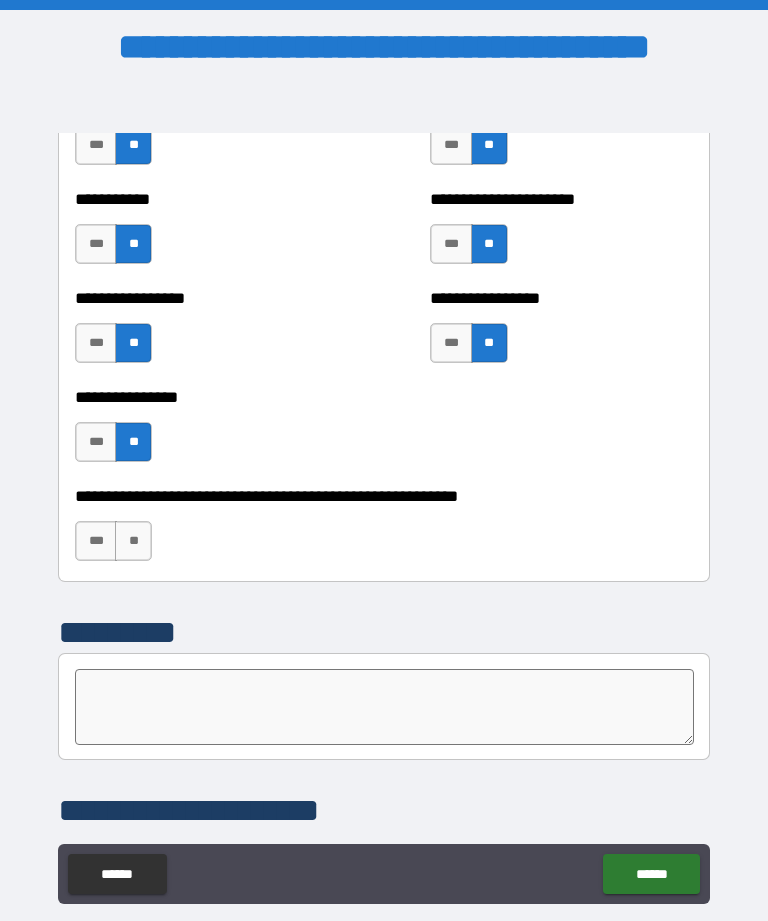 click on "**" at bounding box center (133, 541) 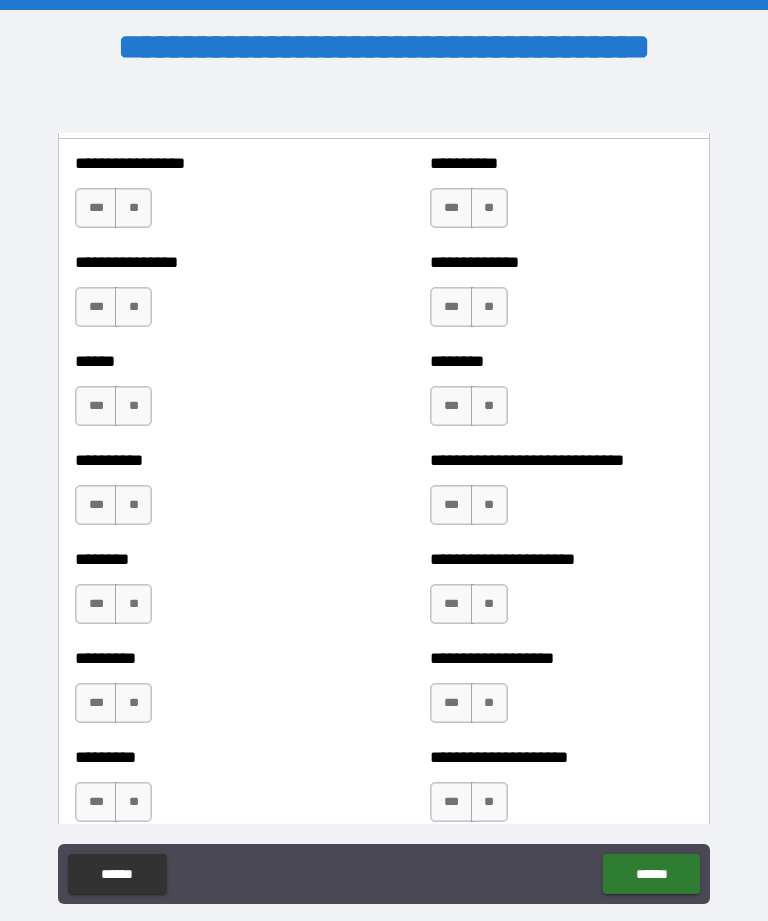 scroll, scrollTop: 6821, scrollLeft: 0, axis: vertical 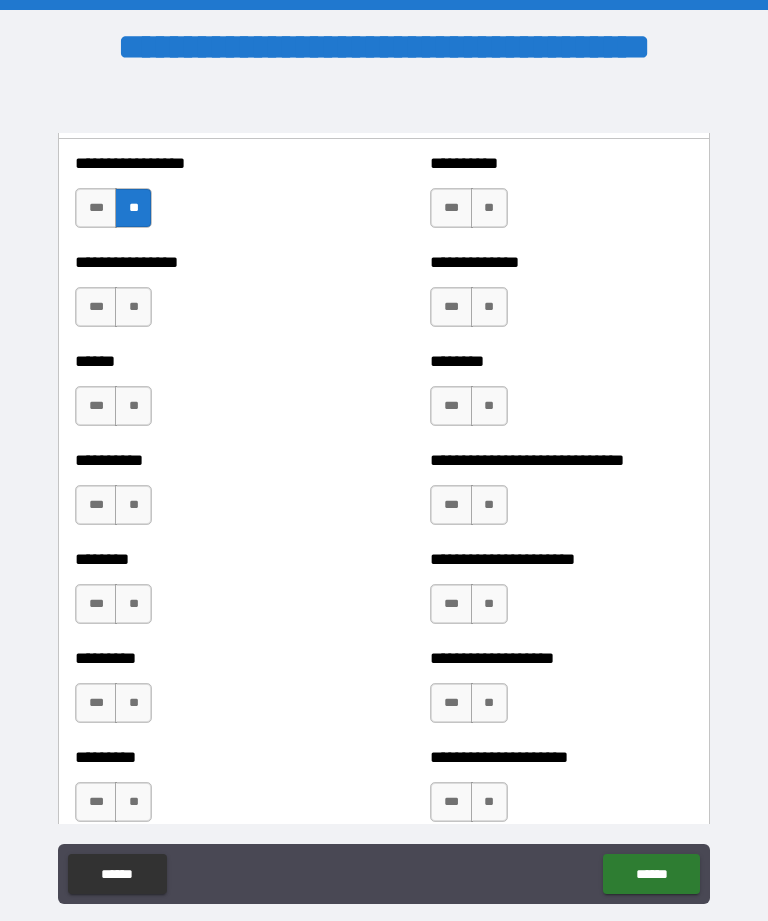 click on "**" at bounding box center (489, 208) 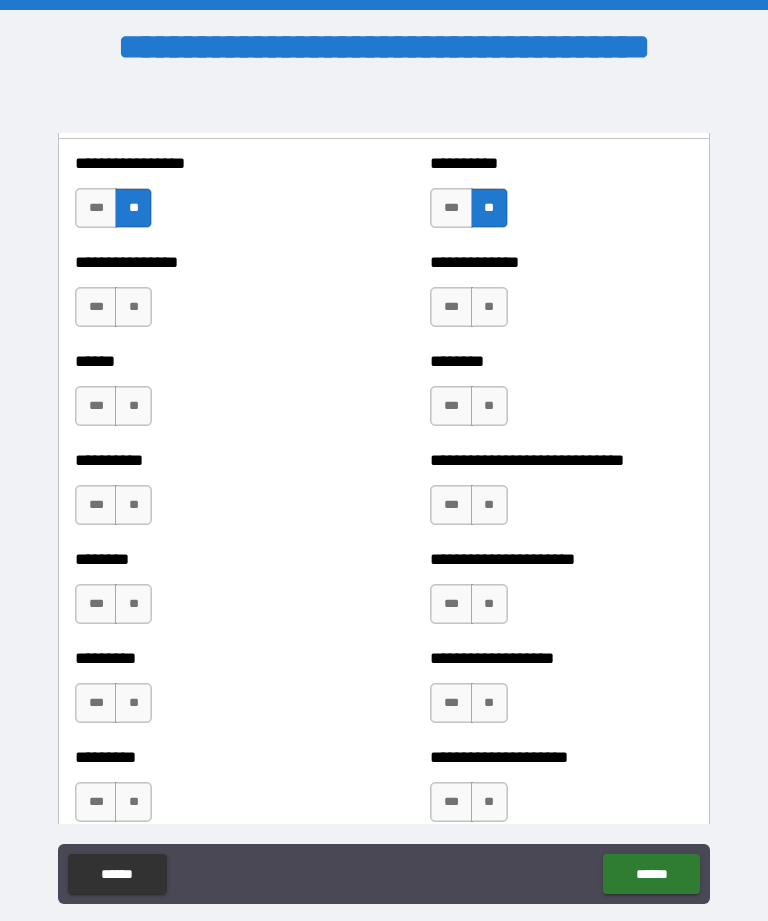 click on "**" at bounding box center (133, 307) 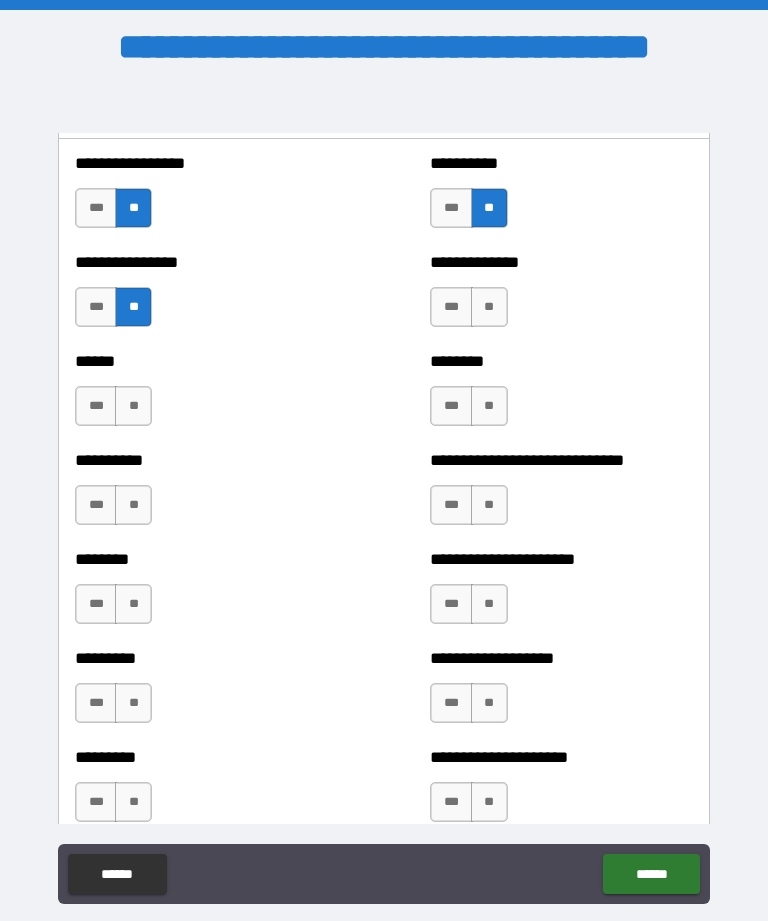 click on "**" at bounding box center [489, 307] 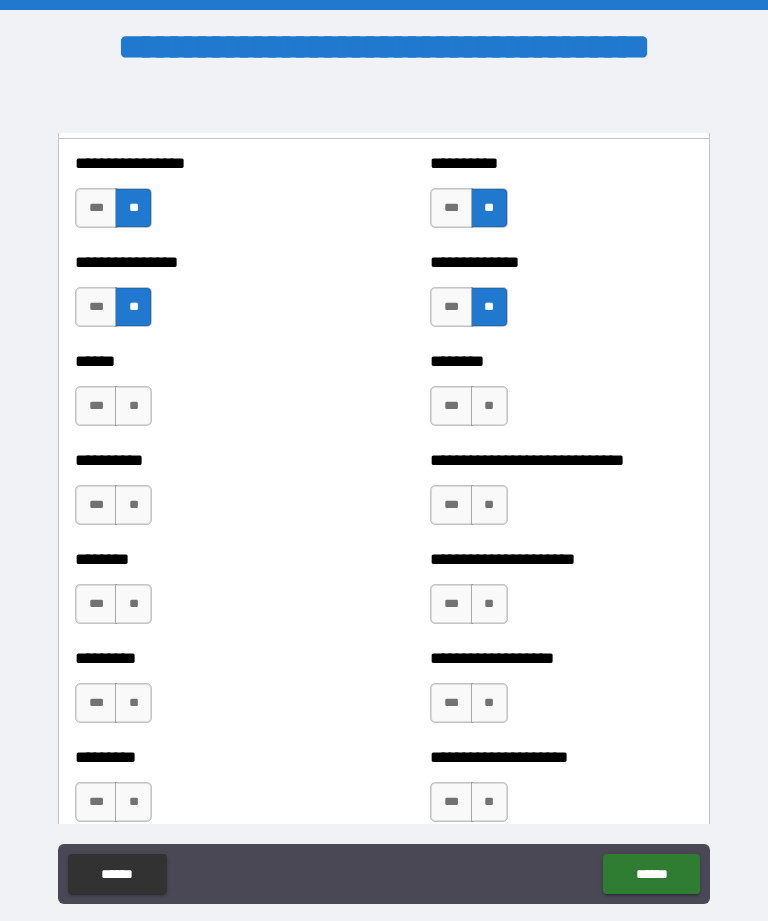 click on "**" at bounding box center [489, 406] 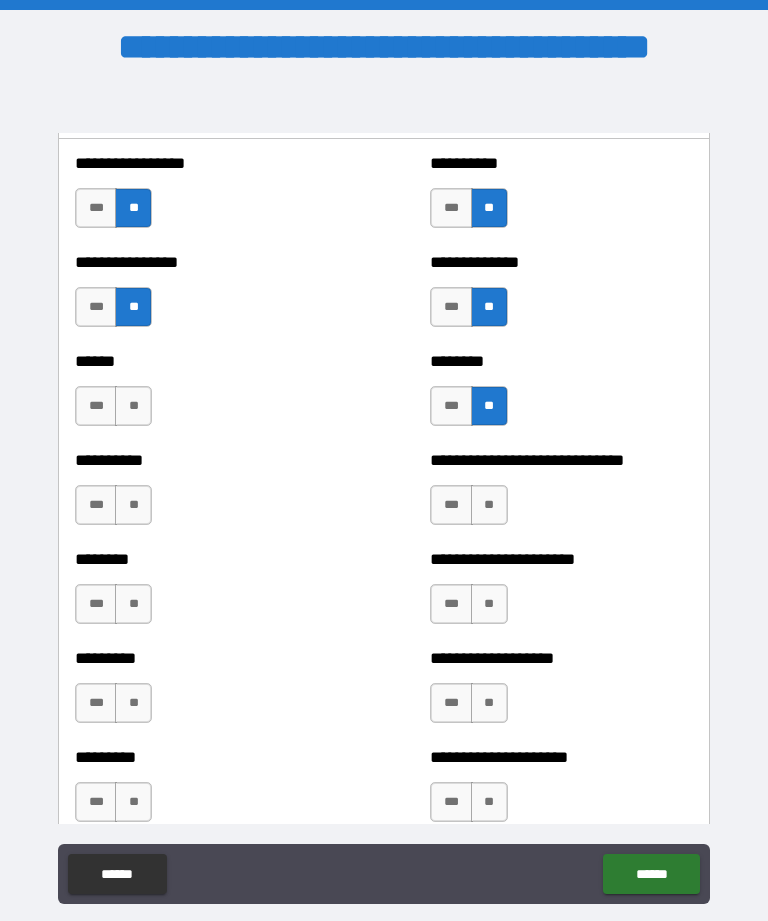 click on "**" at bounding box center (133, 406) 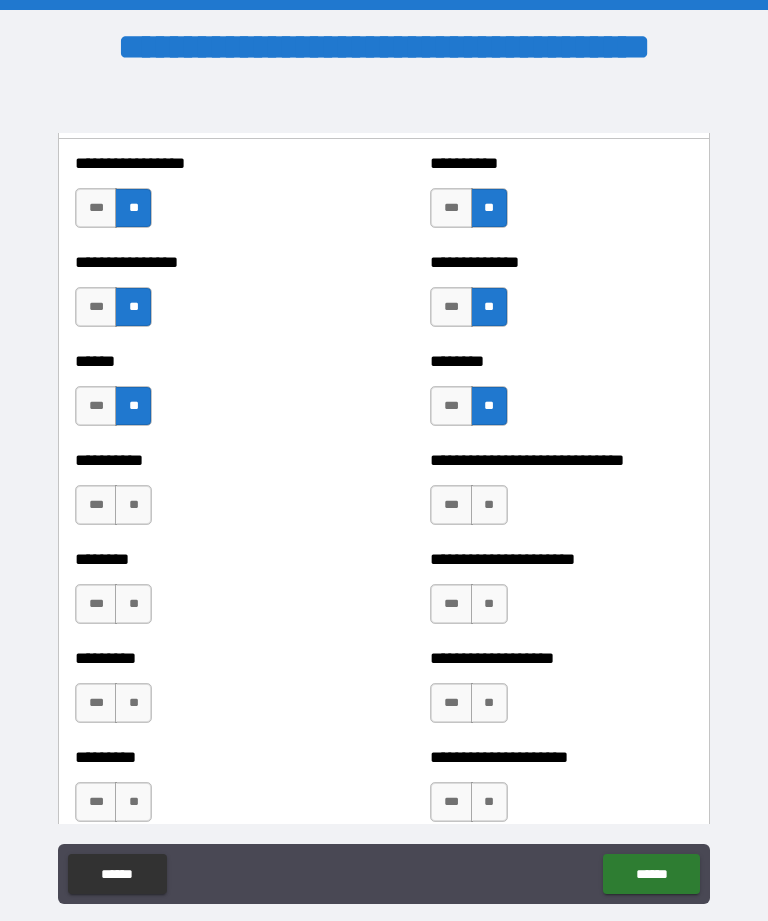 click on "**********" at bounding box center (206, 495) 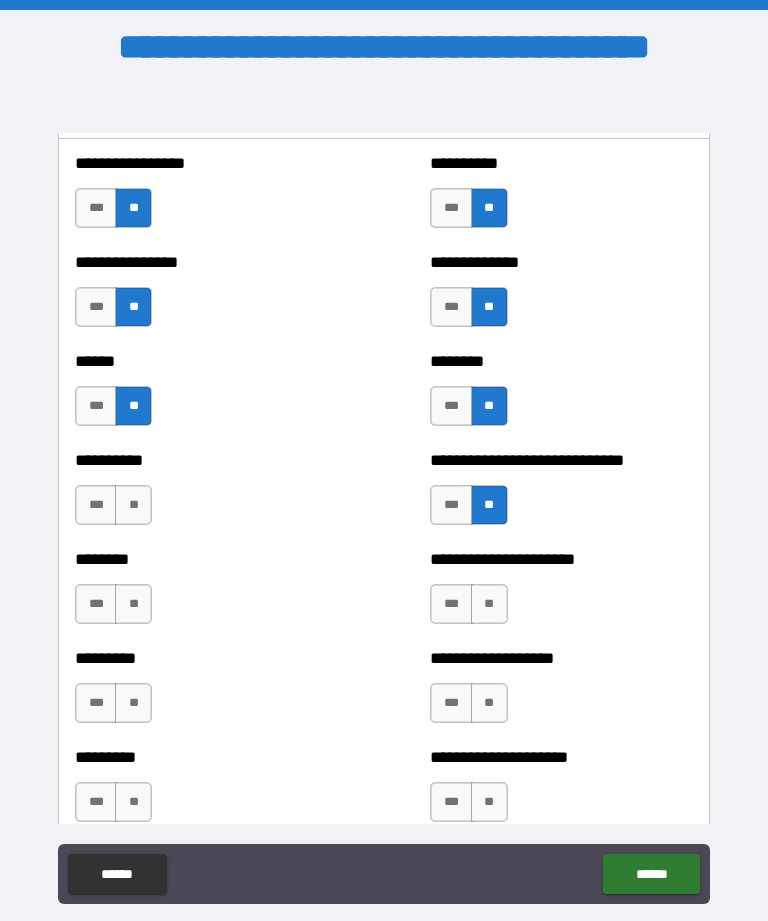 click on "**" at bounding box center [133, 505] 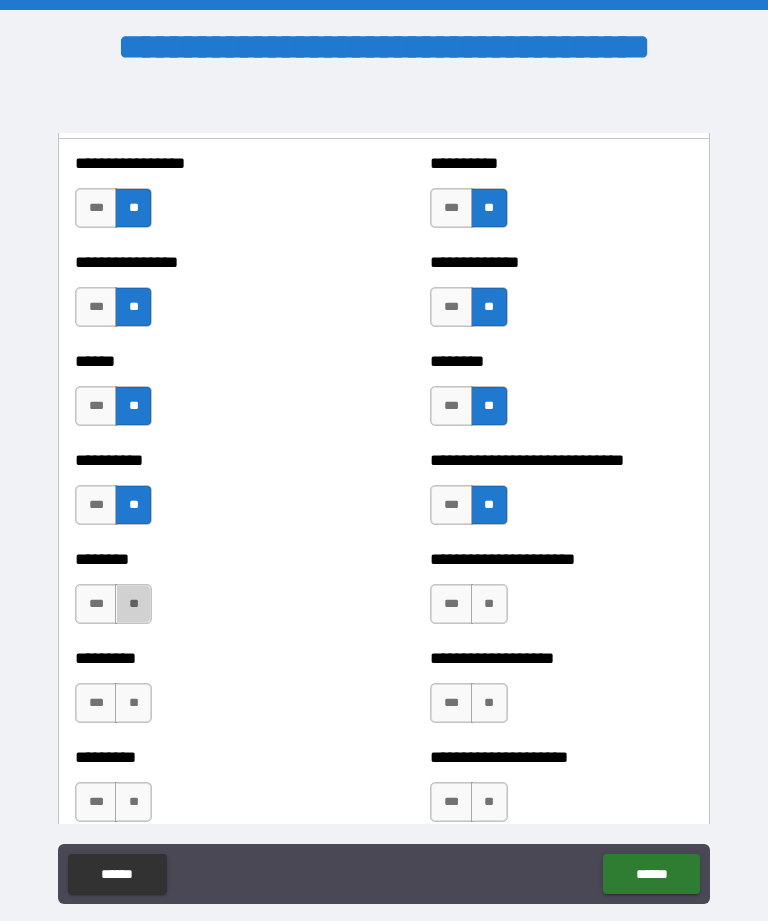 click on "**" at bounding box center (133, 604) 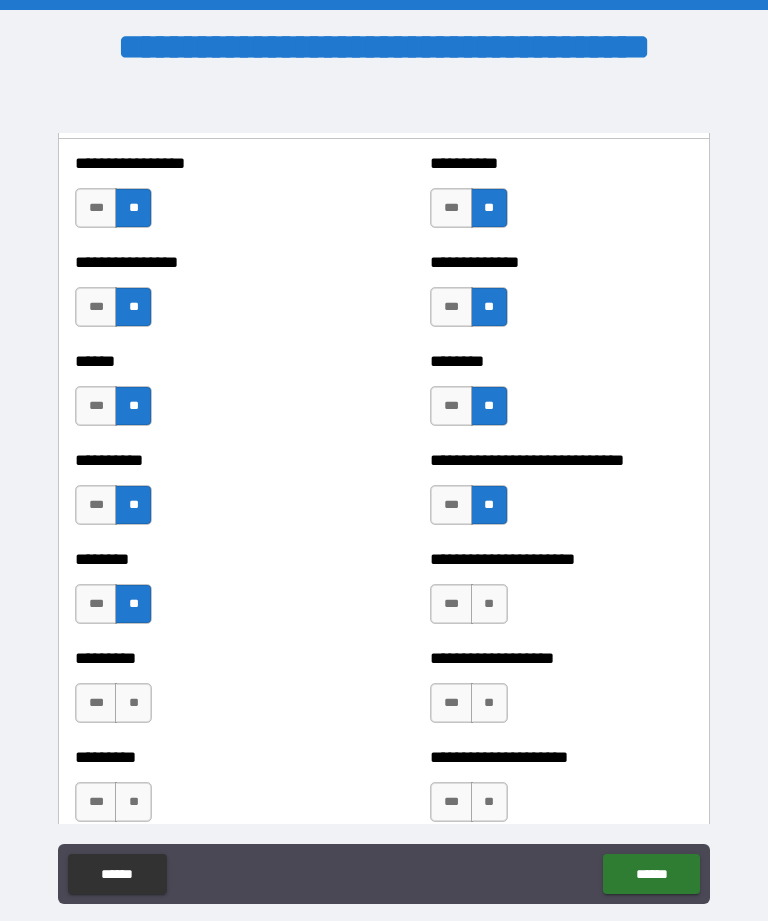click on "**" at bounding box center (489, 604) 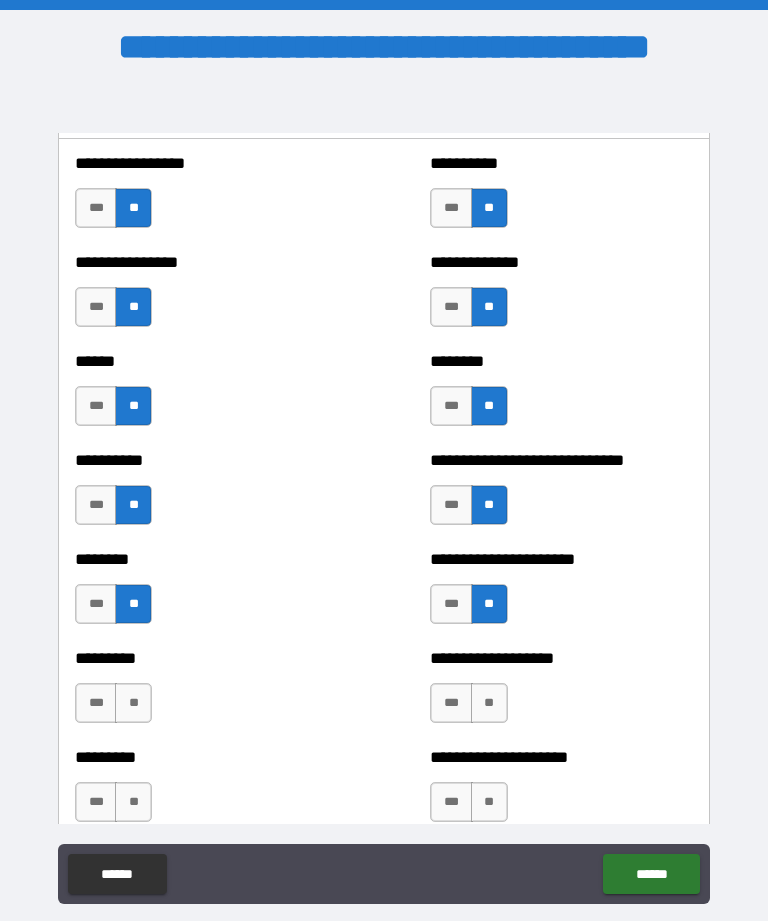 click on "**" at bounding box center (133, 703) 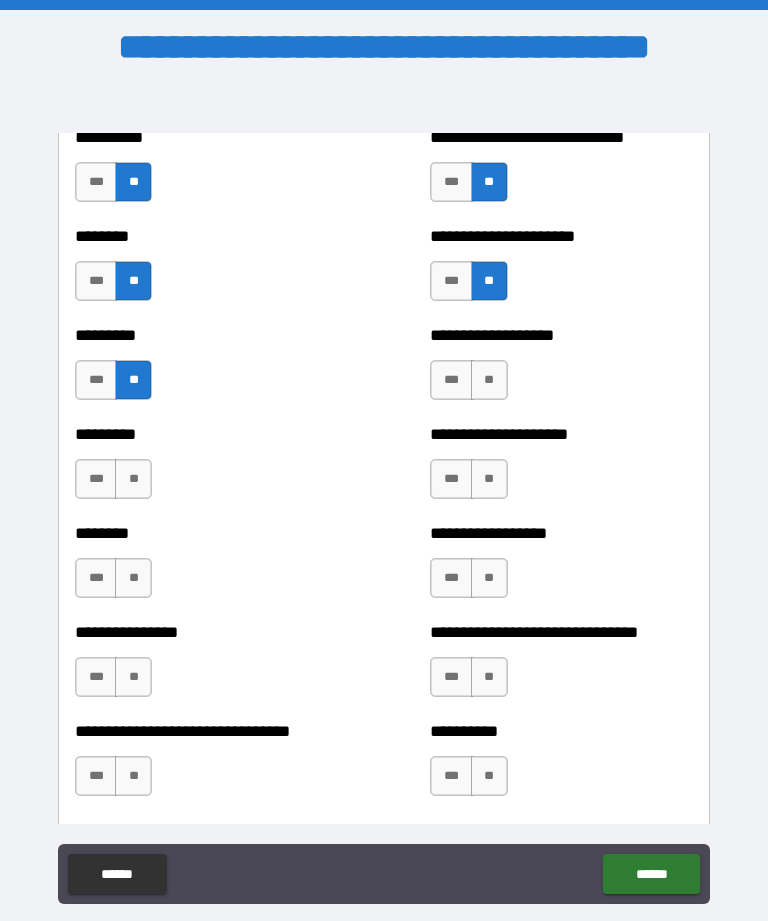 scroll, scrollTop: 7144, scrollLeft: 0, axis: vertical 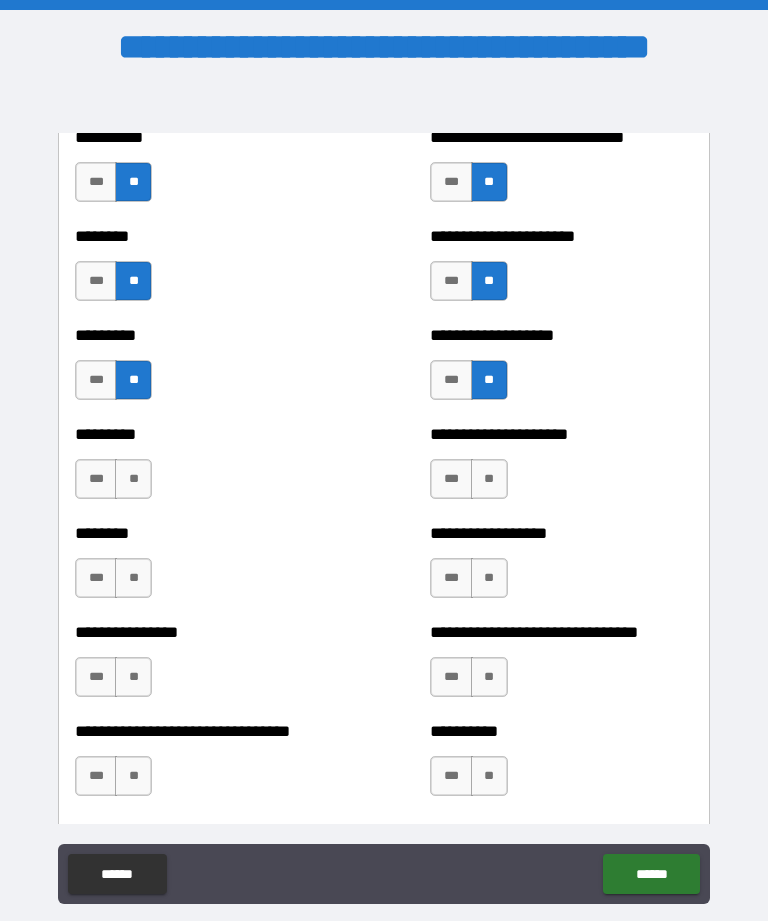click on "**" at bounding box center (489, 479) 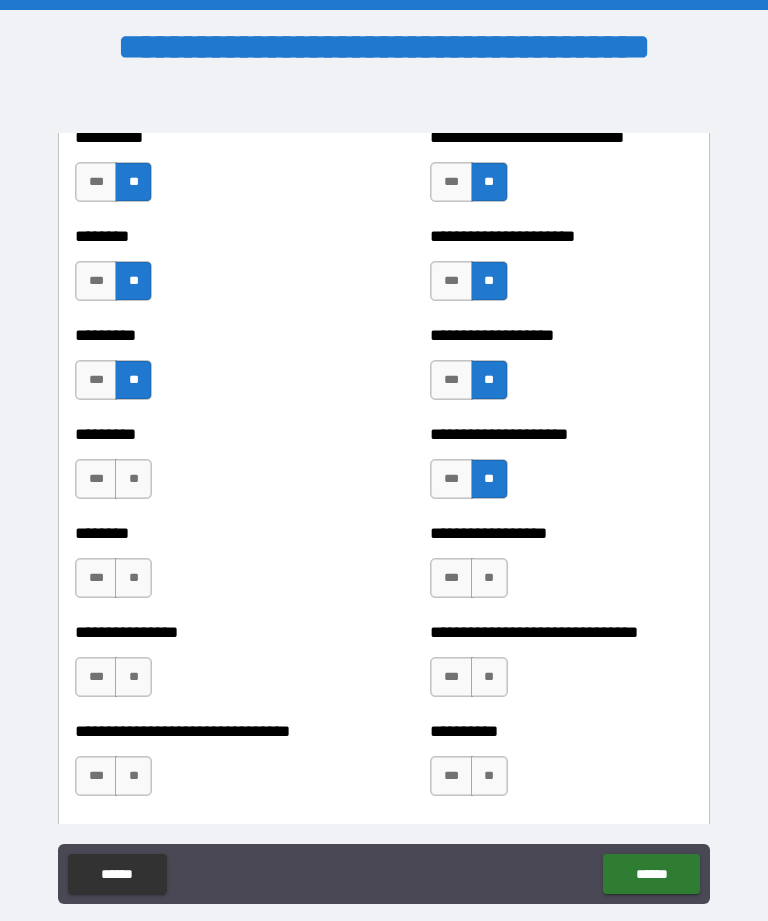 click on "**" at bounding box center (133, 479) 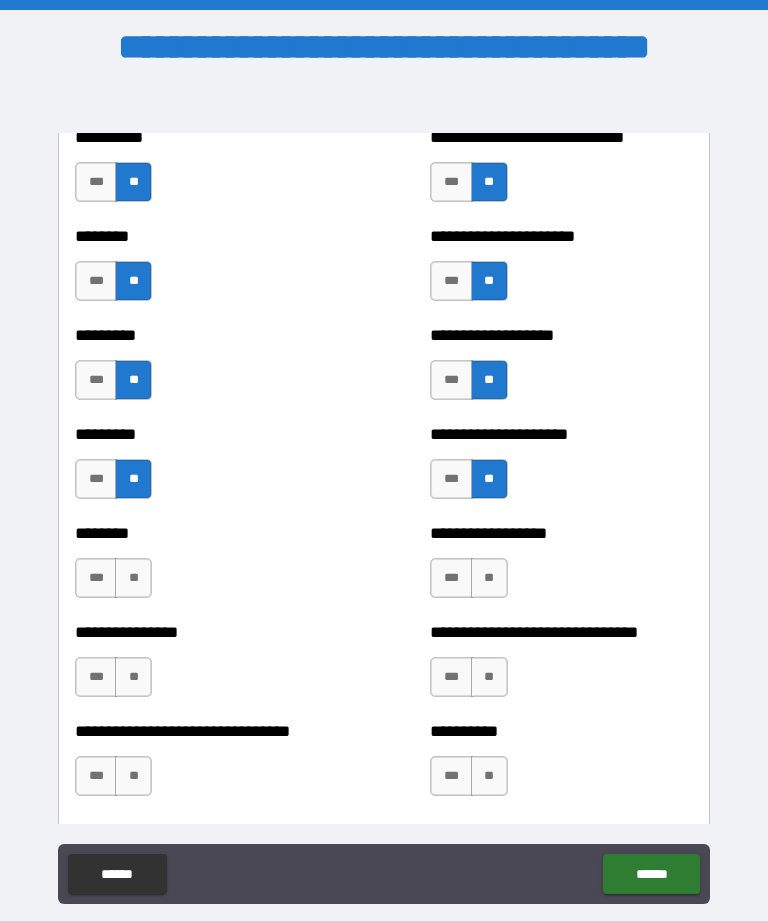 click on "**" at bounding box center (133, 578) 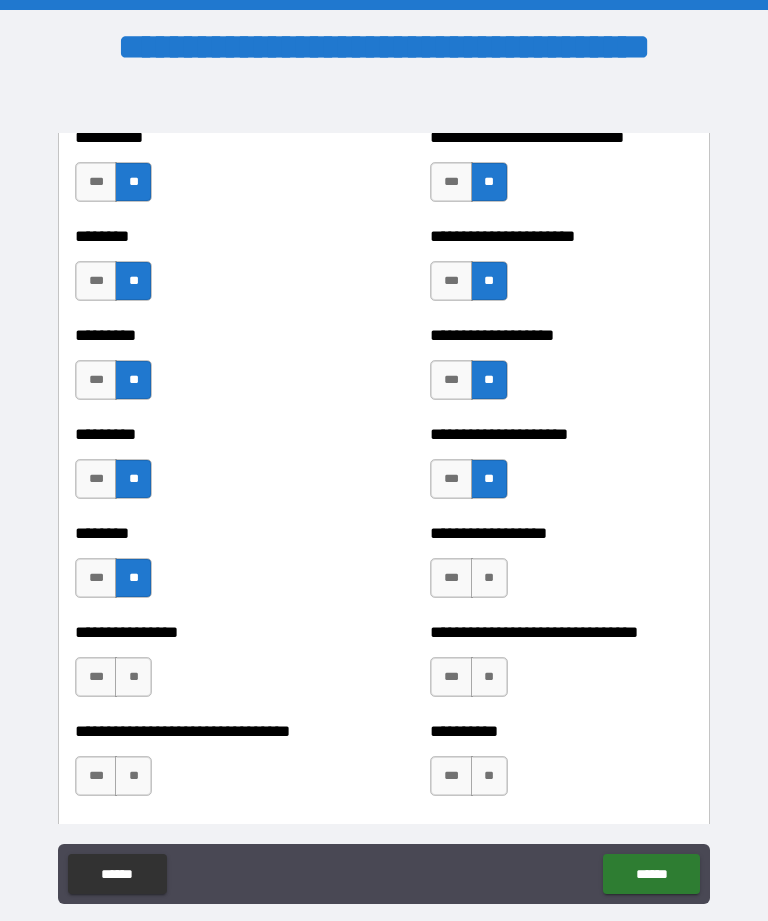 click on "**" at bounding box center [489, 578] 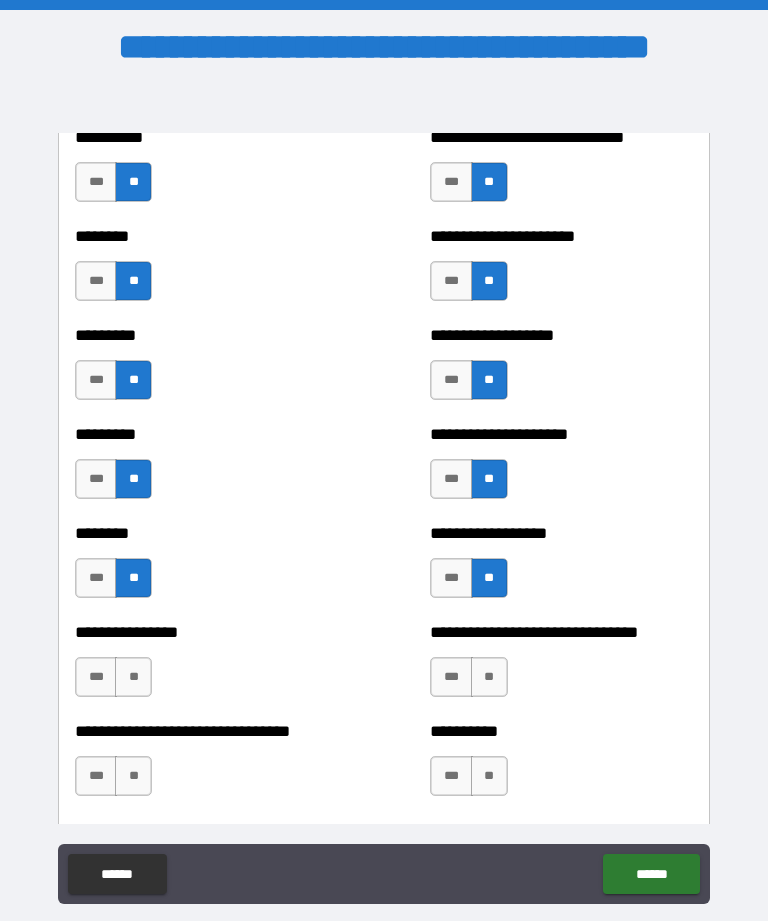 click on "**" at bounding box center [133, 677] 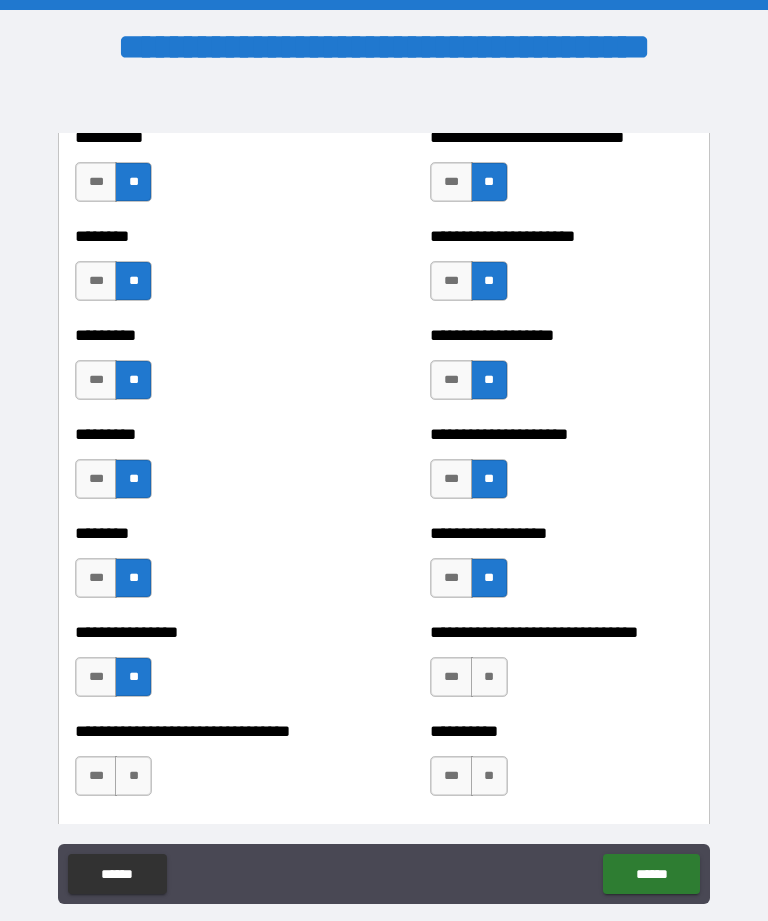 click on "**" at bounding box center [489, 677] 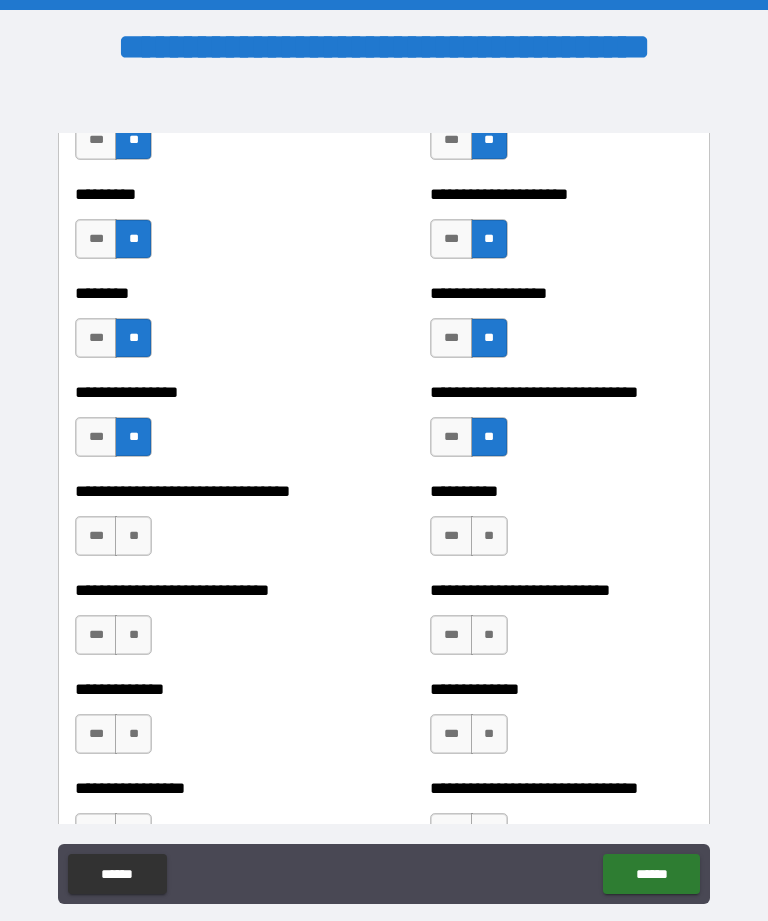 scroll, scrollTop: 7386, scrollLeft: 0, axis: vertical 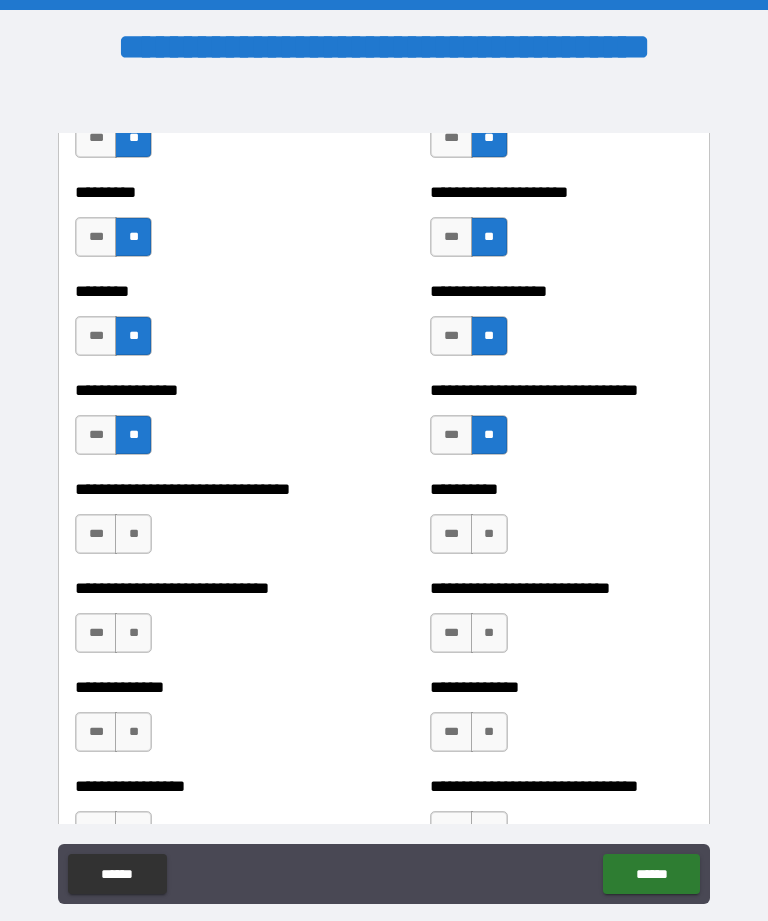 click on "**" at bounding box center (489, 534) 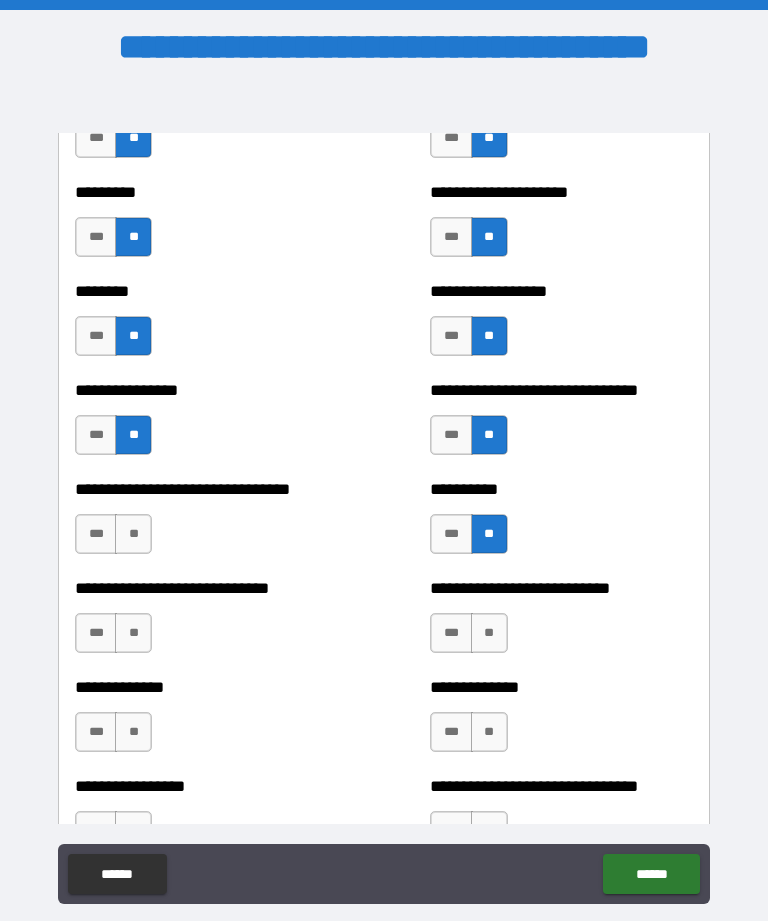 click on "**" at bounding box center (133, 534) 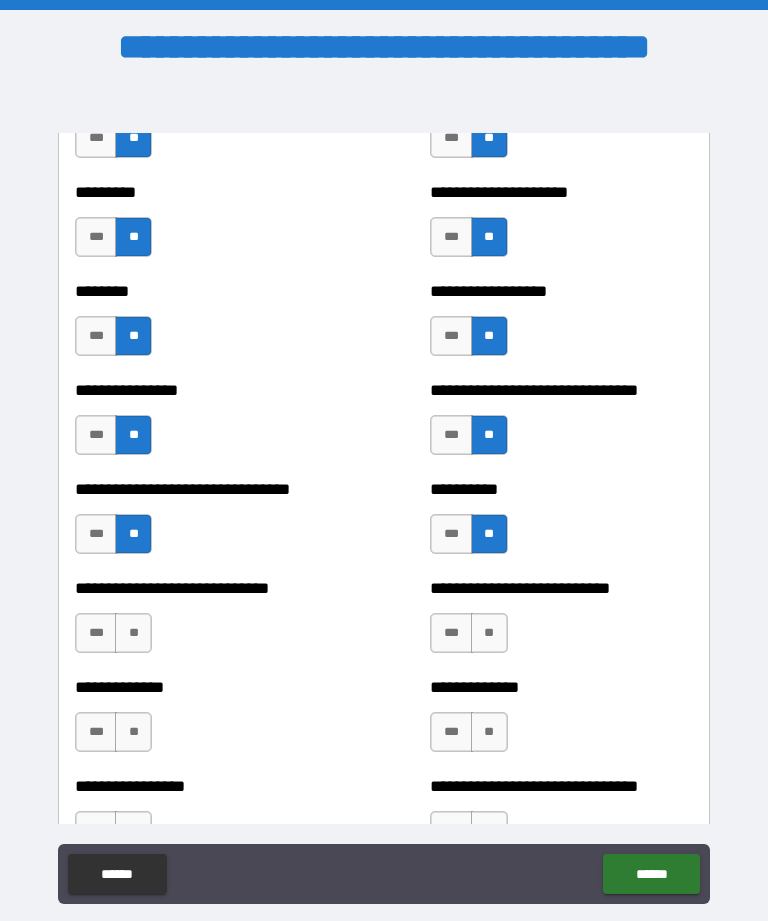 click on "**" at bounding box center (133, 633) 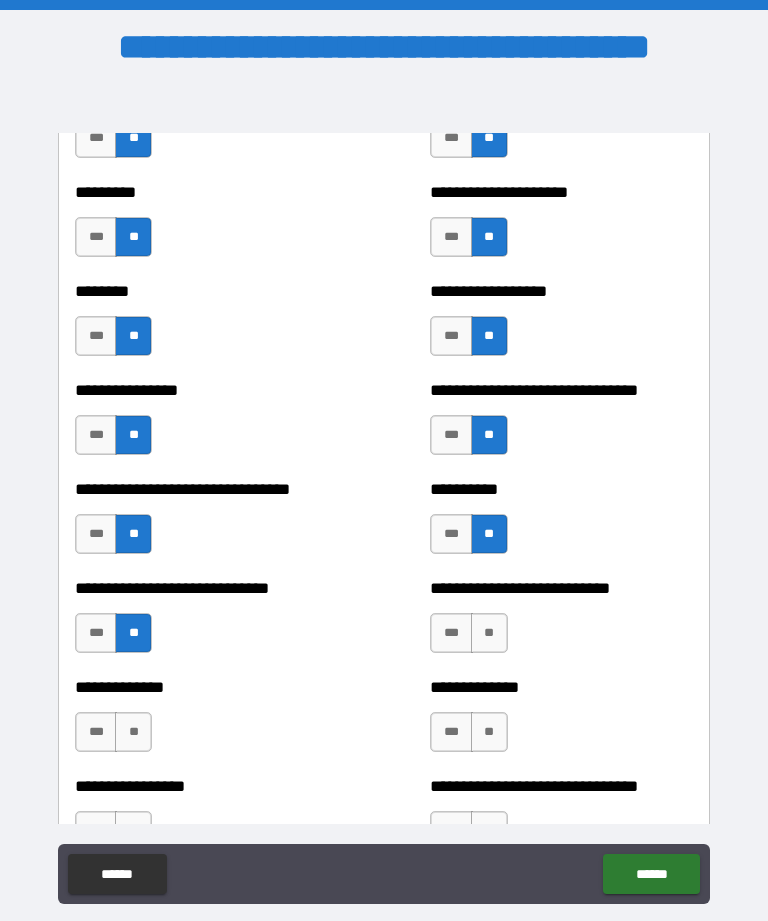 click on "**" at bounding box center (489, 633) 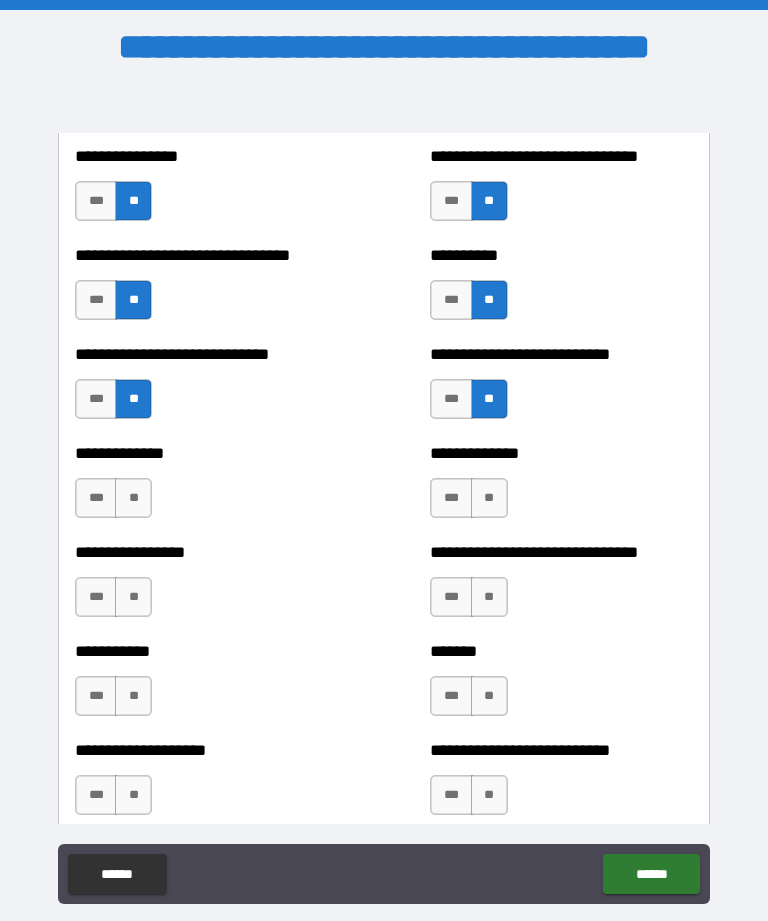 scroll, scrollTop: 7659, scrollLeft: 0, axis: vertical 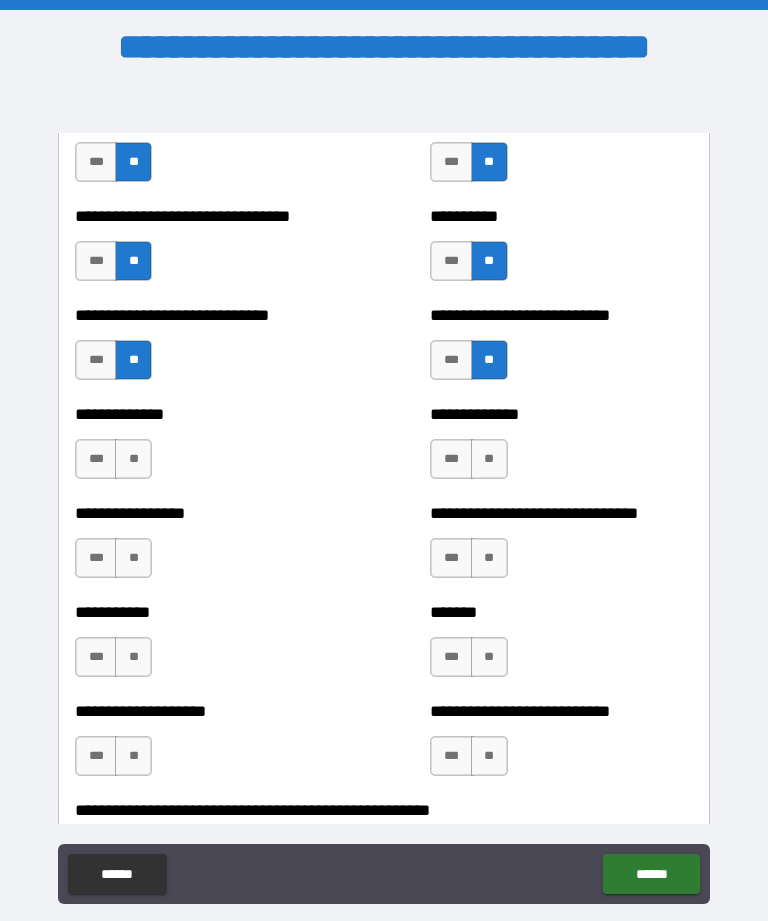 click on "**" at bounding box center [489, 459] 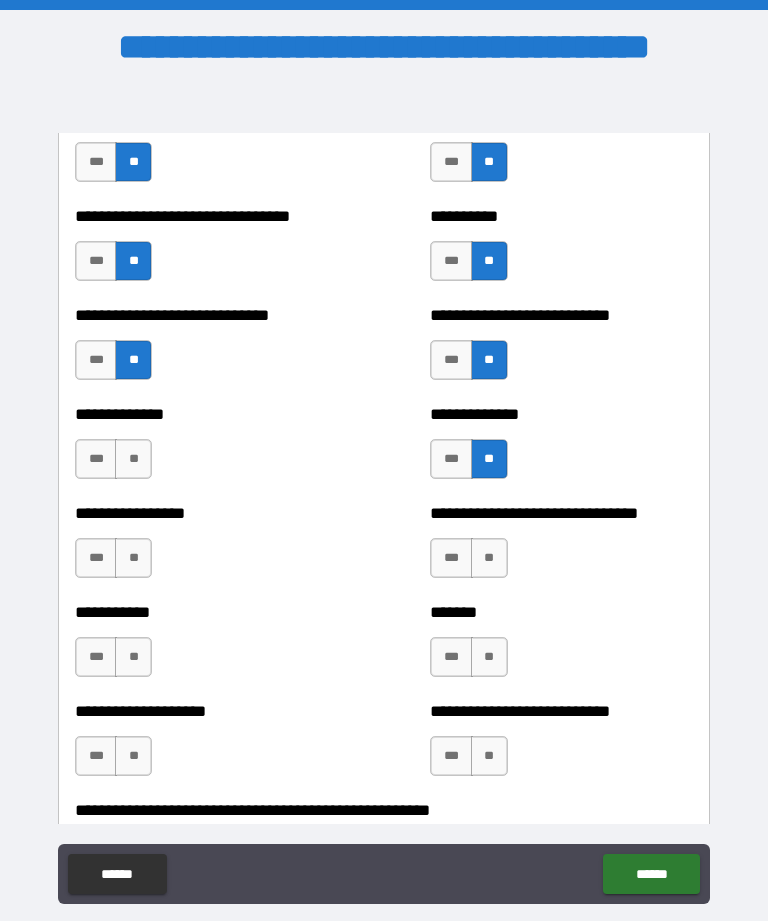 click on "**" at bounding box center (133, 459) 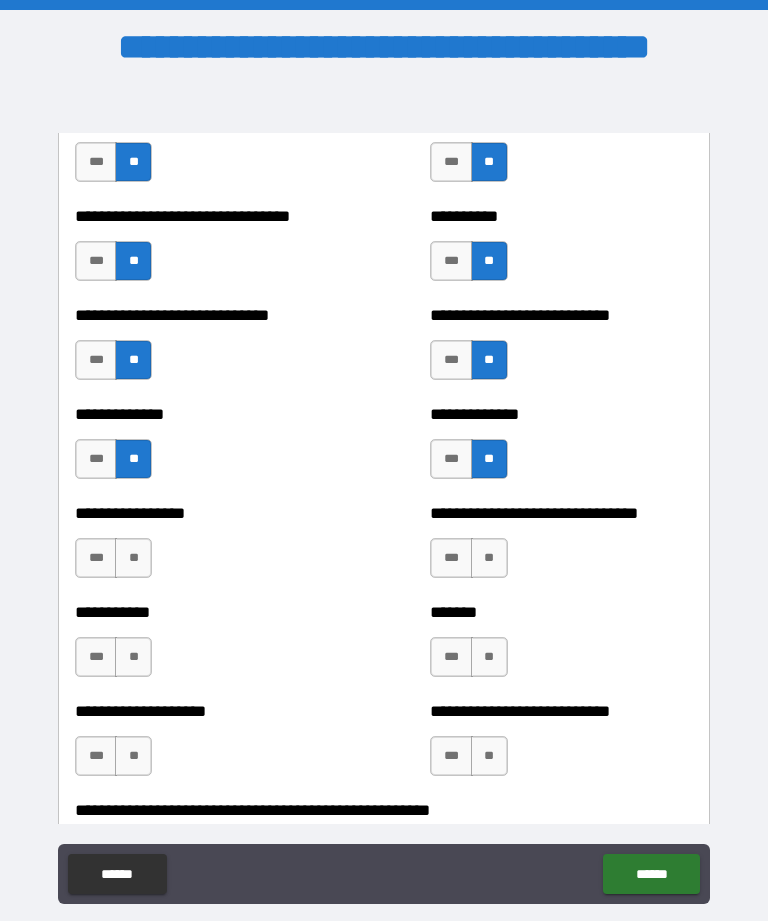 click on "**" at bounding box center [133, 558] 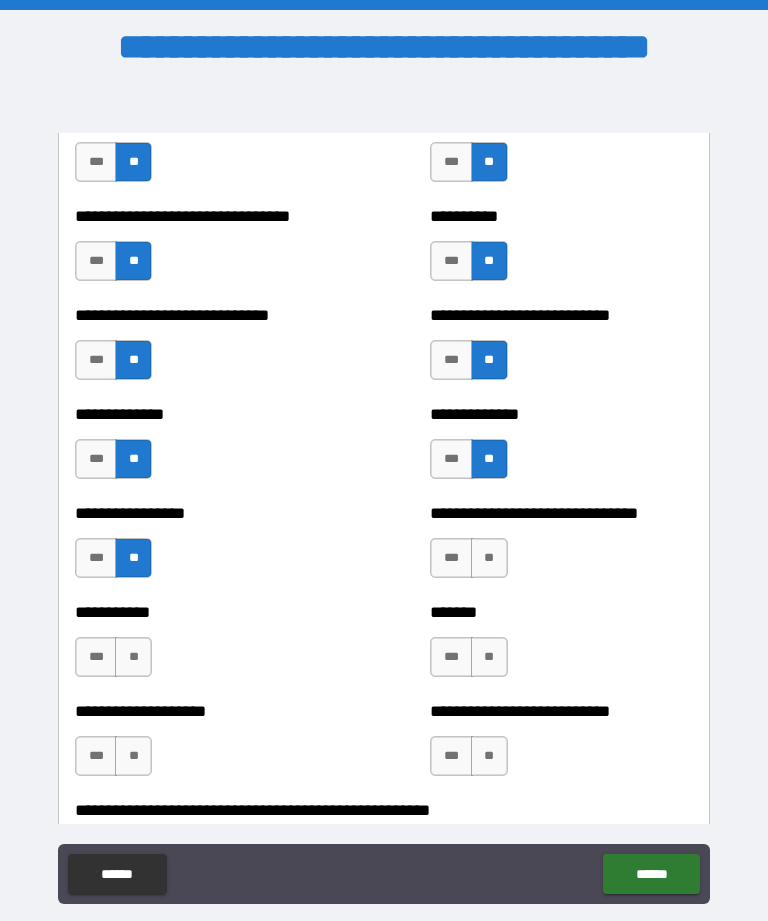 click on "**" at bounding box center [489, 558] 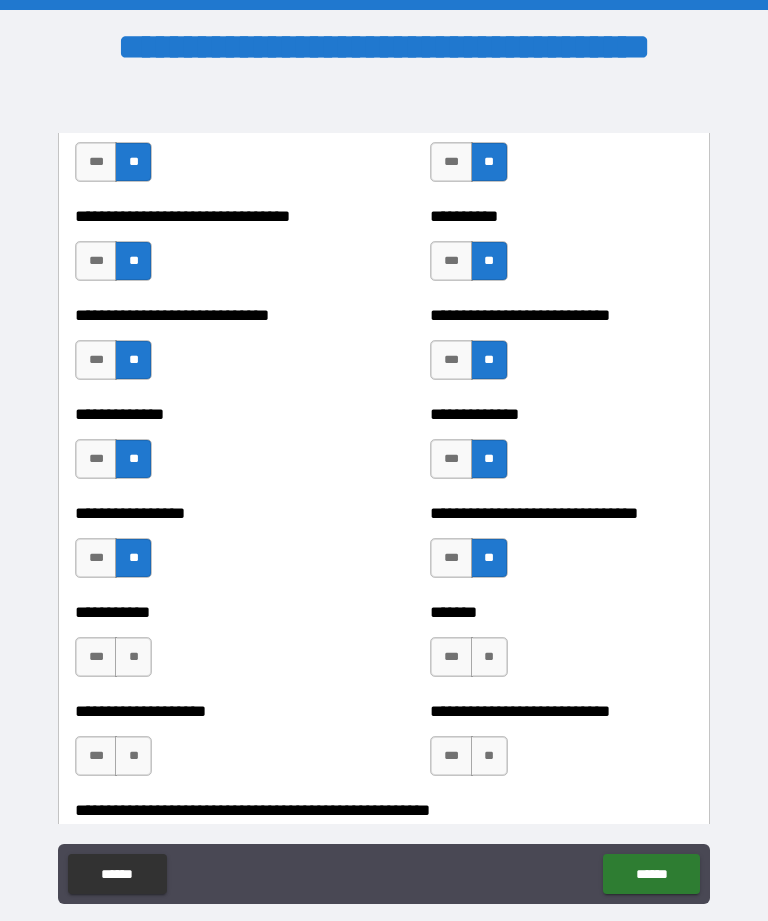 click on "**" at bounding box center (133, 657) 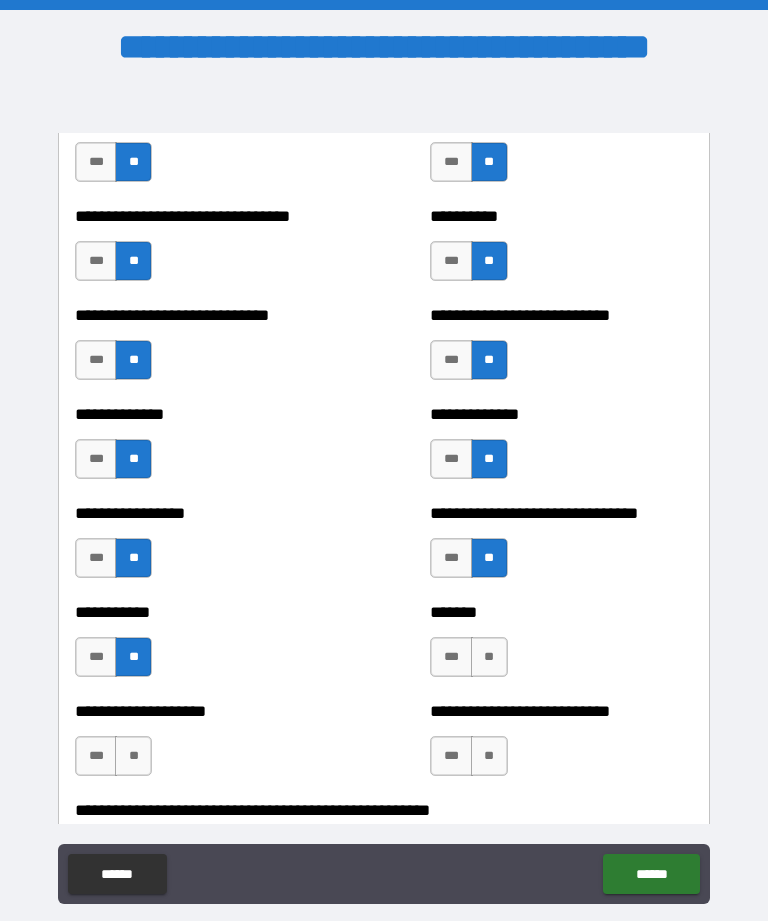 click on "**" at bounding box center [489, 657] 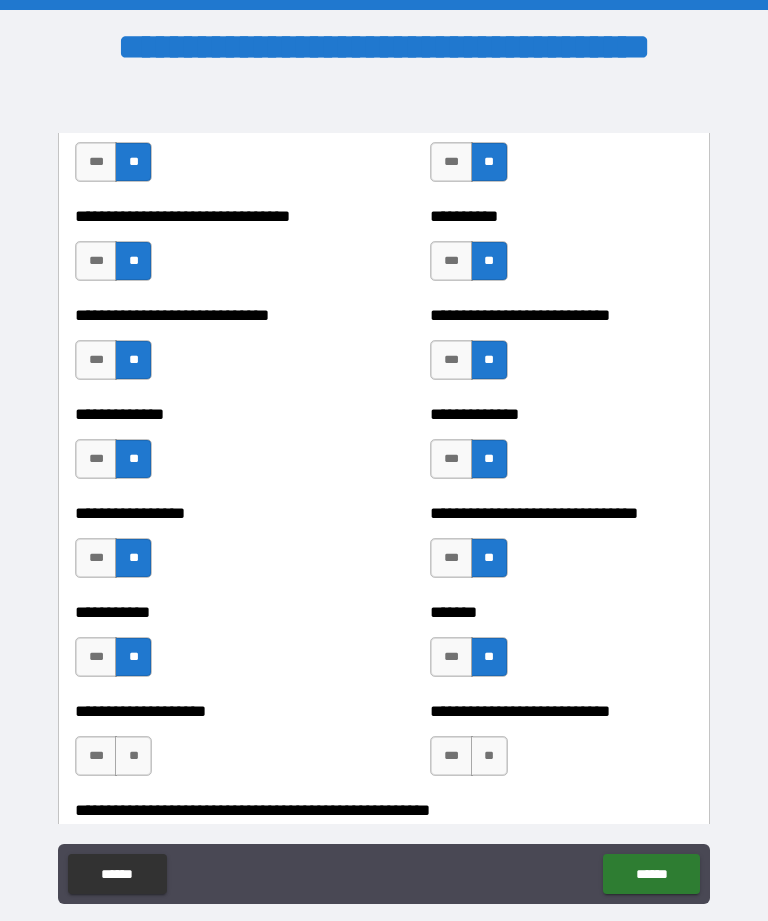 click on "**" at bounding box center [133, 756] 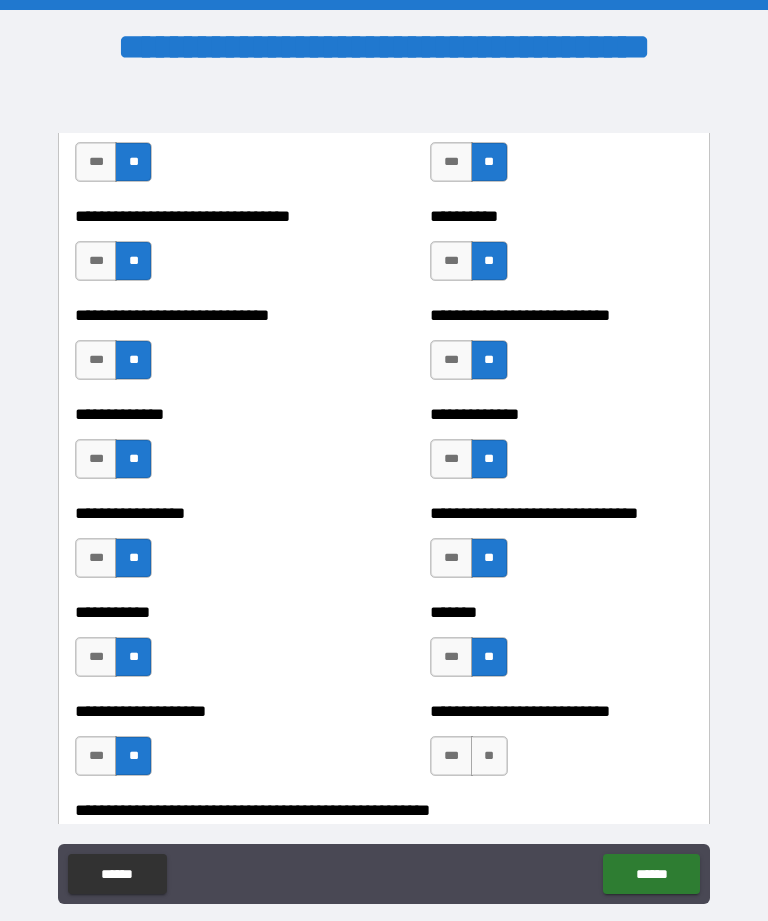 click on "**" at bounding box center [489, 756] 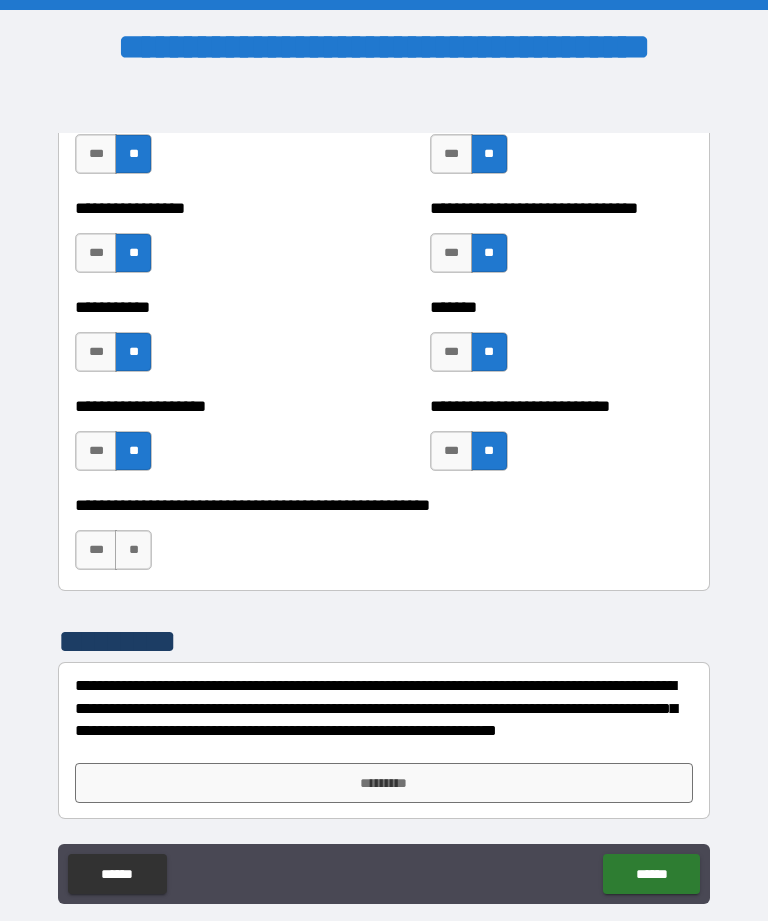 scroll, scrollTop: 7964, scrollLeft: 0, axis: vertical 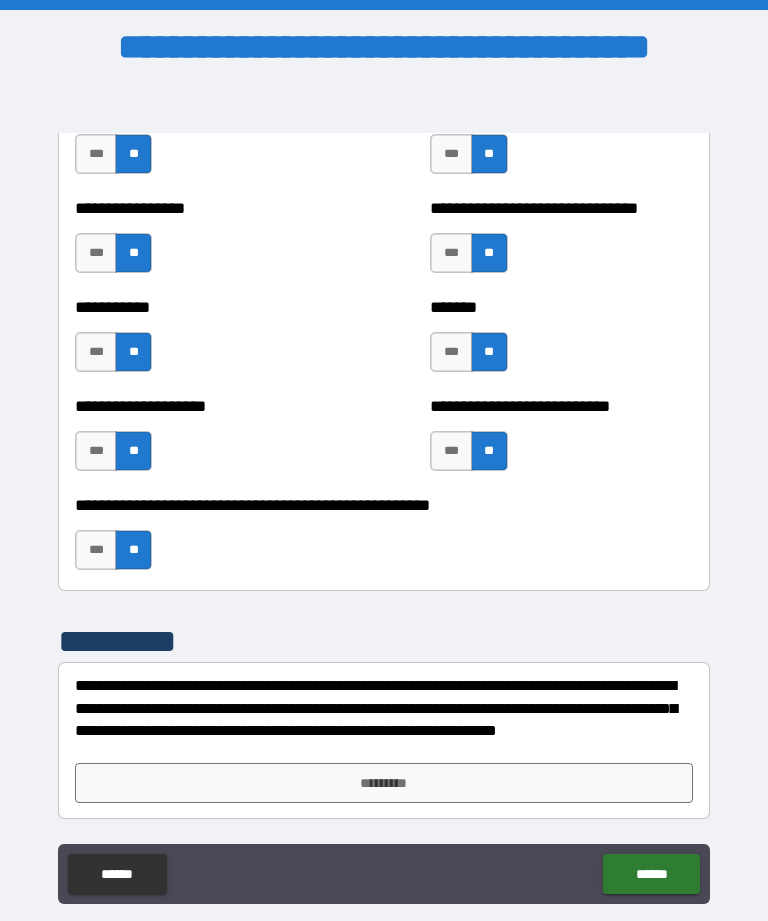 click on "*********" at bounding box center (384, 783) 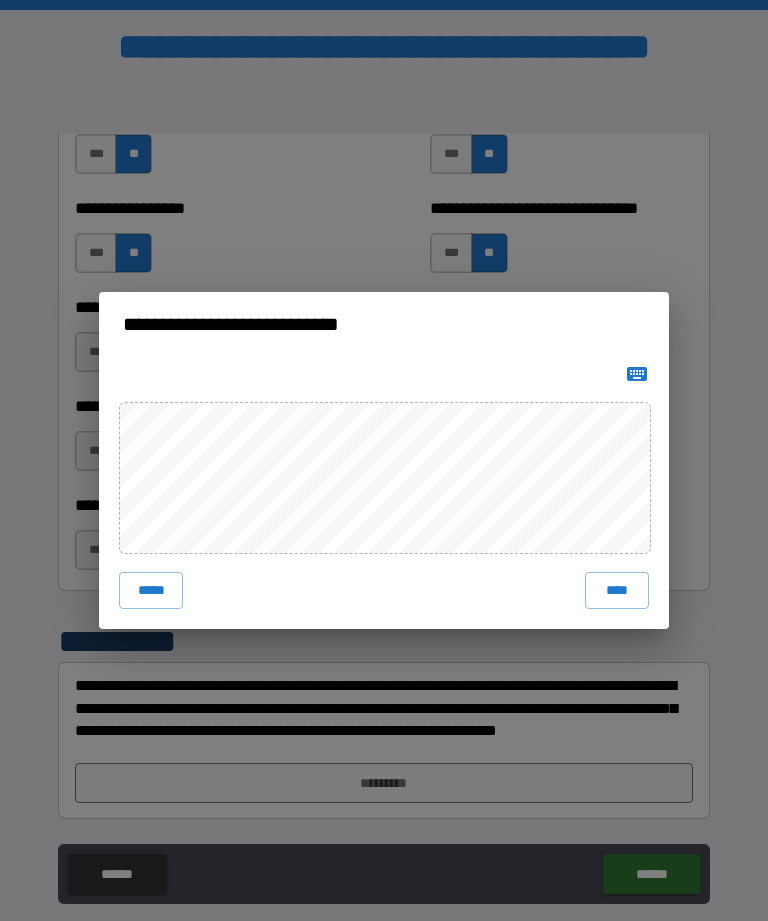 scroll, scrollTop: 7964, scrollLeft: 0, axis: vertical 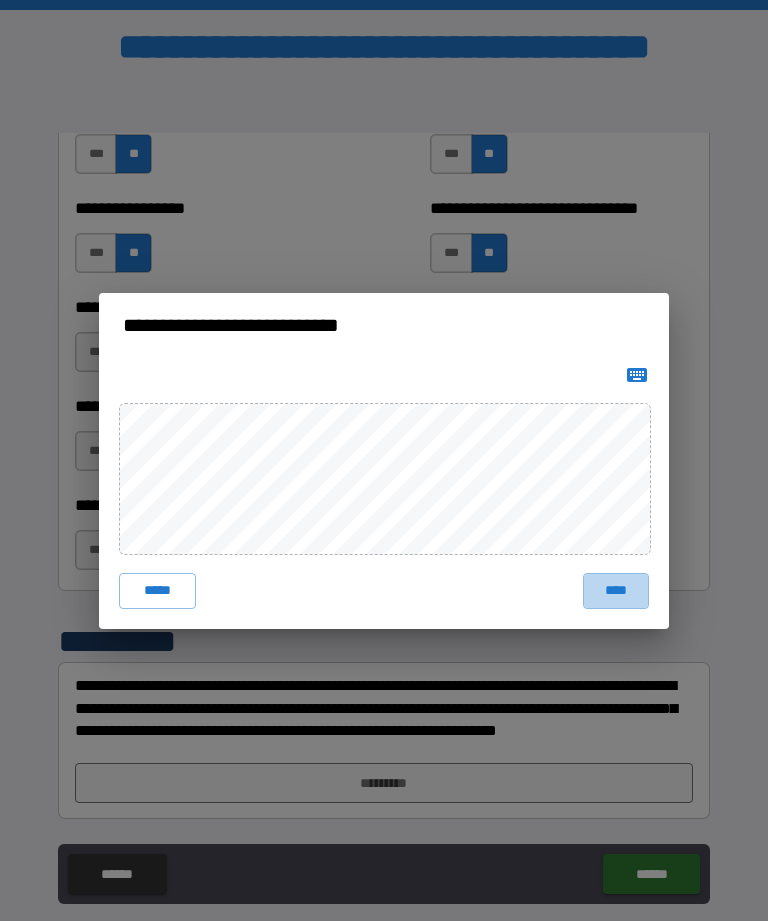 click on "****" at bounding box center (616, 591) 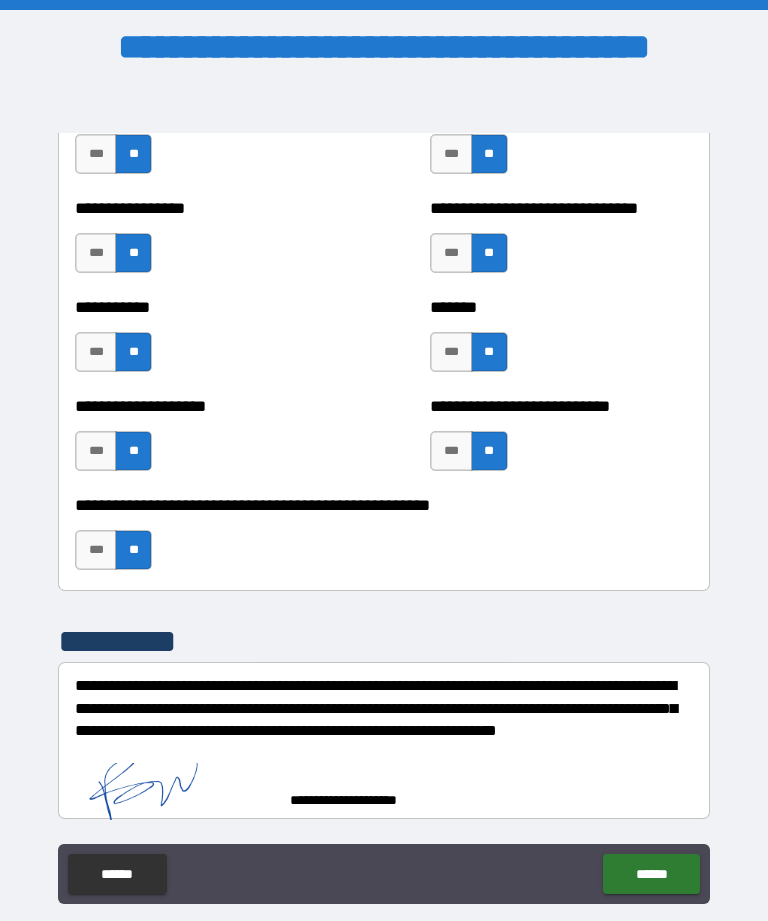 scroll, scrollTop: 7954, scrollLeft: 0, axis: vertical 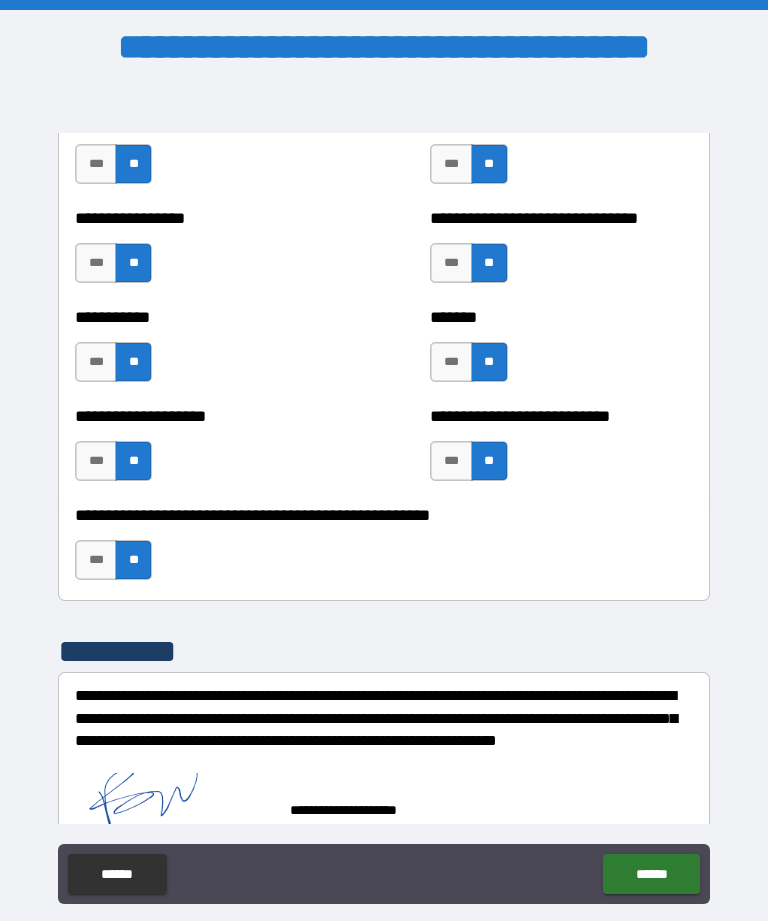 click on "******" at bounding box center [651, 874] 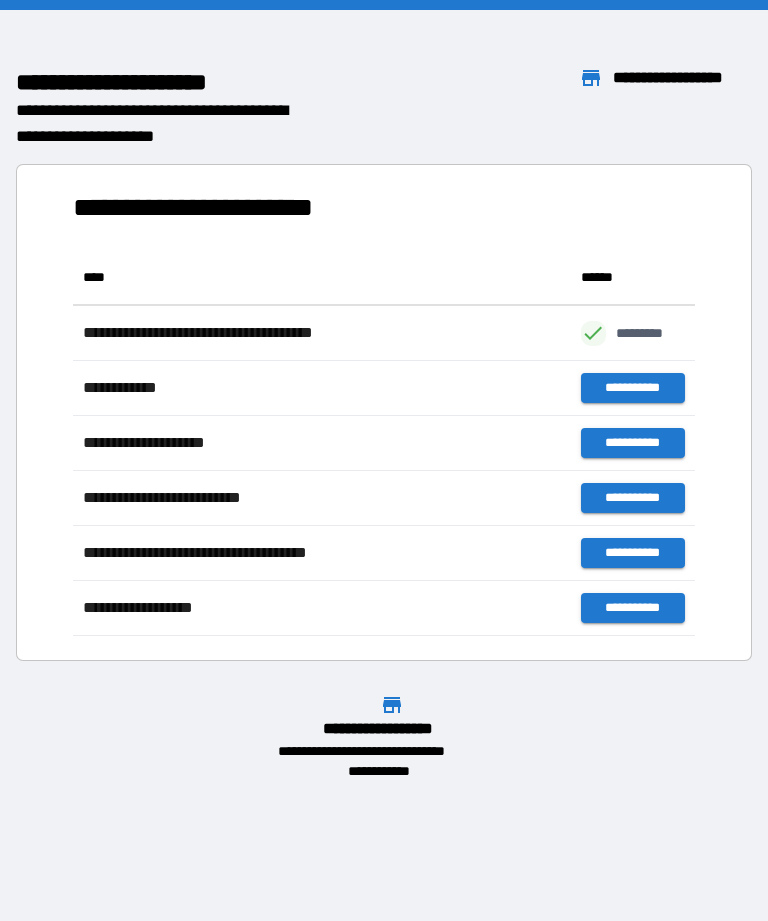 scroll, scrollTop: 386, scrollLeft: 622, axis: both 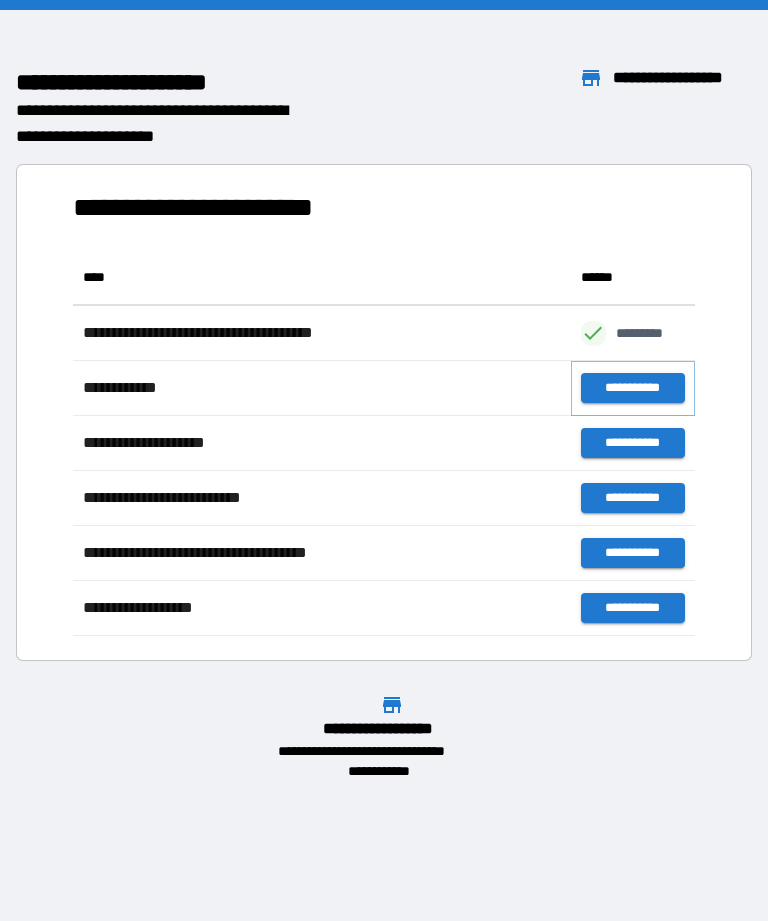 click on "**********" at bounding box center (633, 388) 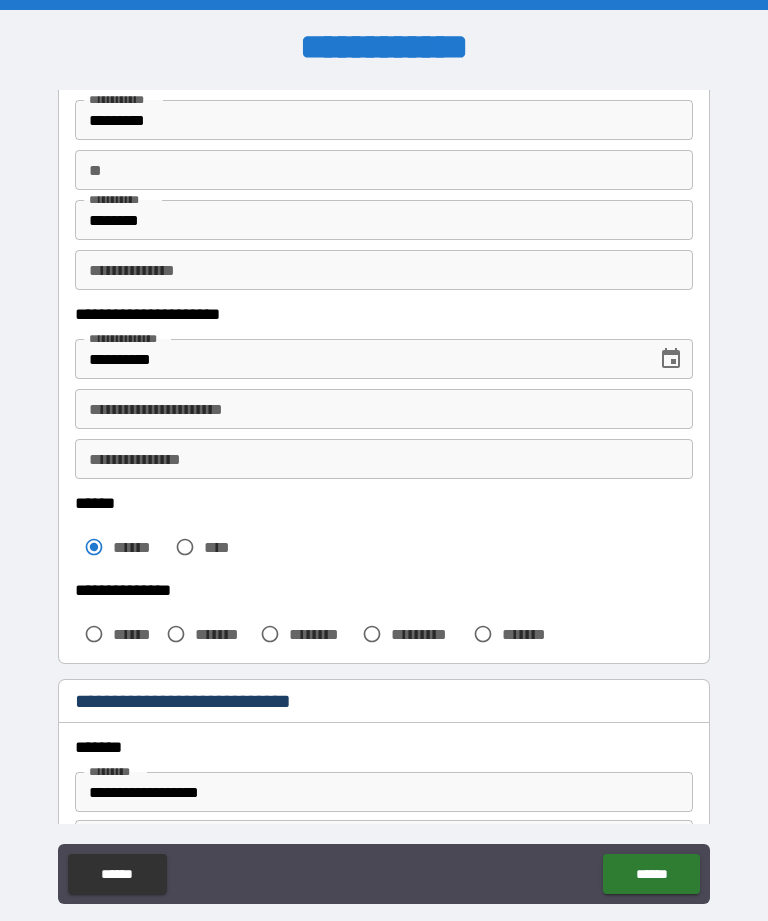 scroll, scrollTop: 155, scrollLeft: 0, axis: vertical 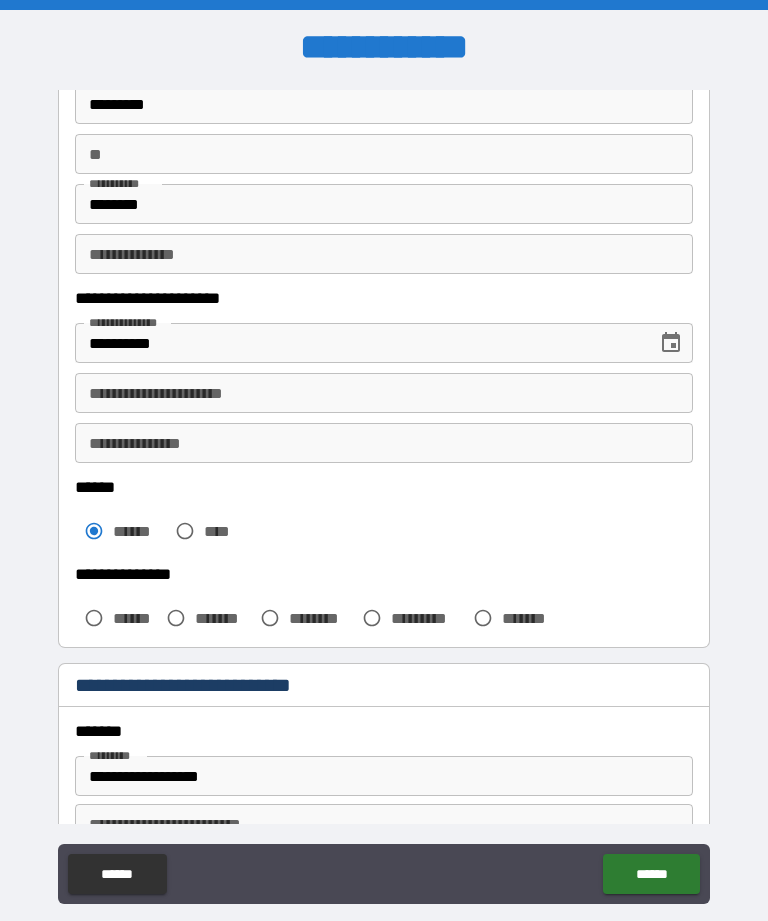 click on "******" at bounding box center (135, 618) 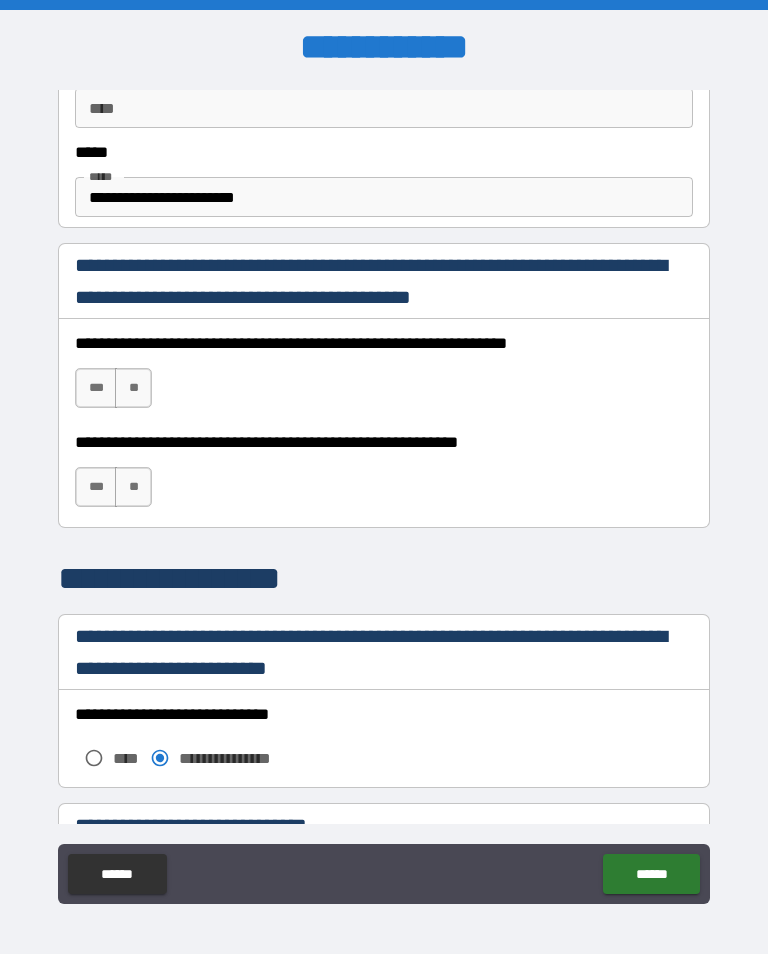 scroll, scrollTop: 1203, scrollLeft: 0, axis: vertical 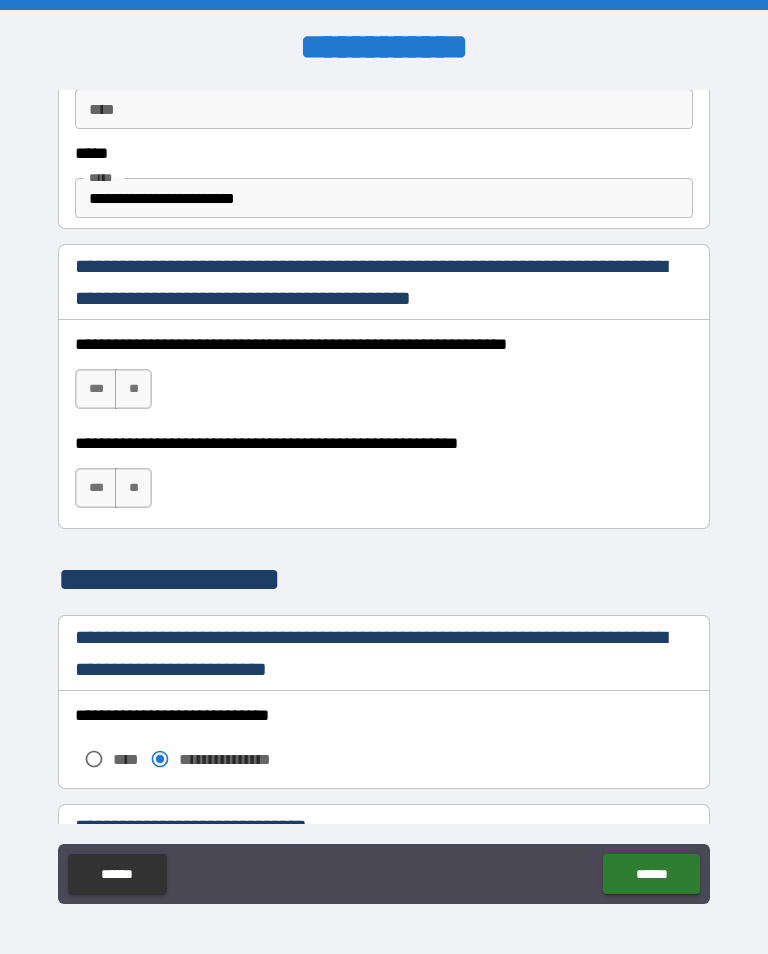 click on "***" at bounding box center [96, 389] 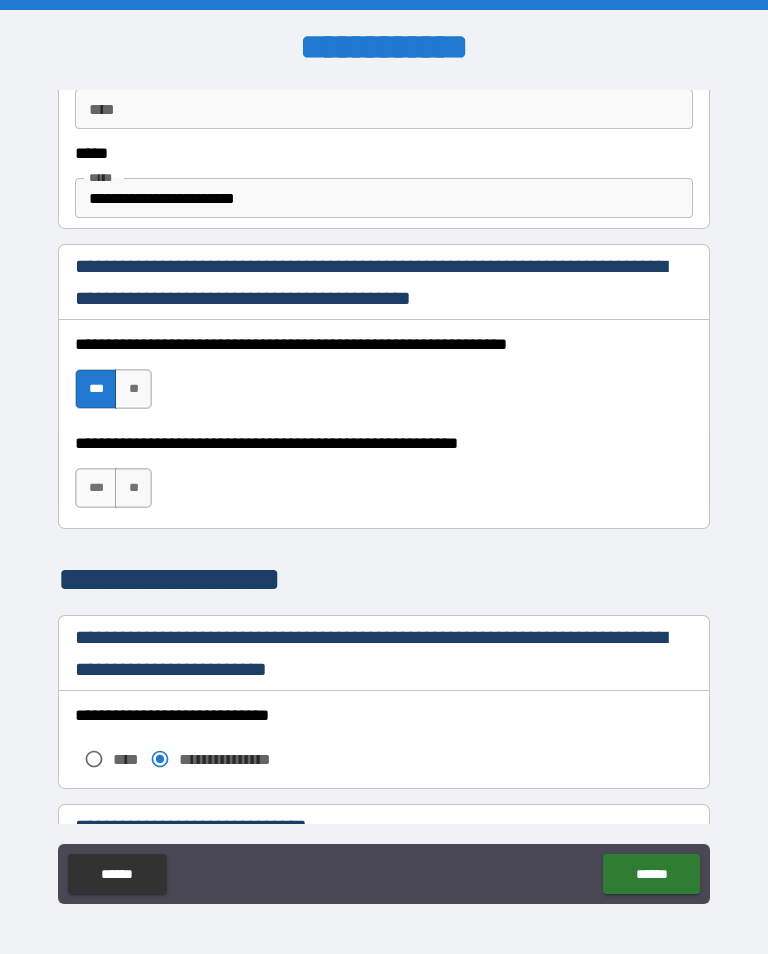 click on "***" at bounding box center [96, 488] 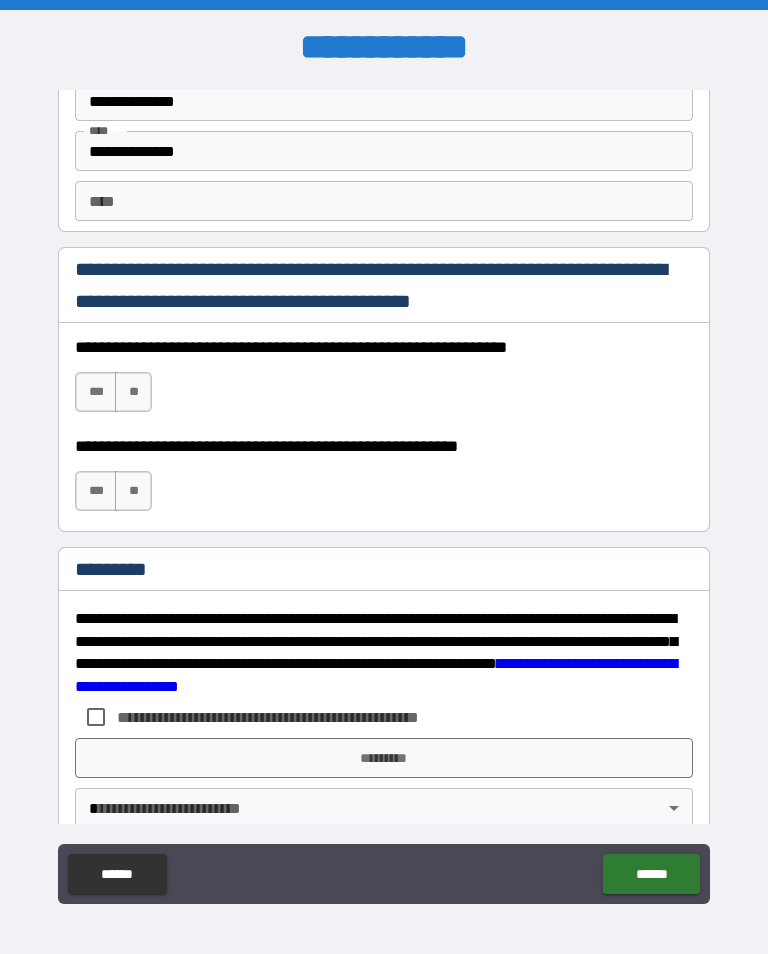 scroll, scrollTop: 2838, scrollLeft: 0, axis: vertical 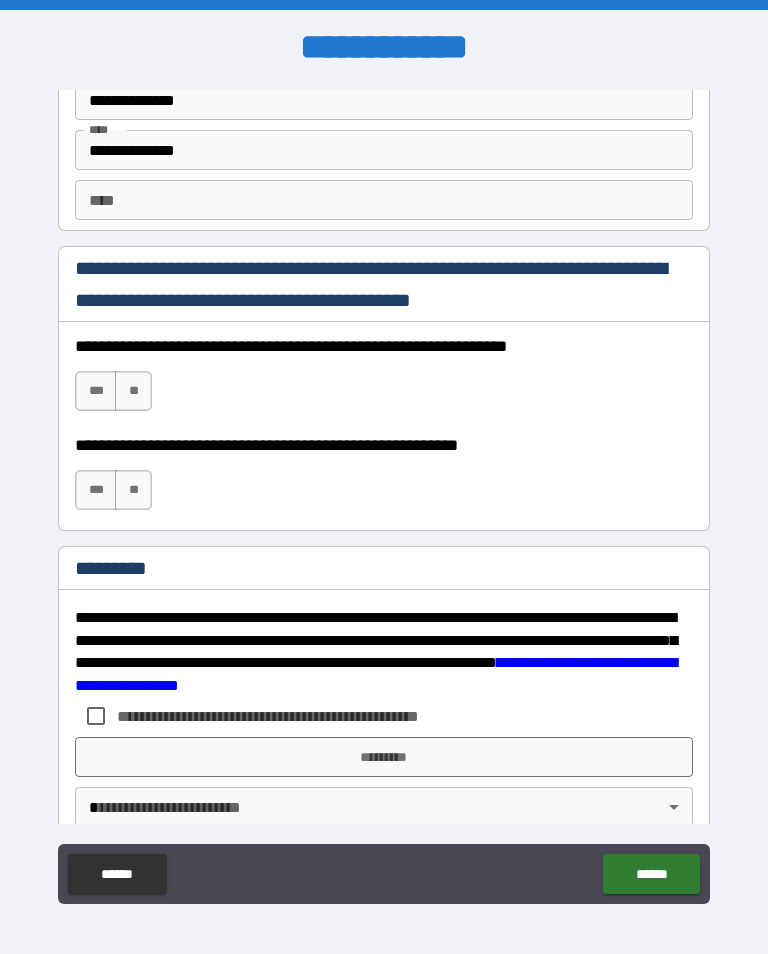 click on "***" at bounding box center [96, 391] 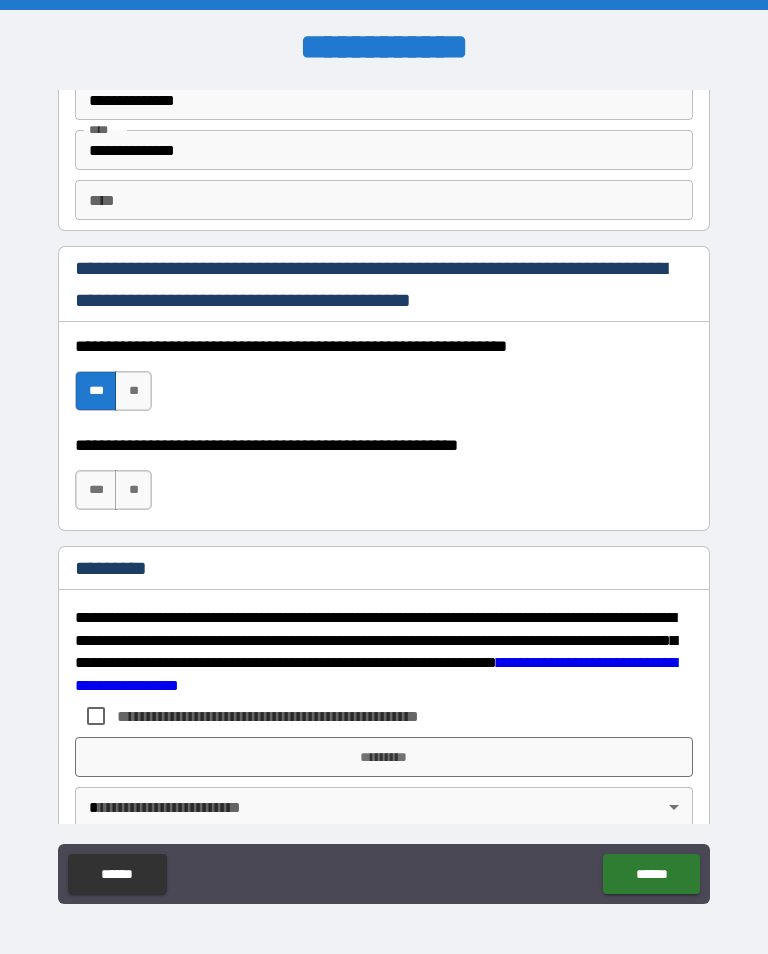 click on "***" at bounding box center (96, 490) 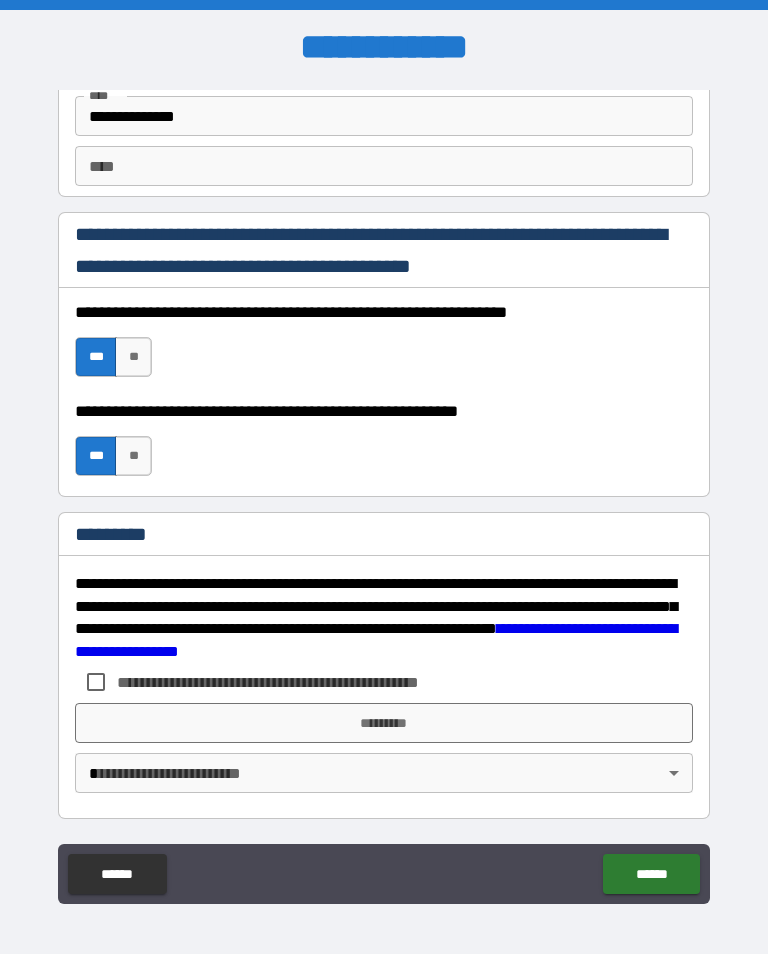 scroll, scrollTop: 2872, scrollLeft: 0, axis: vertical 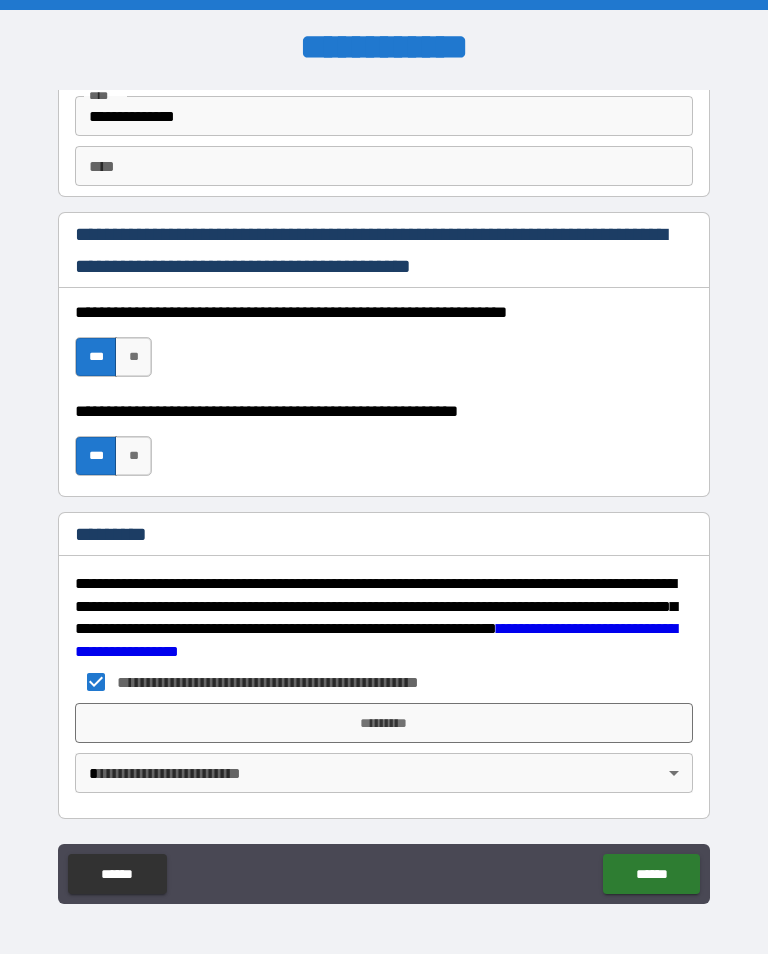 click on "*********" at bounding box center (384, 723) 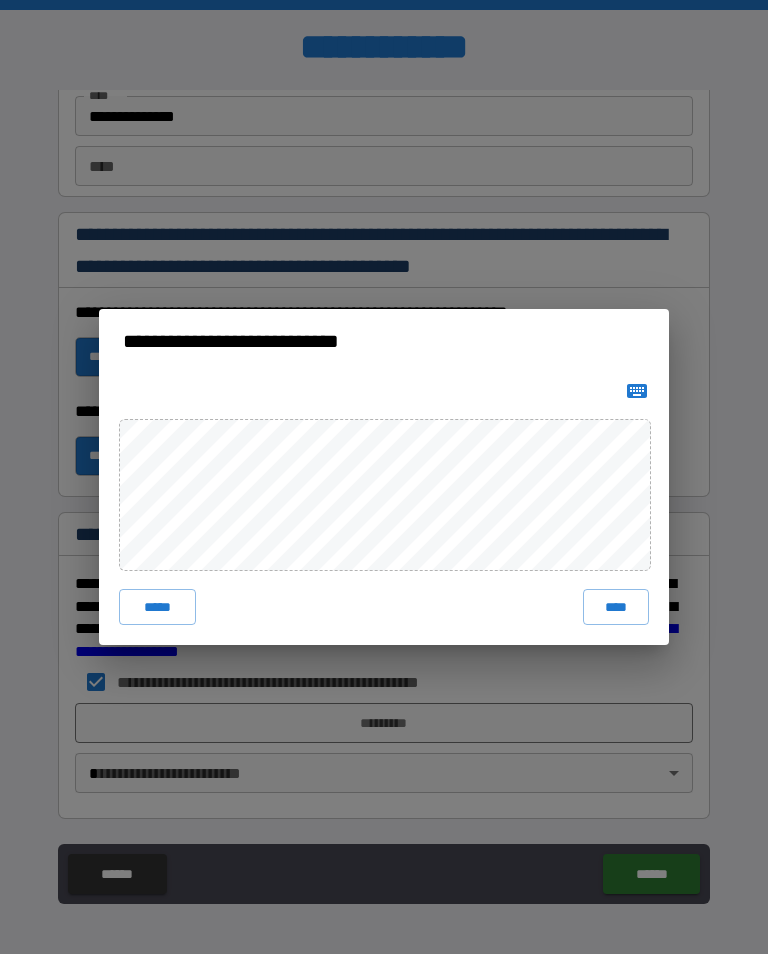 click on "**********" at bounding box center [384, 477] 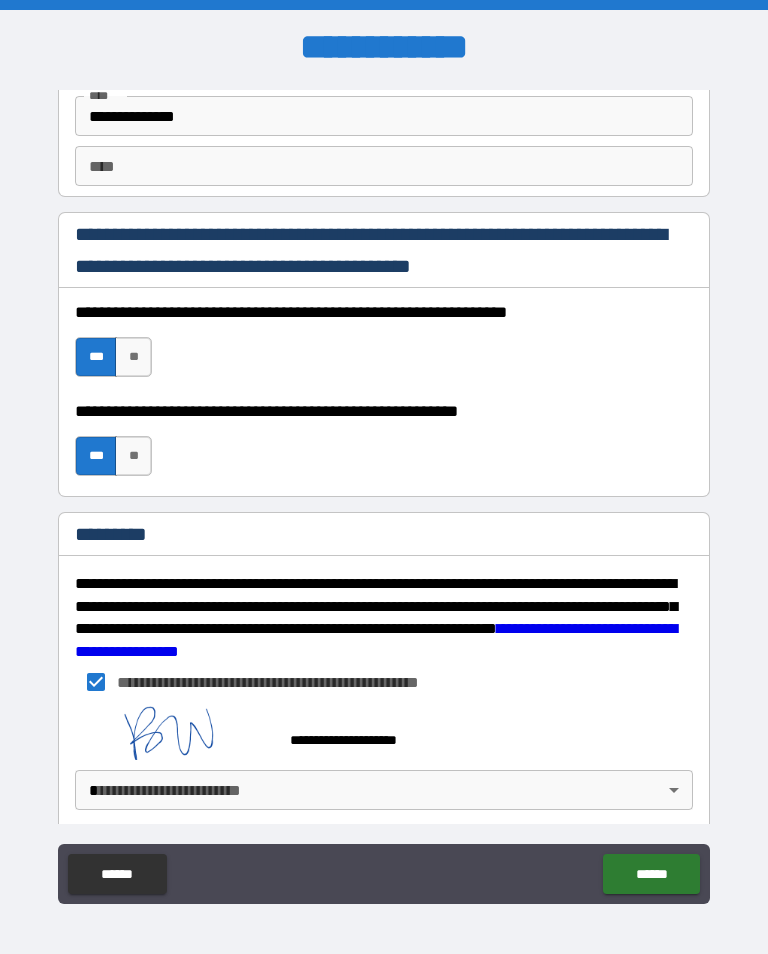click on "**********" at bounding box center [384, 492] 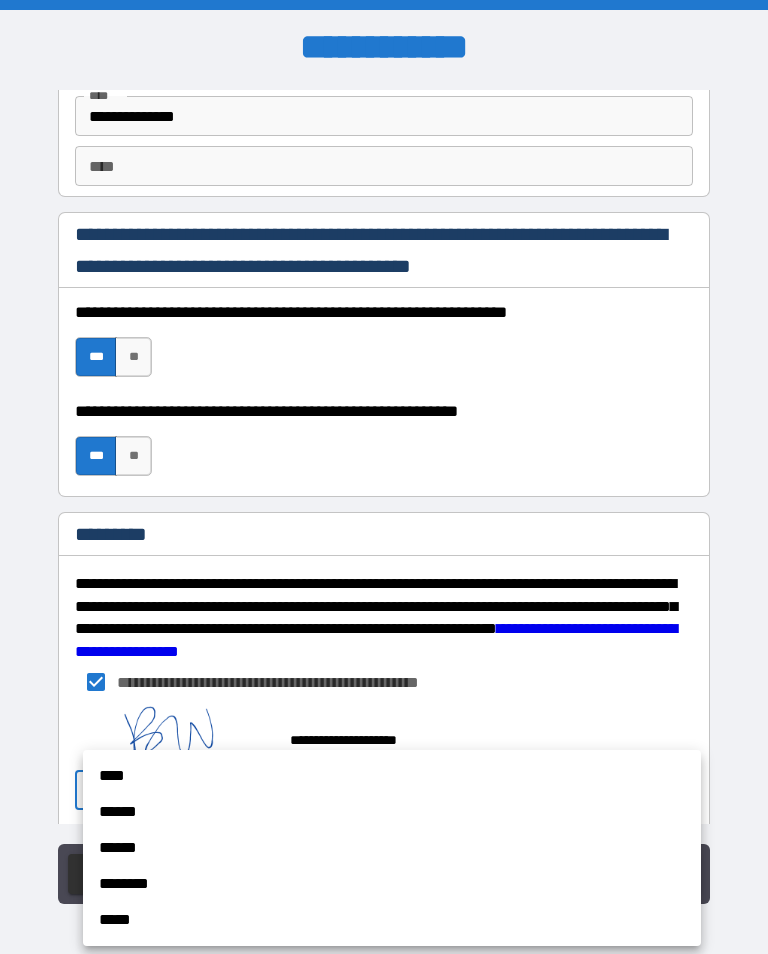 click on "******" at bounding box center (392, 812) 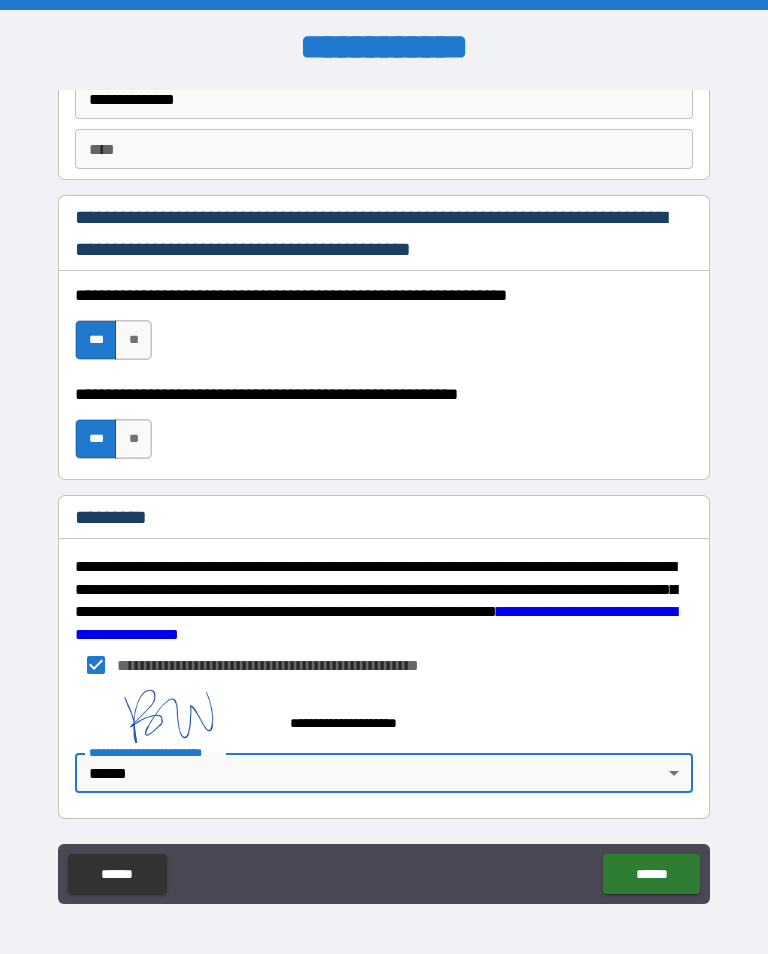 click on "******" at bounding box center [651, 874] 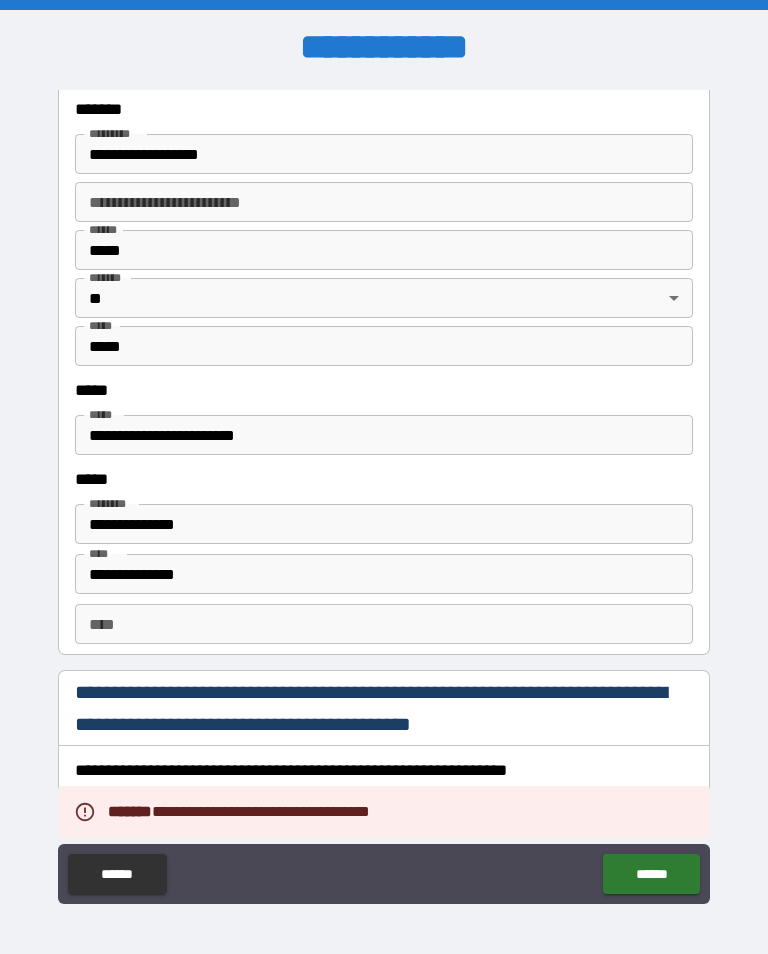 click on "******" at bounding box center (651, 874) 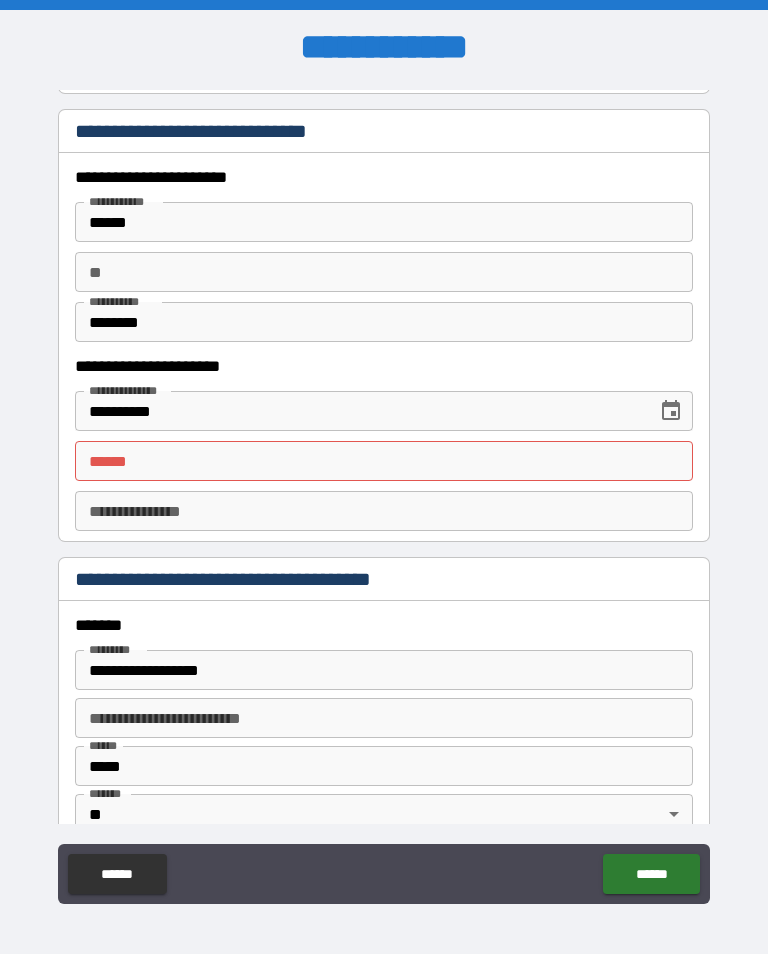 scroll, scrollTop: 1900, scrollLeft: 0, axis: vertical 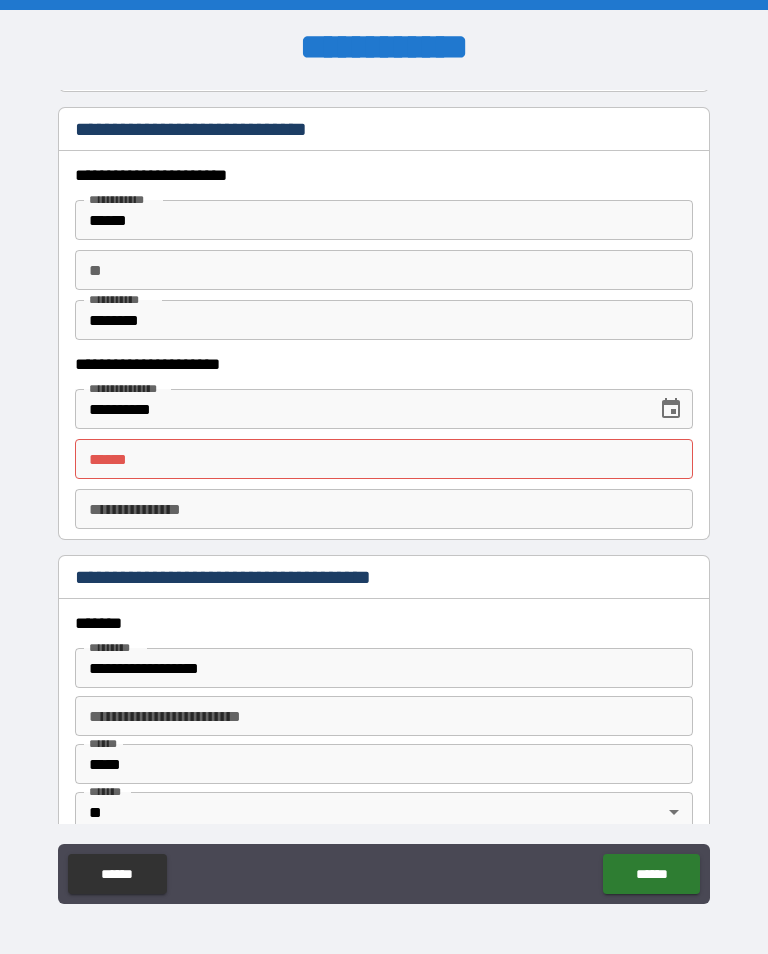 click on "****   *" at bounding box center (384, 459) 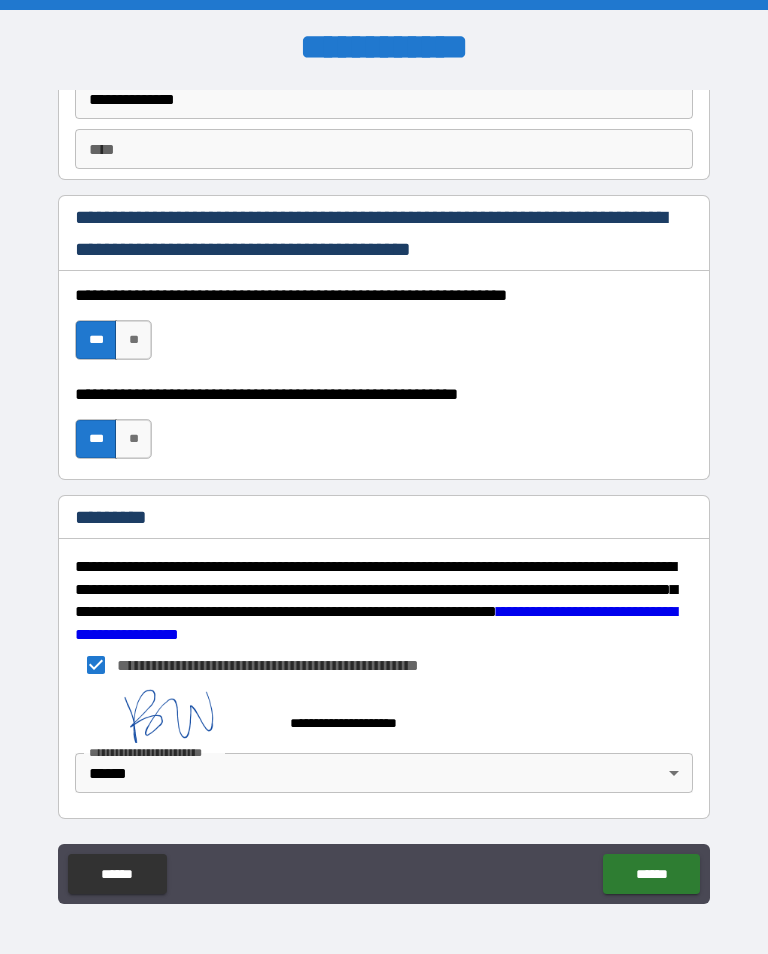 scroll, scrollTop: 2889, scrollLeft: 0, axis: vertical 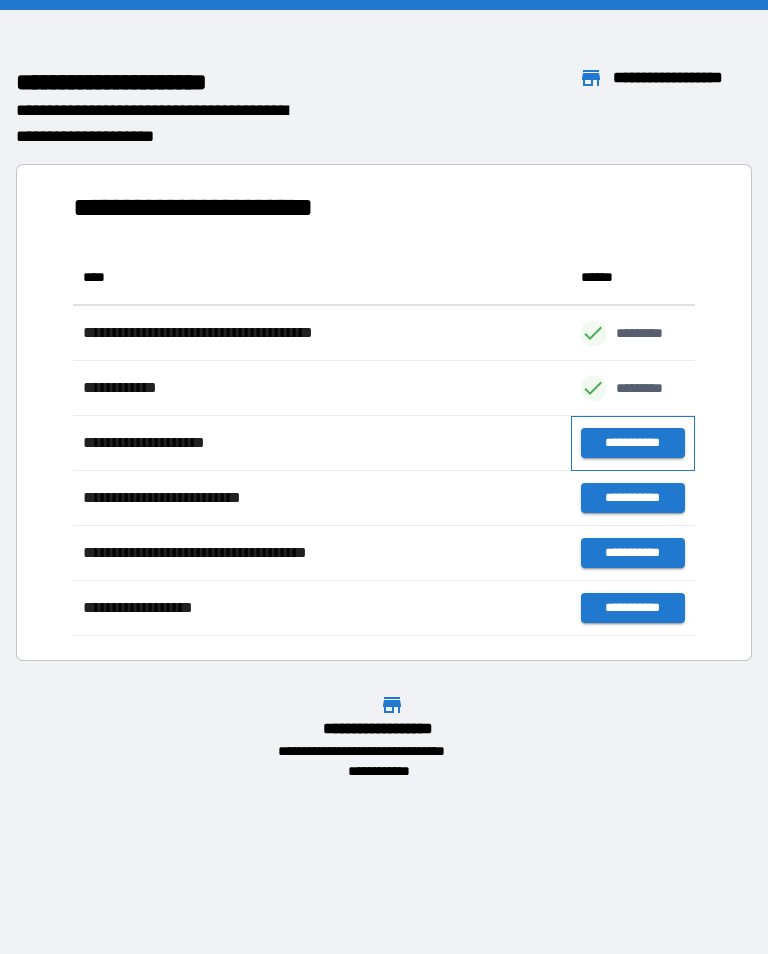 click on "**********" at bounding box center [633, 443] 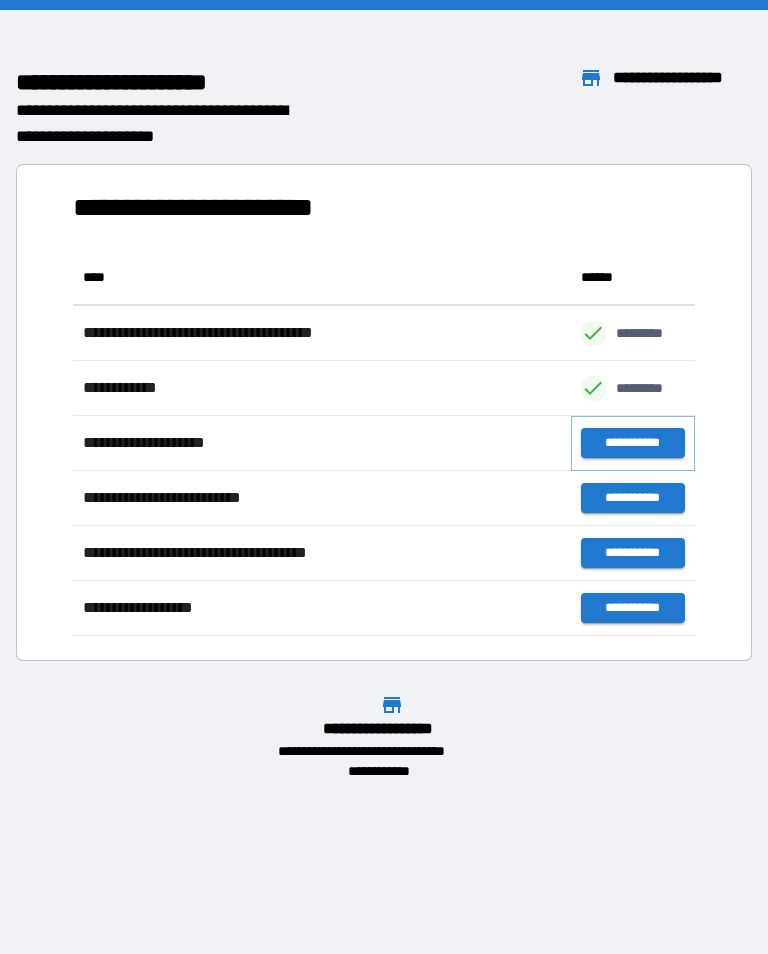 click on "**********" at bounding box center (633, 443) 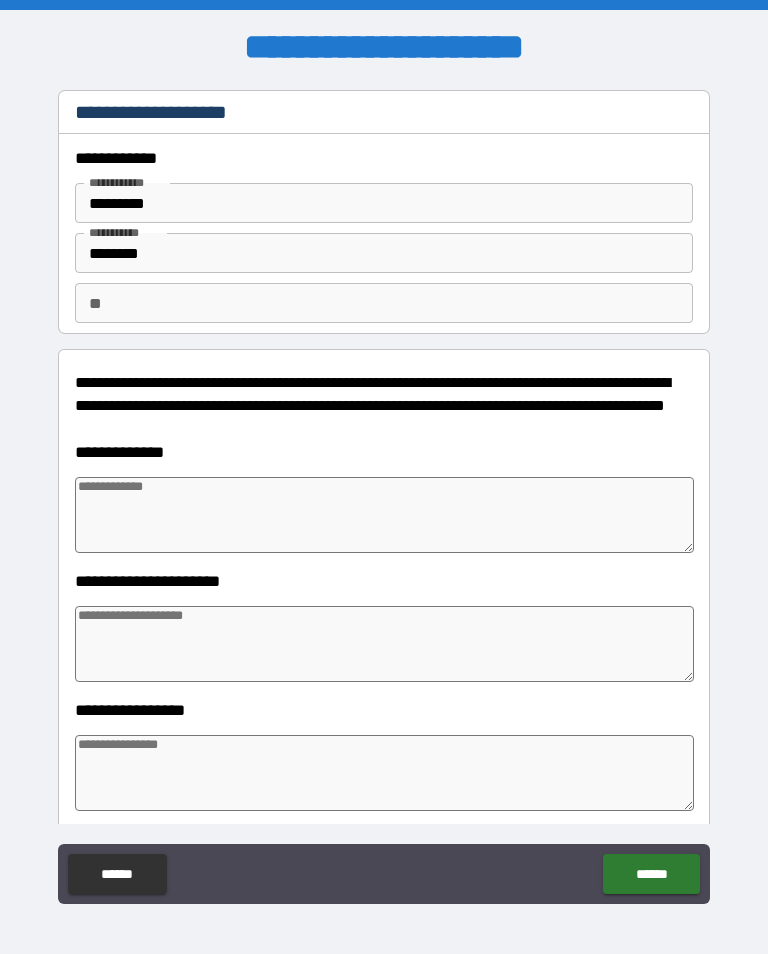 type on "*" 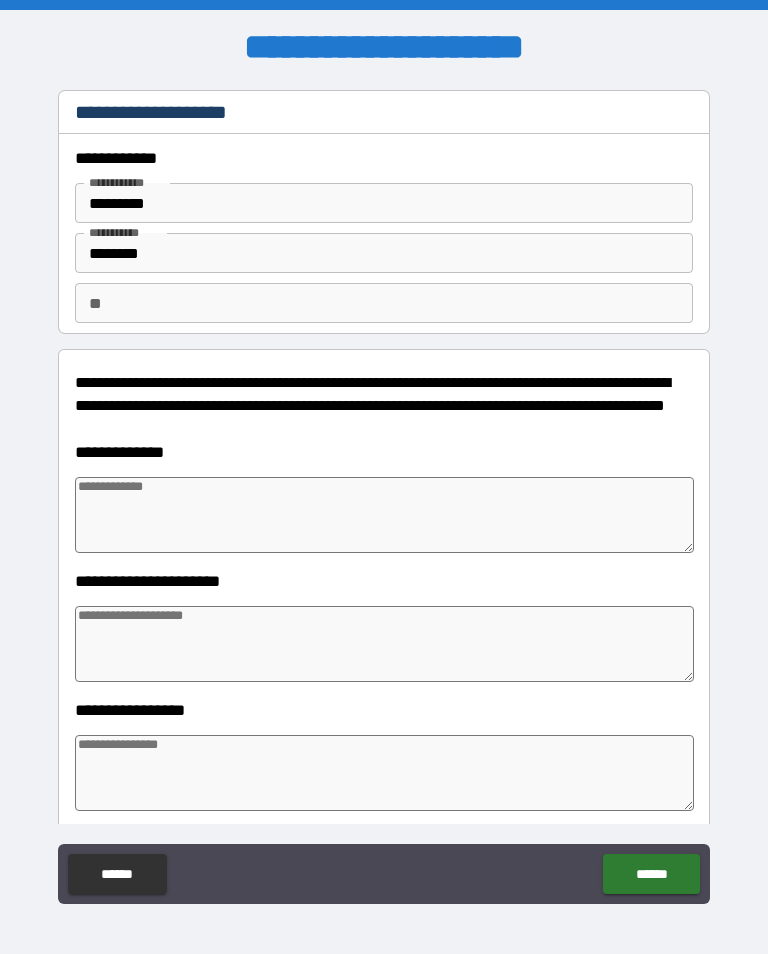 type on "*" 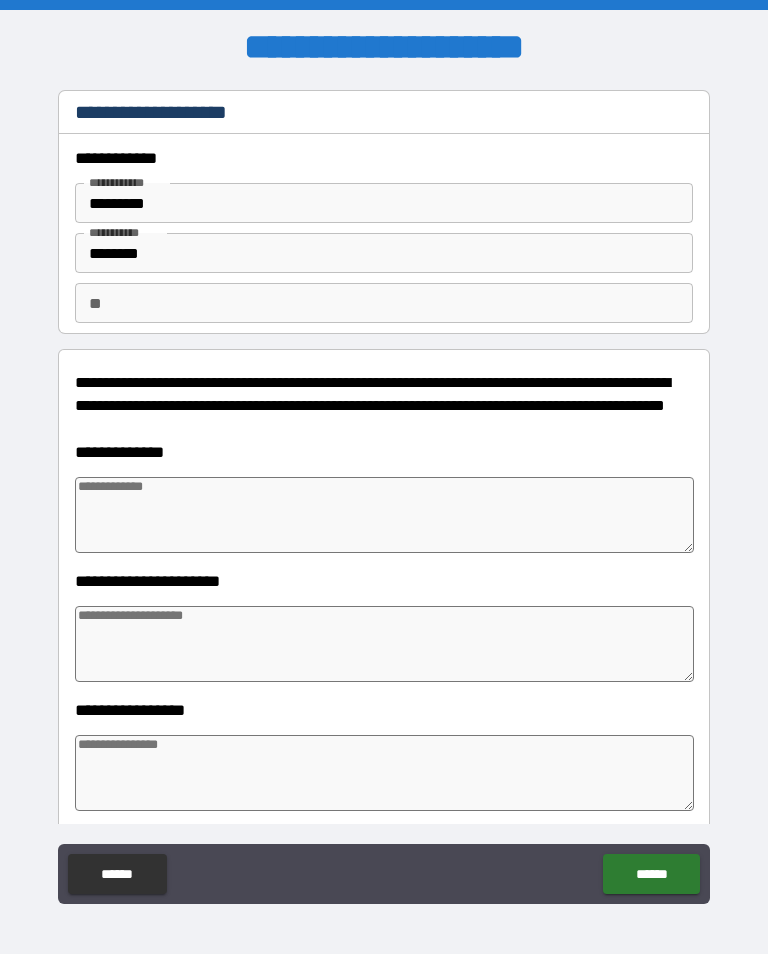 type on "*" 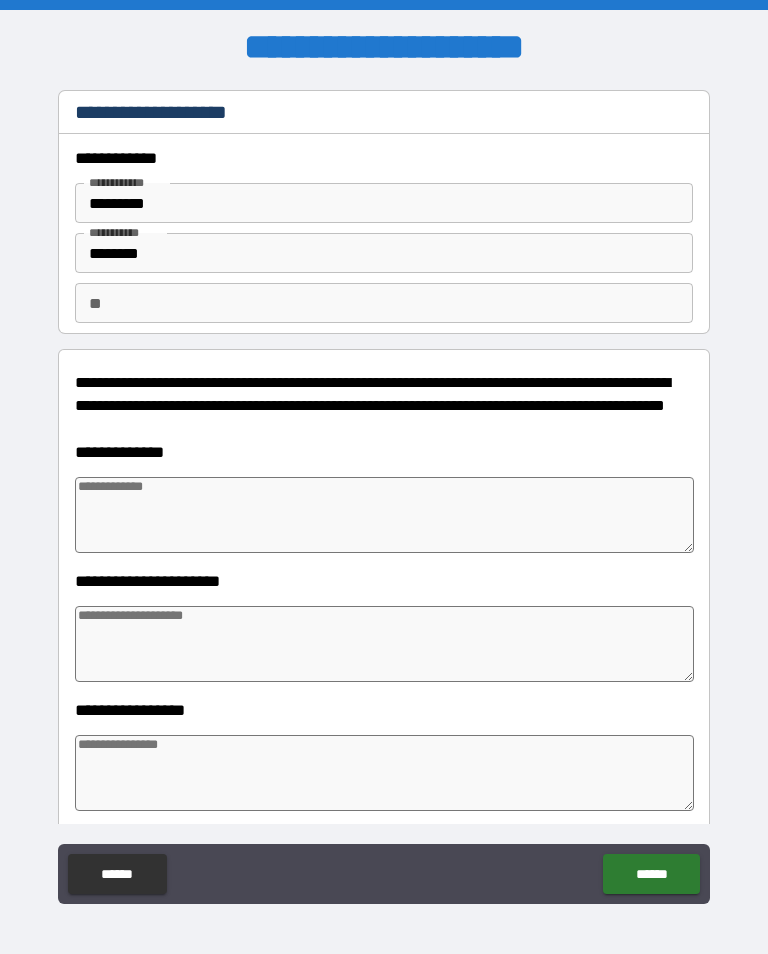 type on "*" 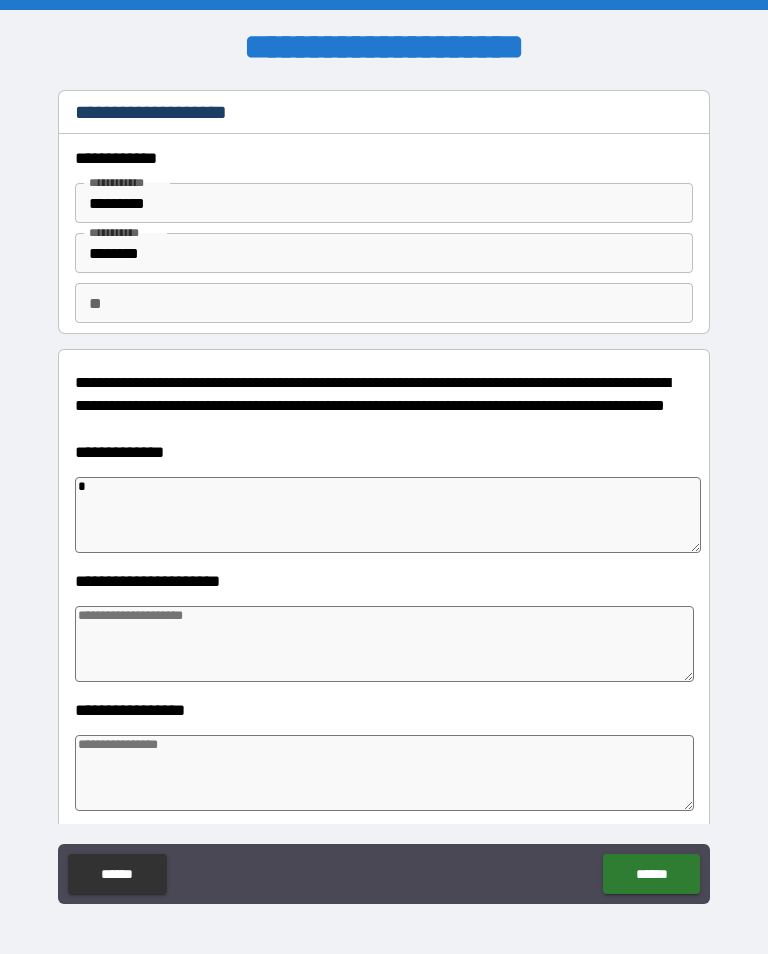 type on "**" 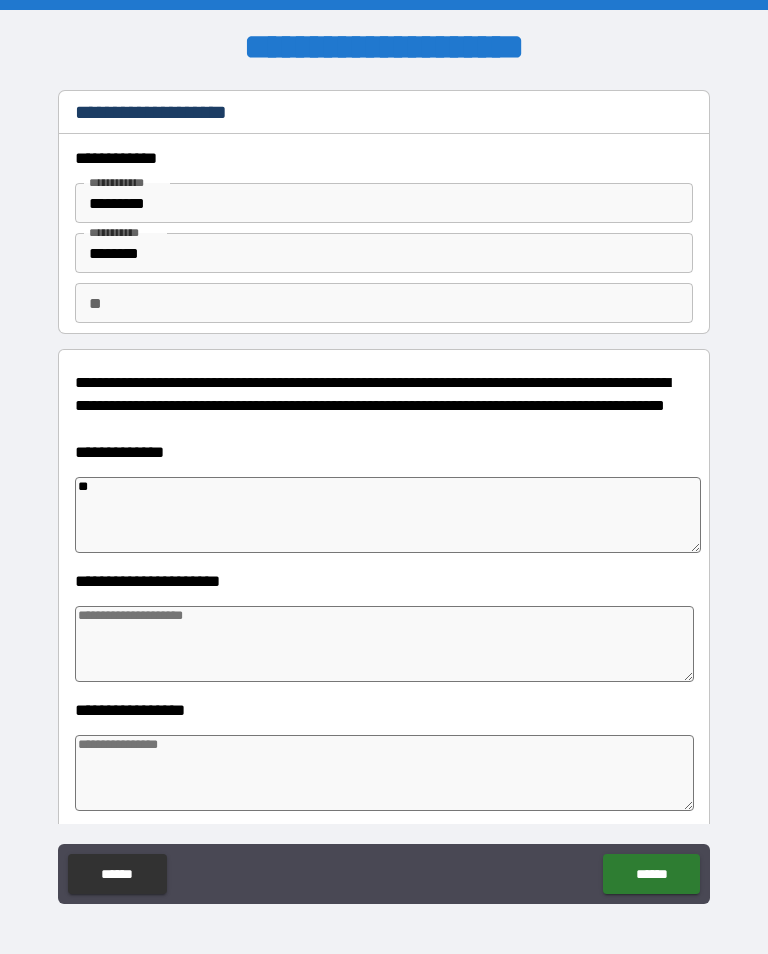 type on "*" 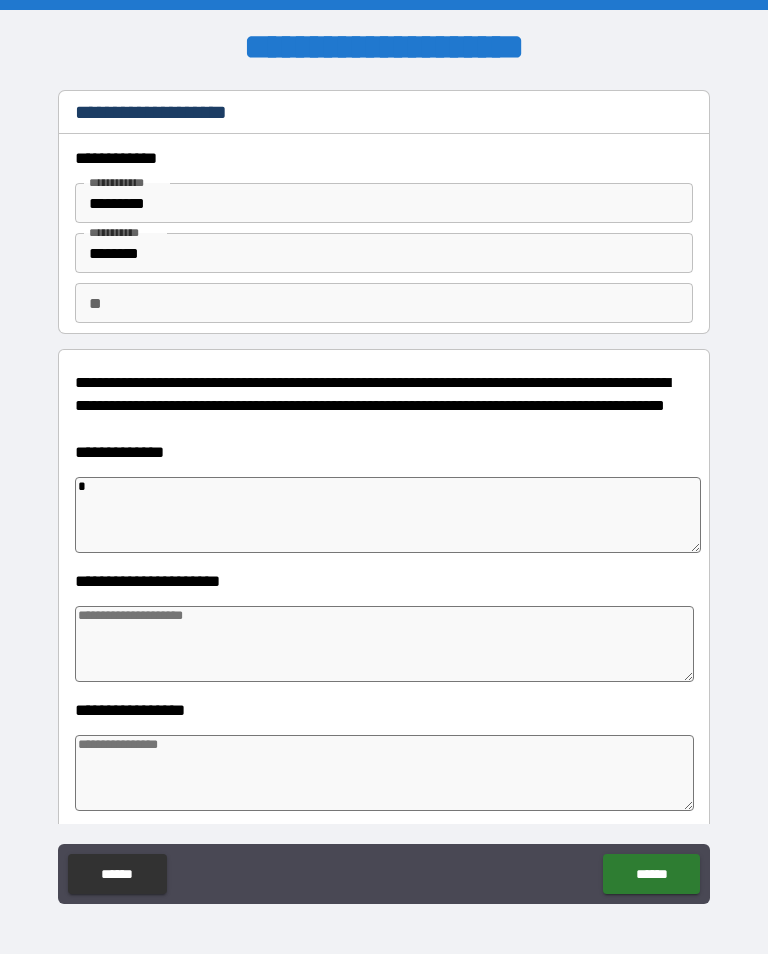 type on "*" 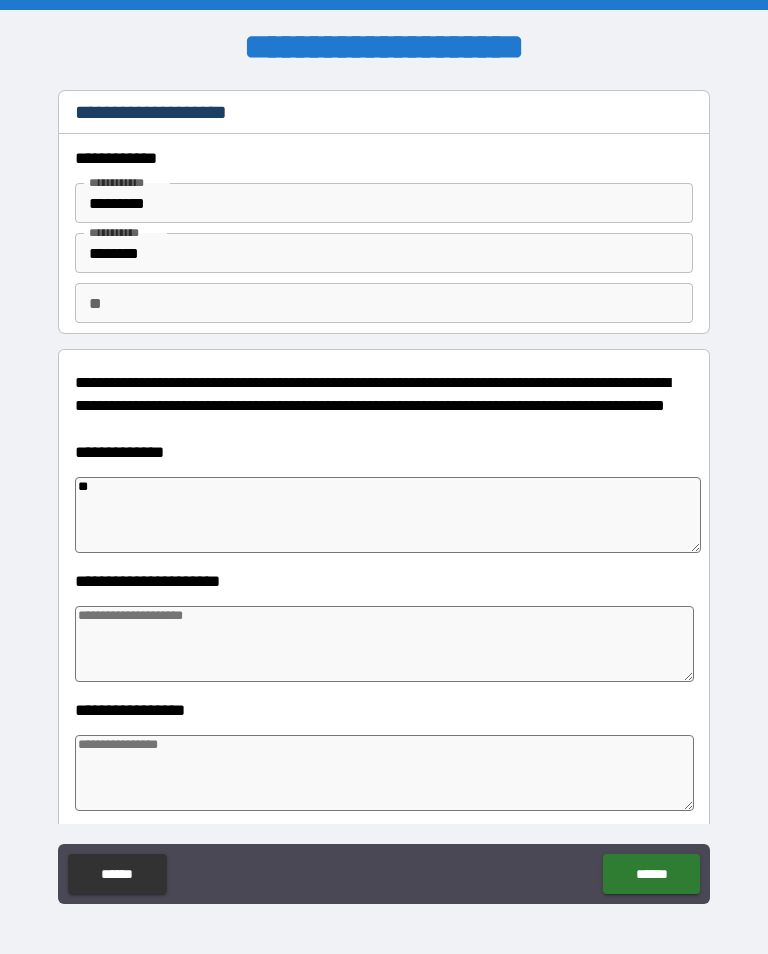 type on "*" 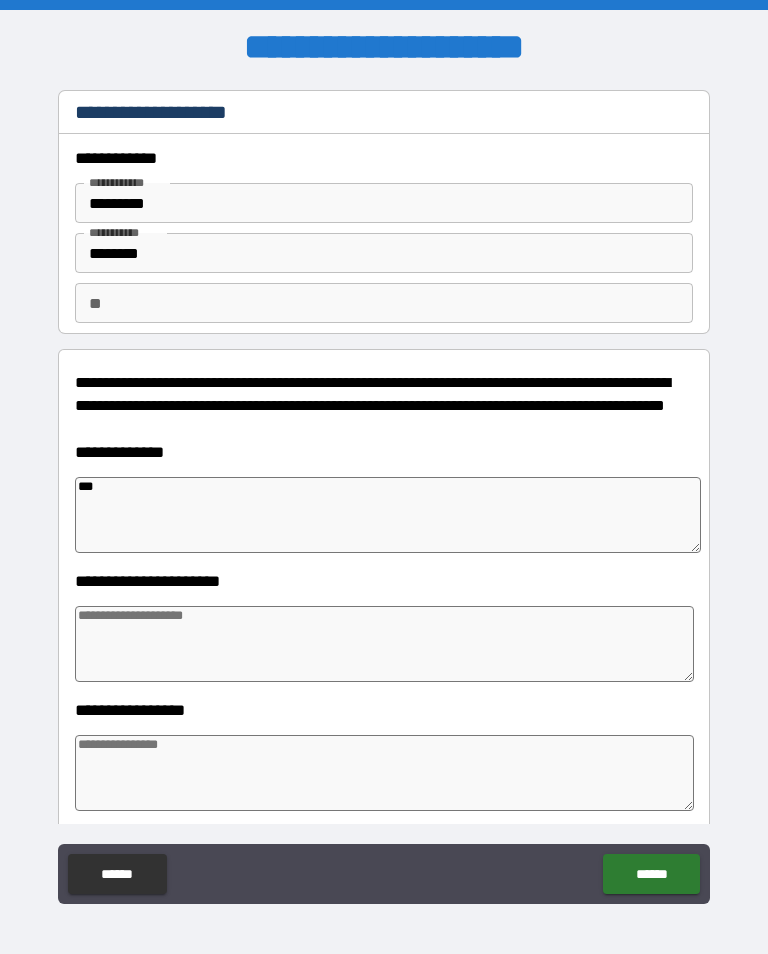 type on "*" 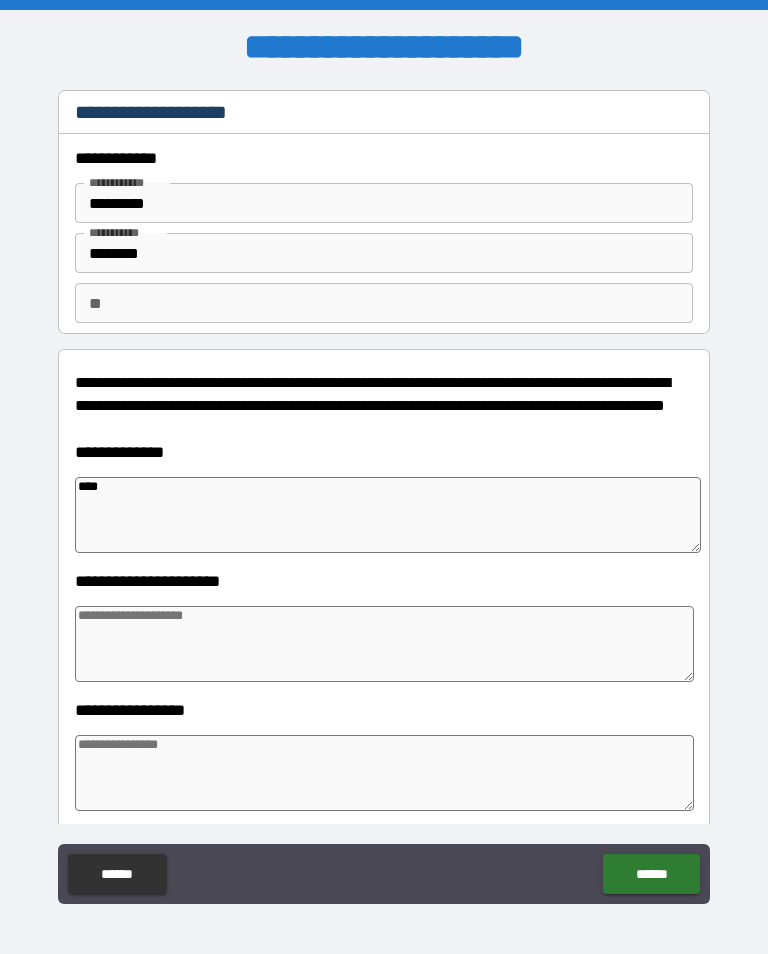 type on "*" 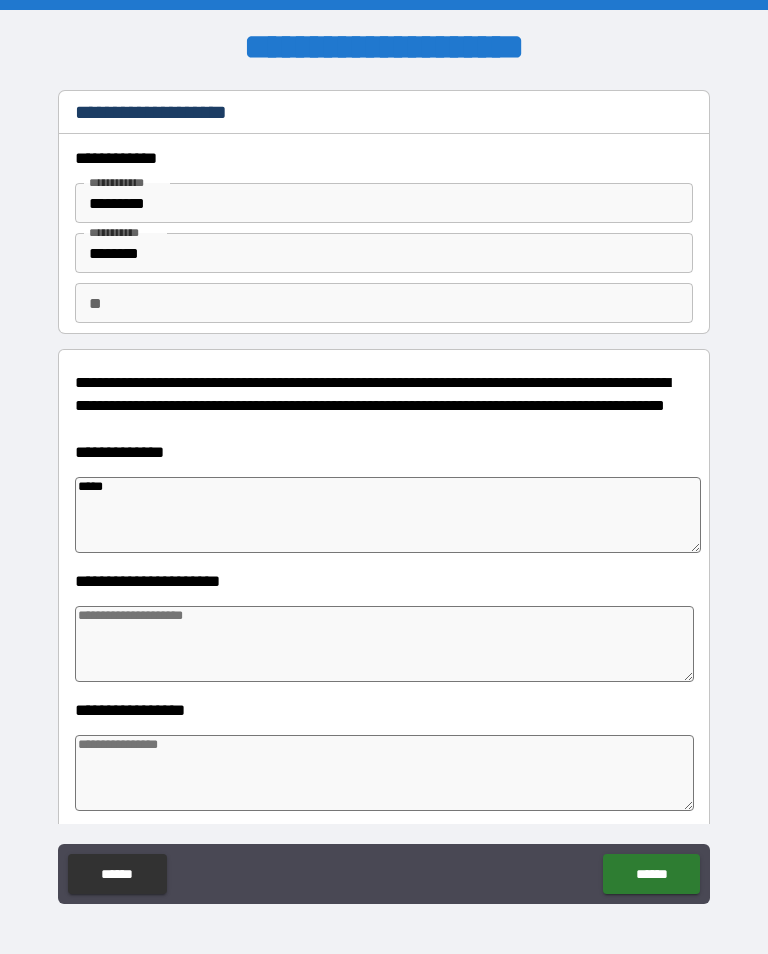 type on "*" 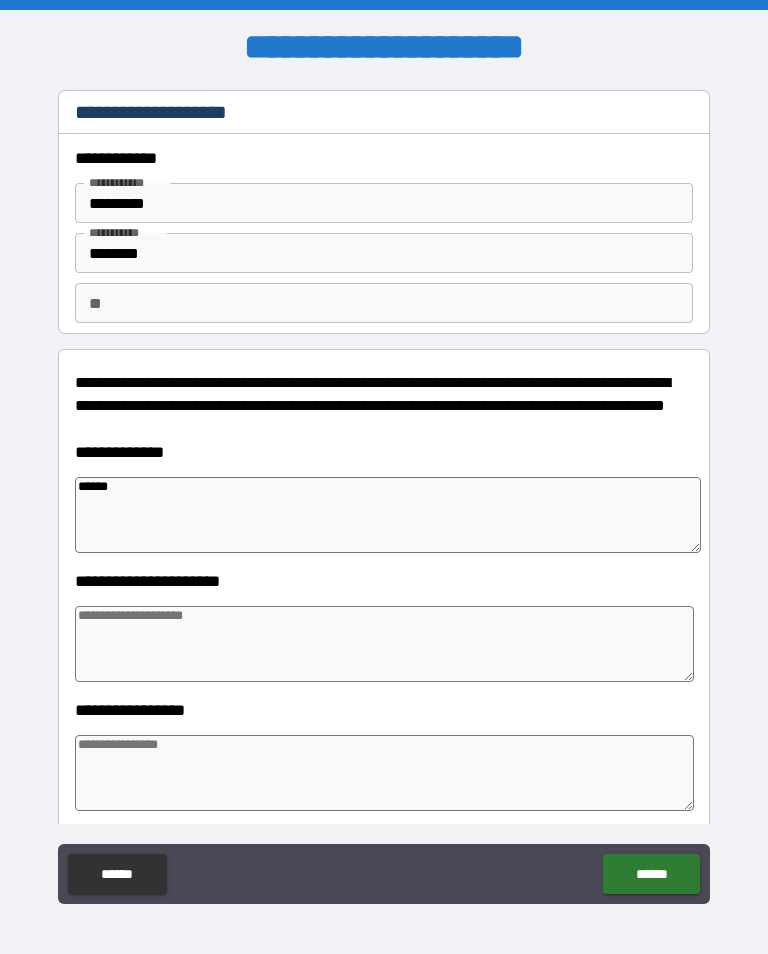 type on "*" 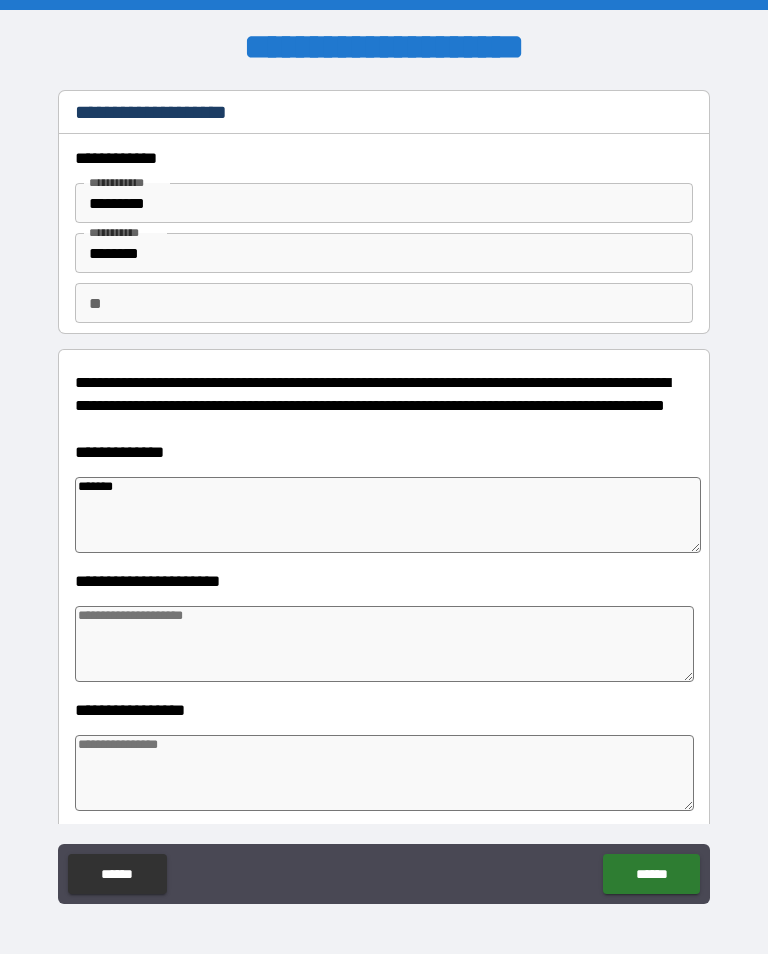 type on "*" 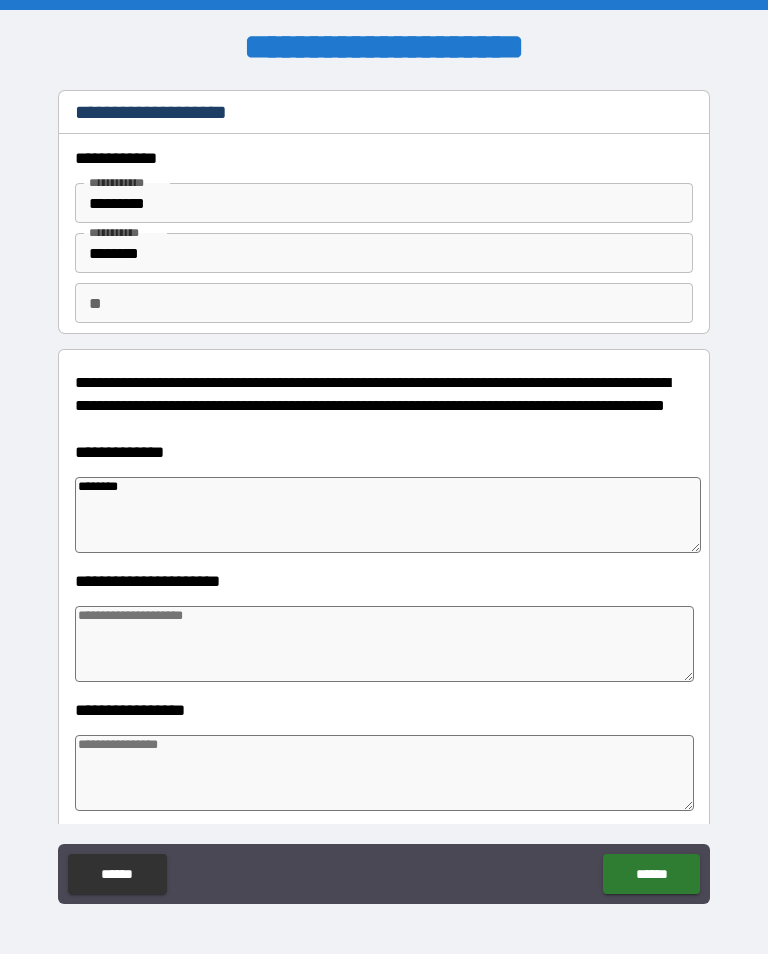 type on "*" 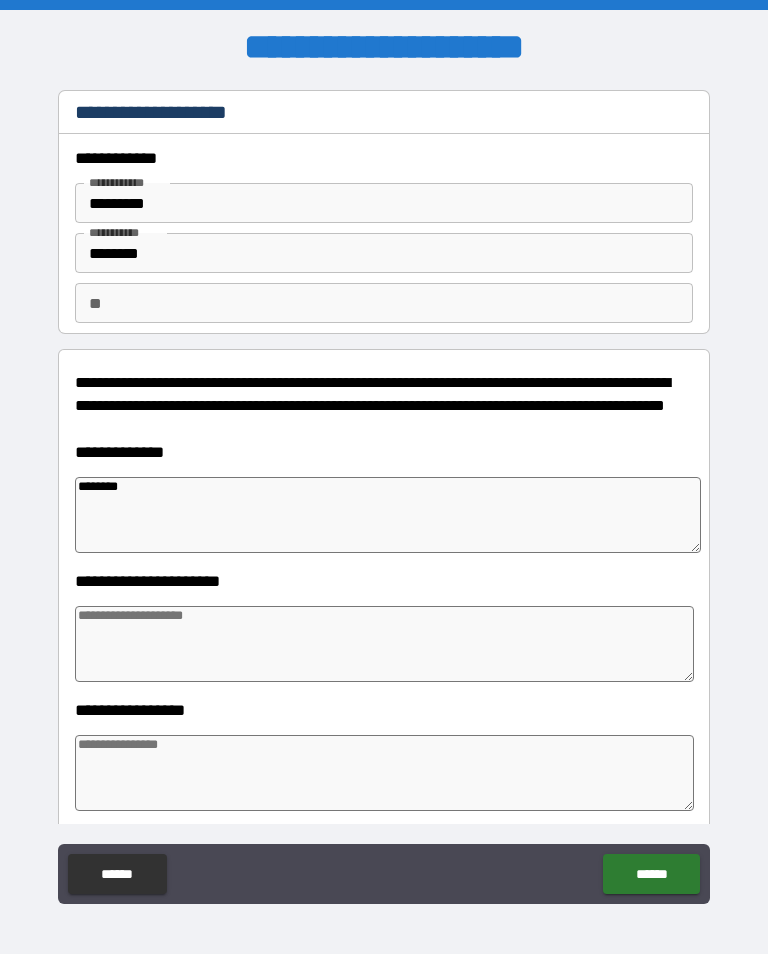 type on "*********" 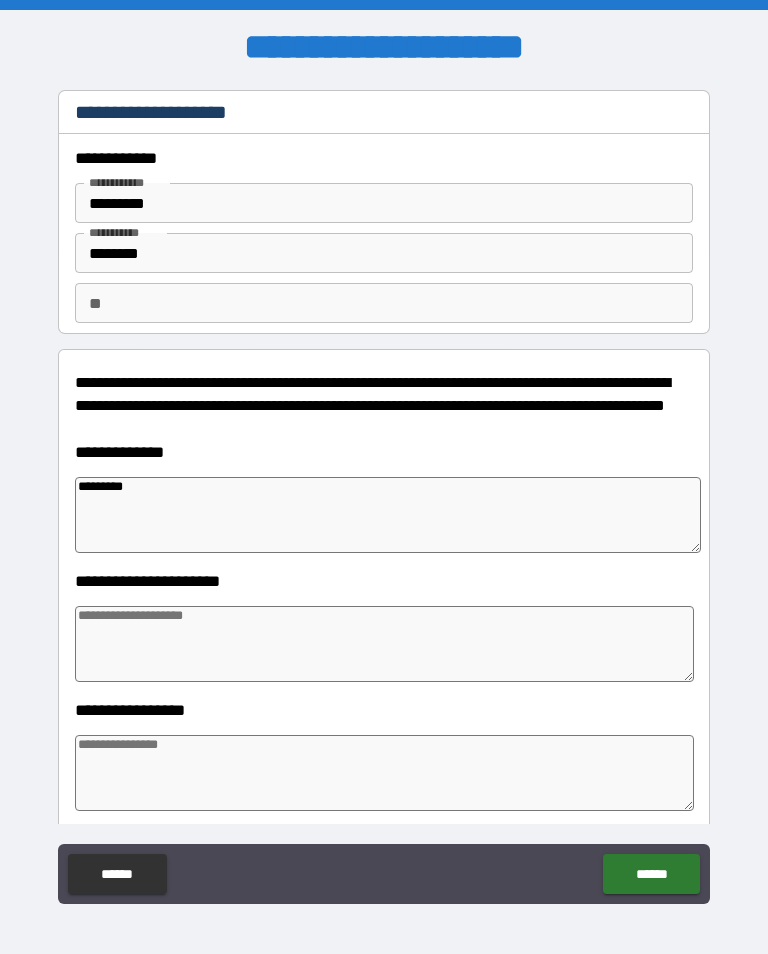 type on "*" 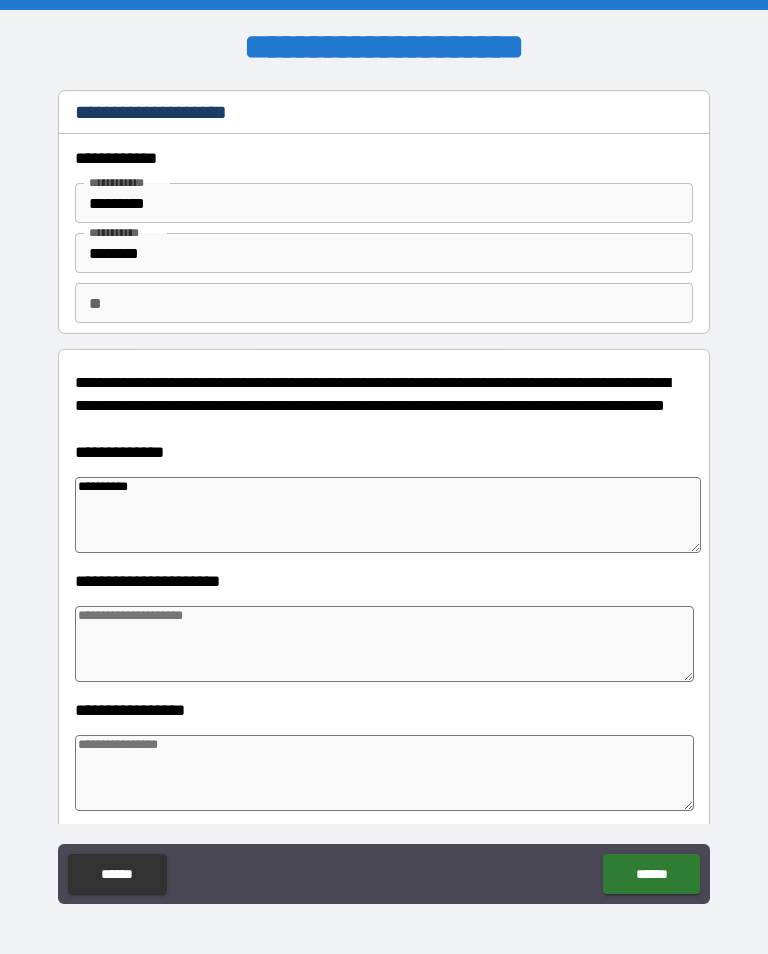type on "*" 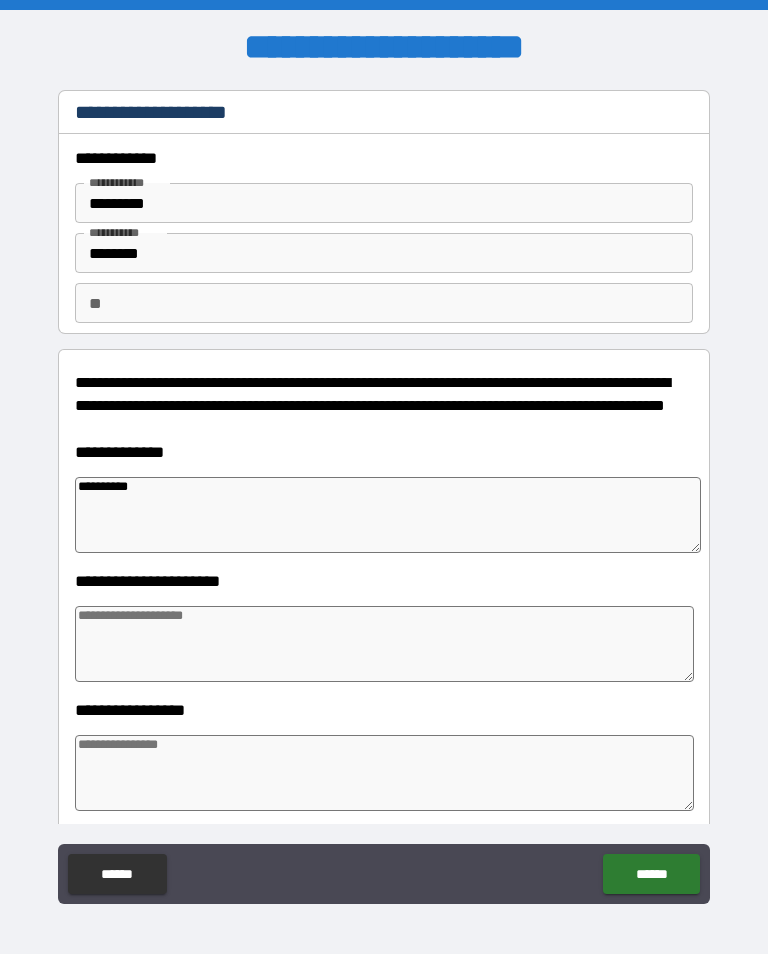 type on "**********" 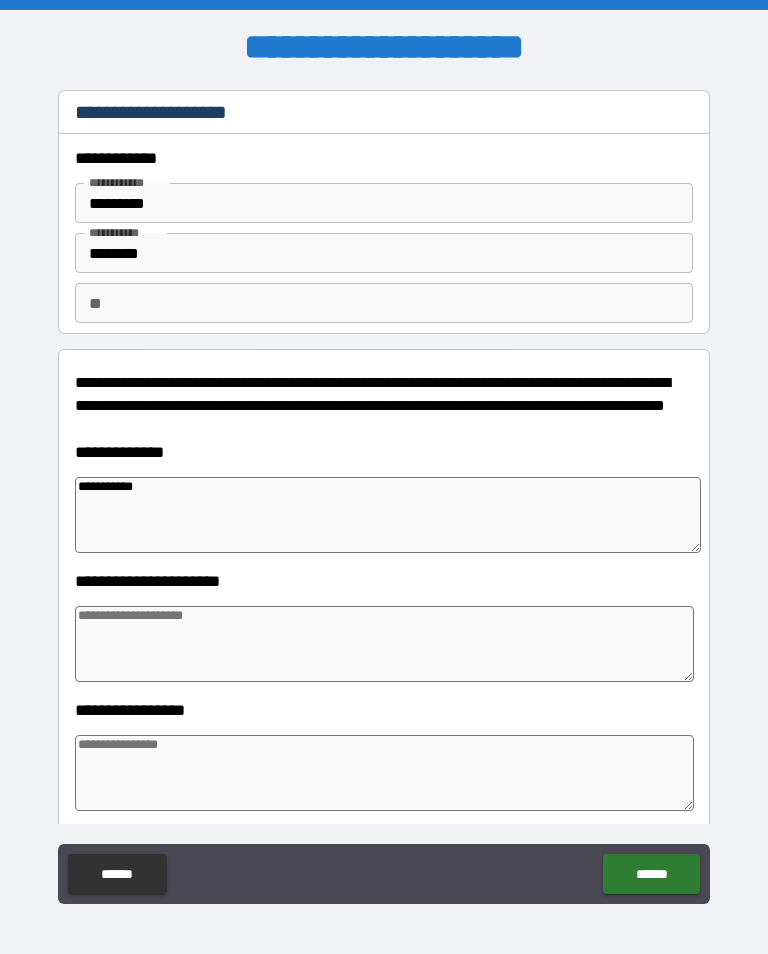 type on "*" 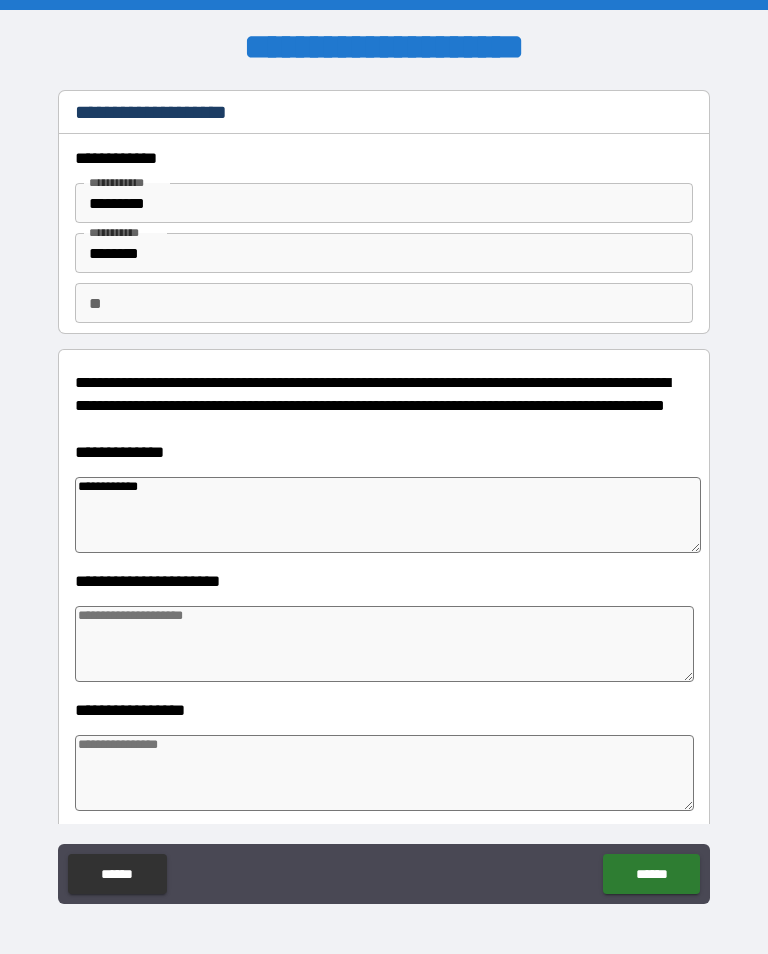 type on "*" 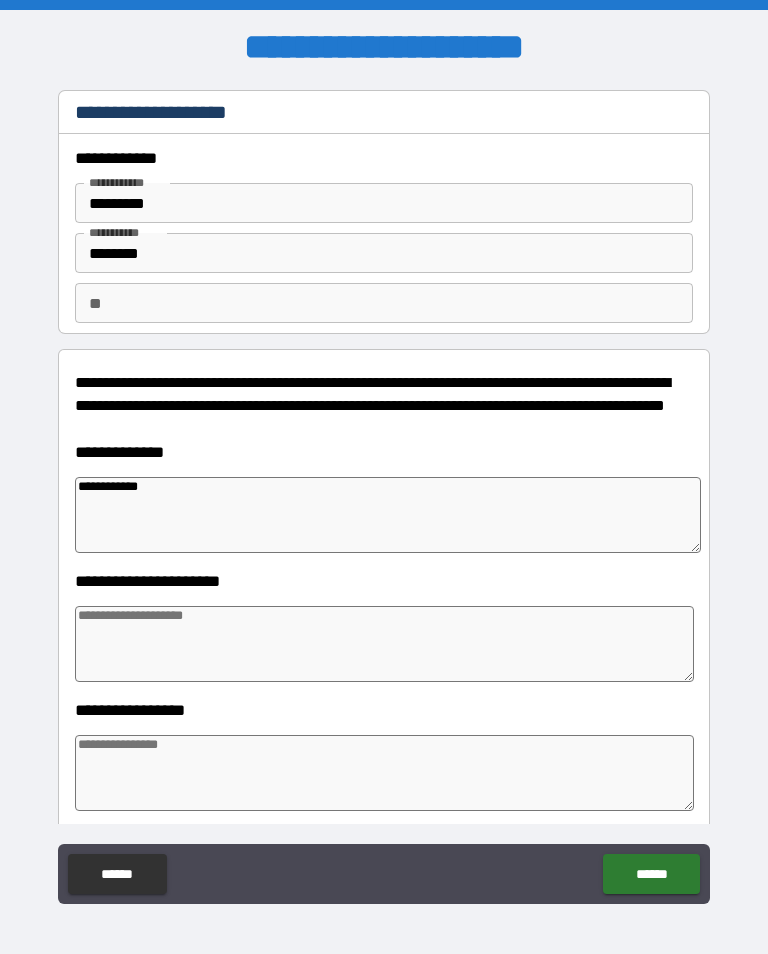 type on "**********" 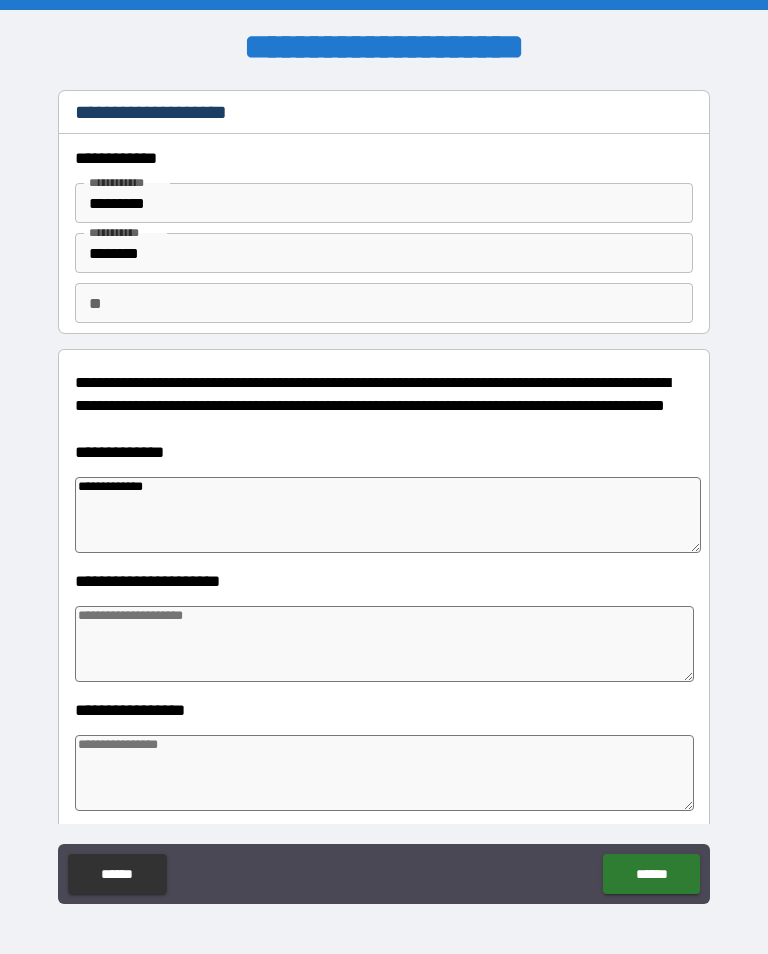 type on "*" 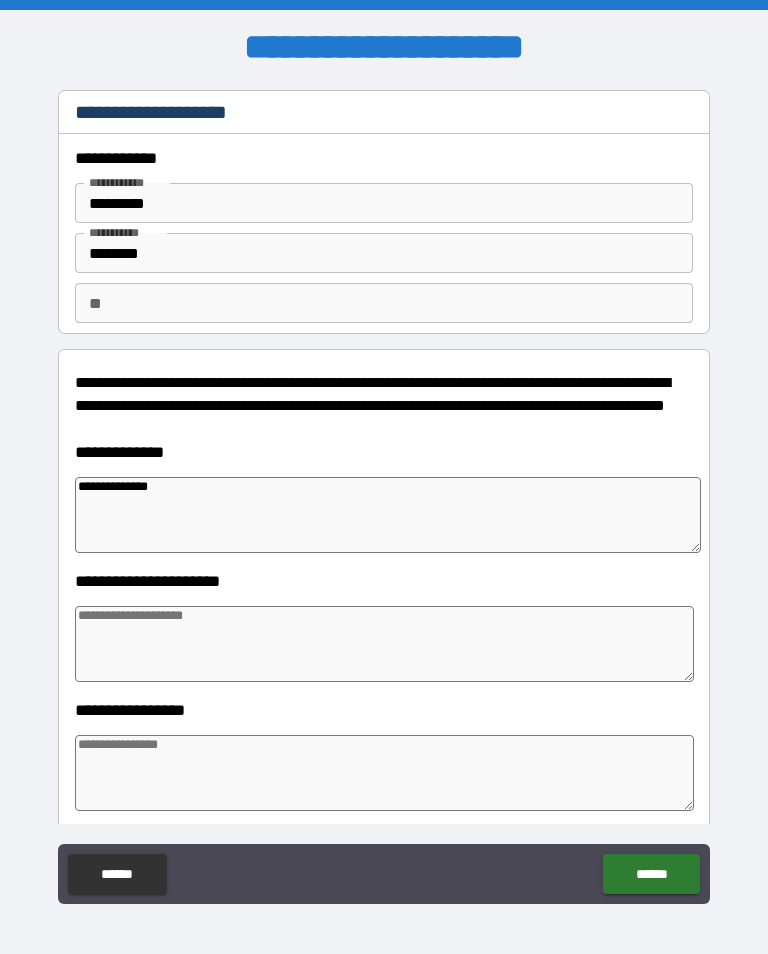 type on "**********" 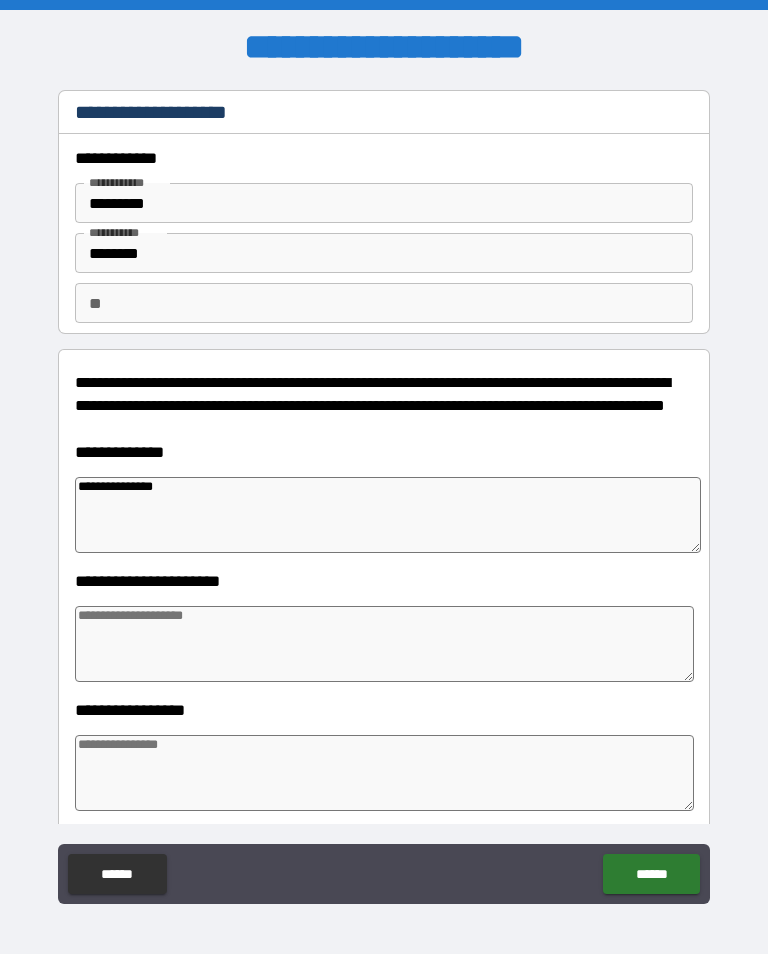 type on "*" 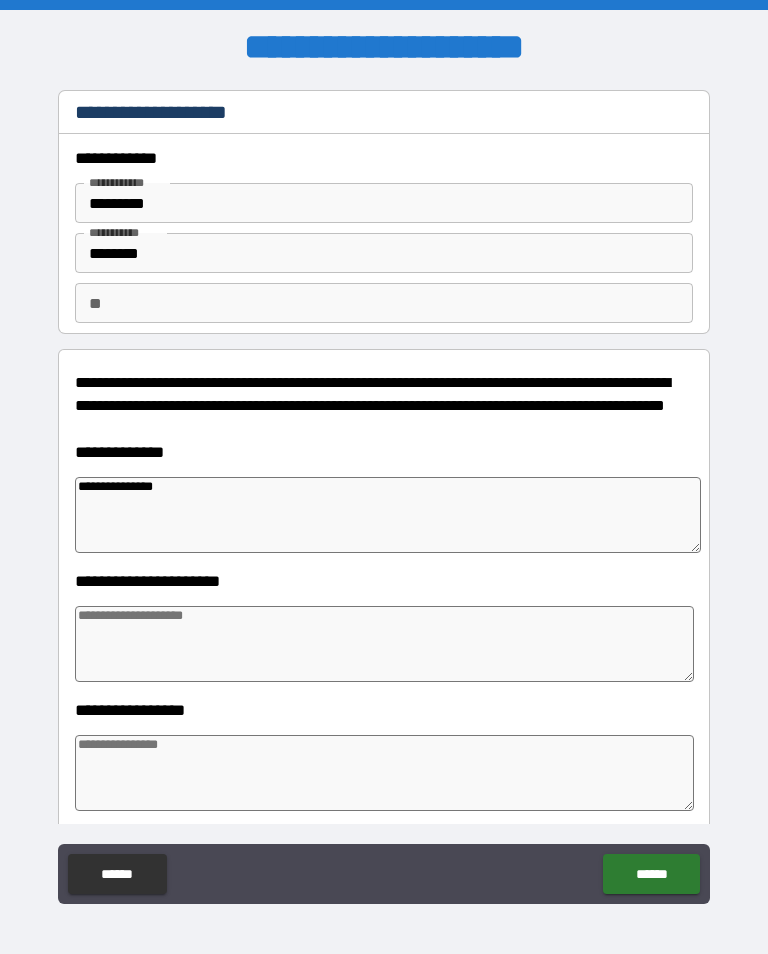 type on "*" 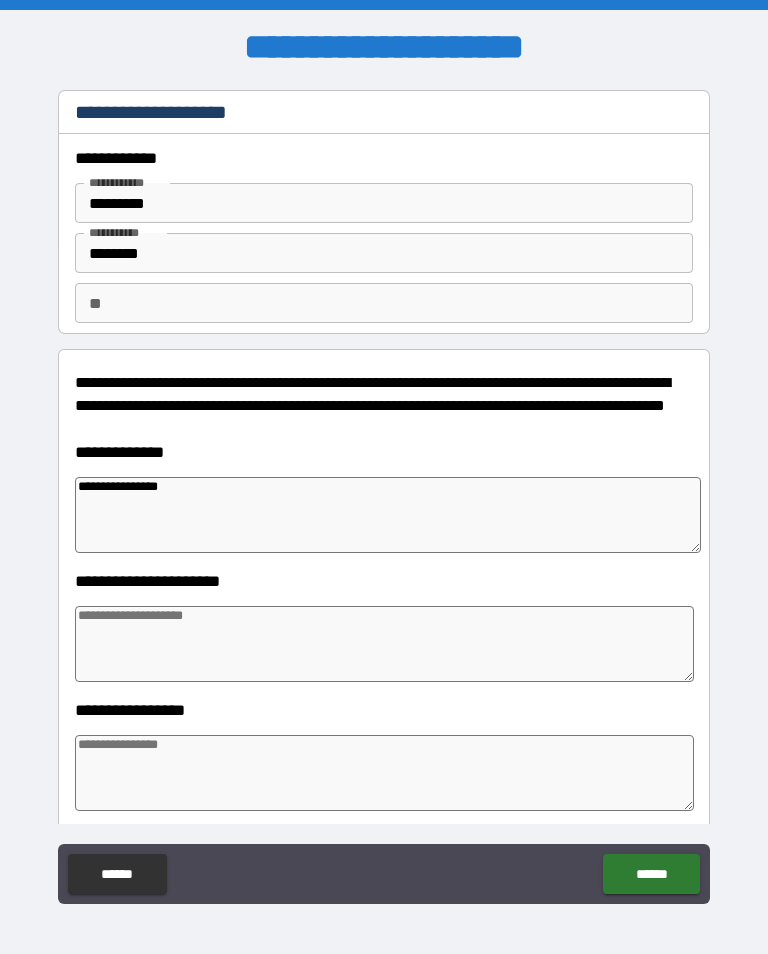 type on "*" 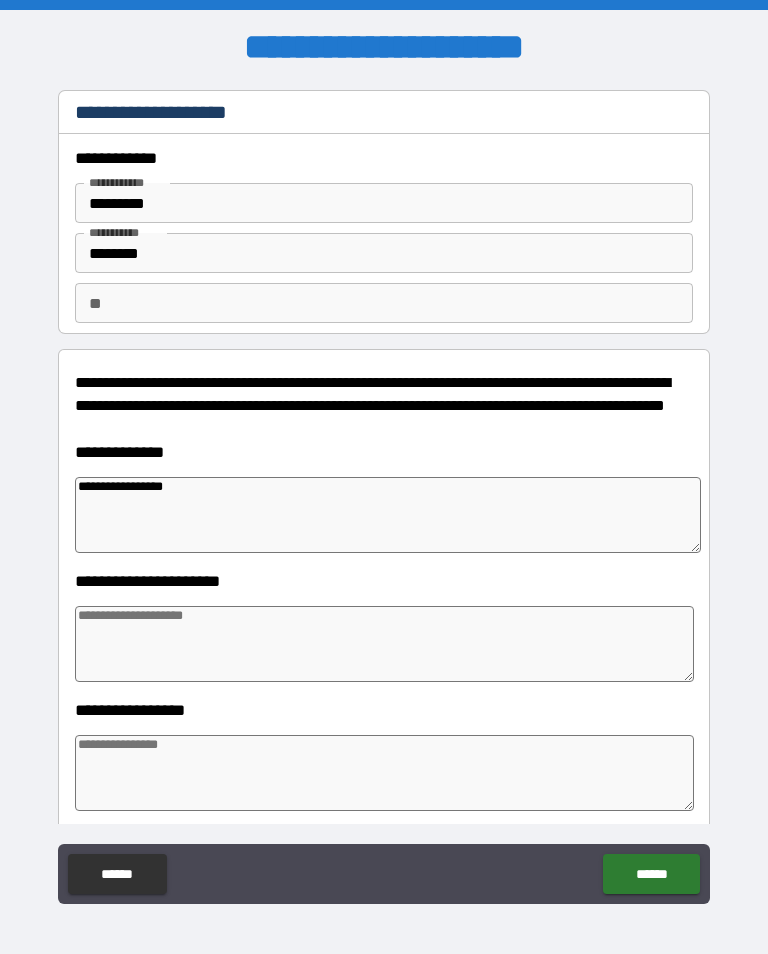 type on "*" 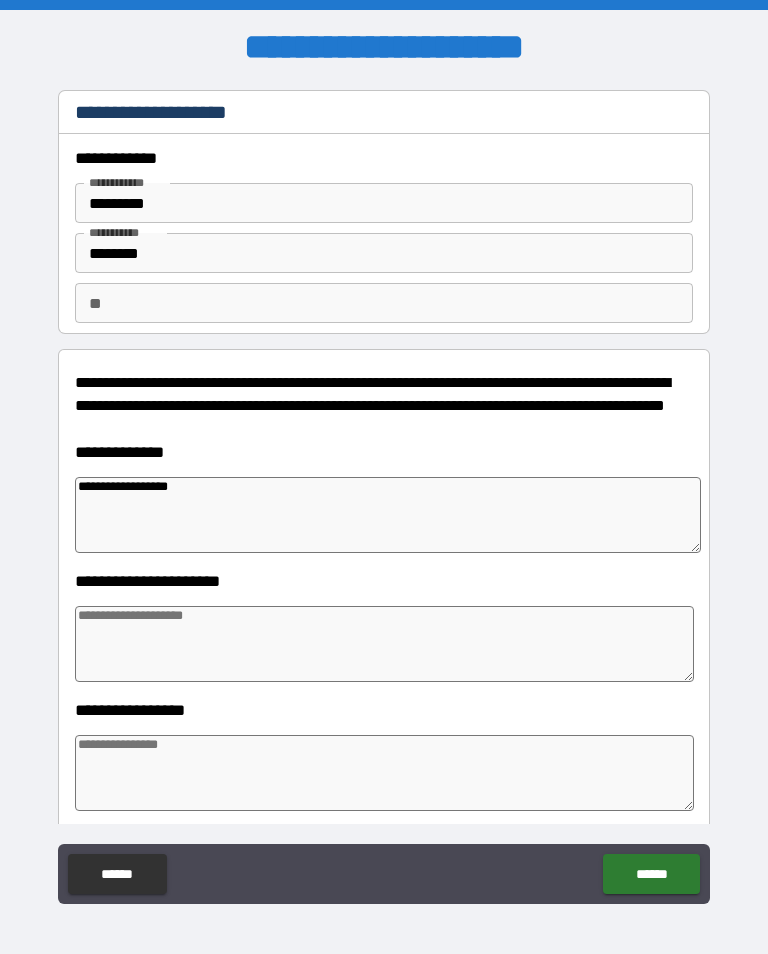 type on "*" 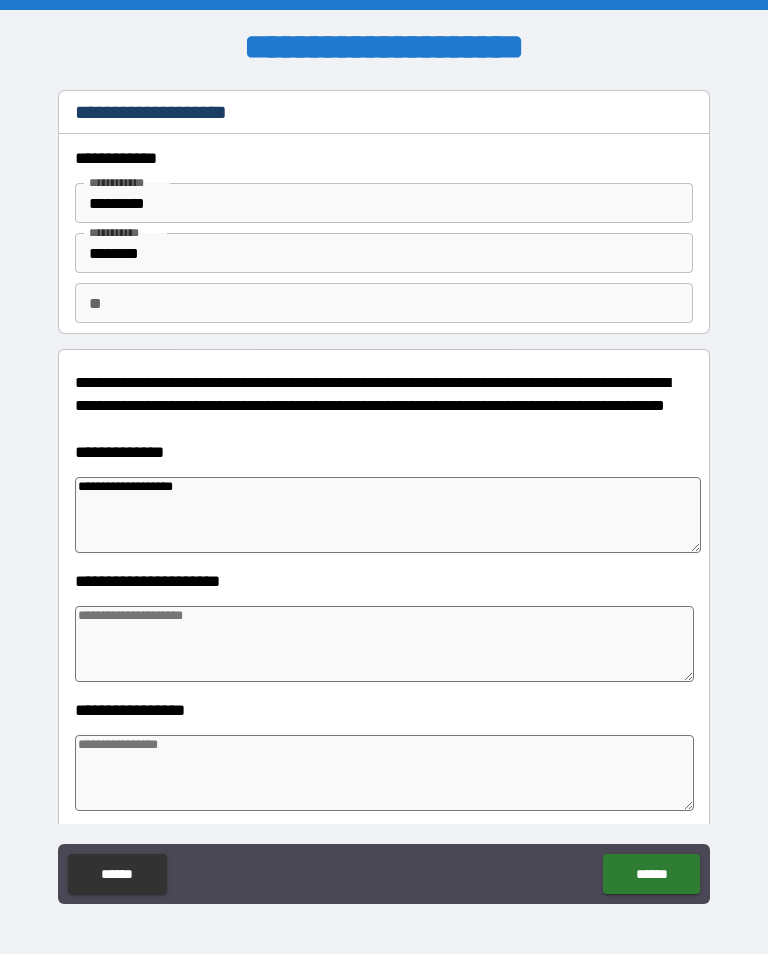 type on "*" 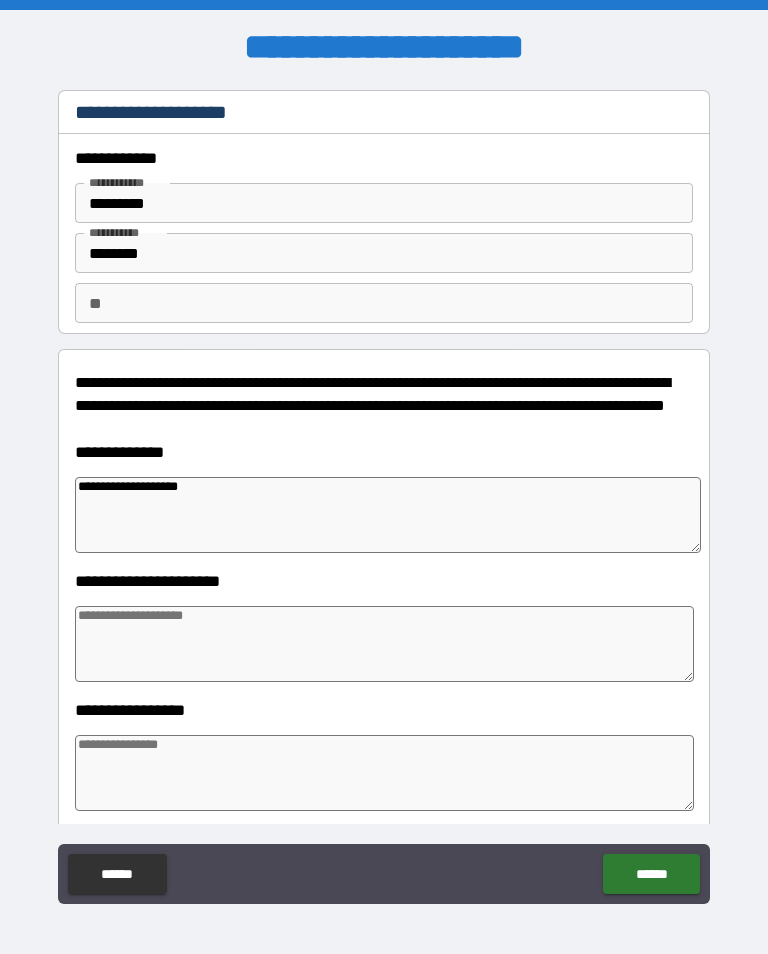 type on "*" 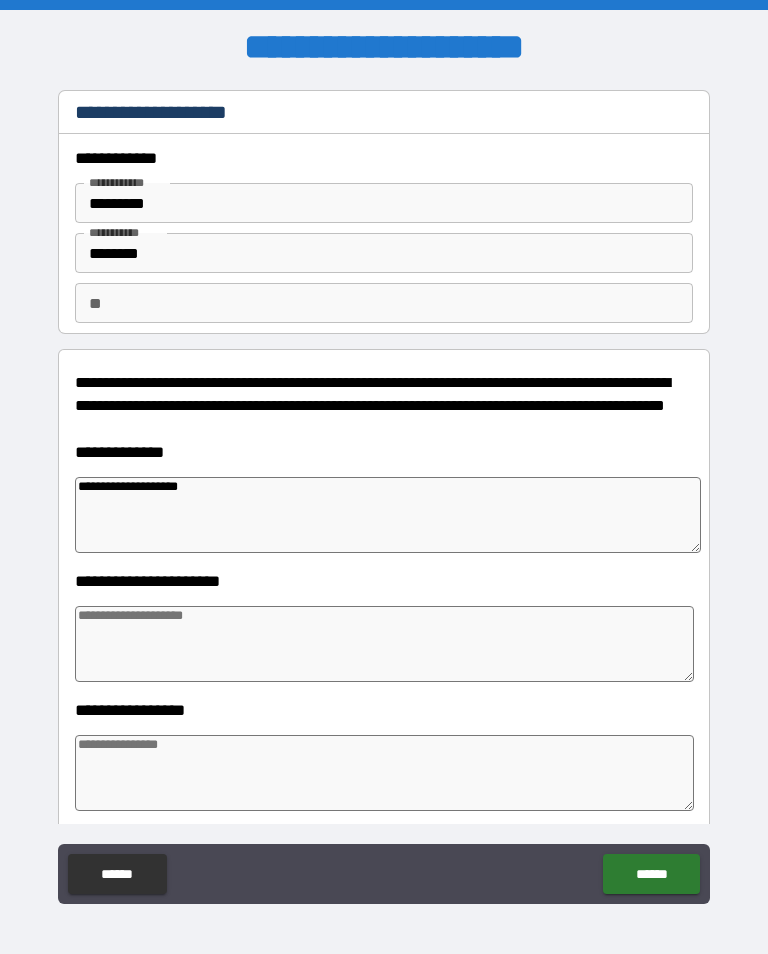 type on "**********" 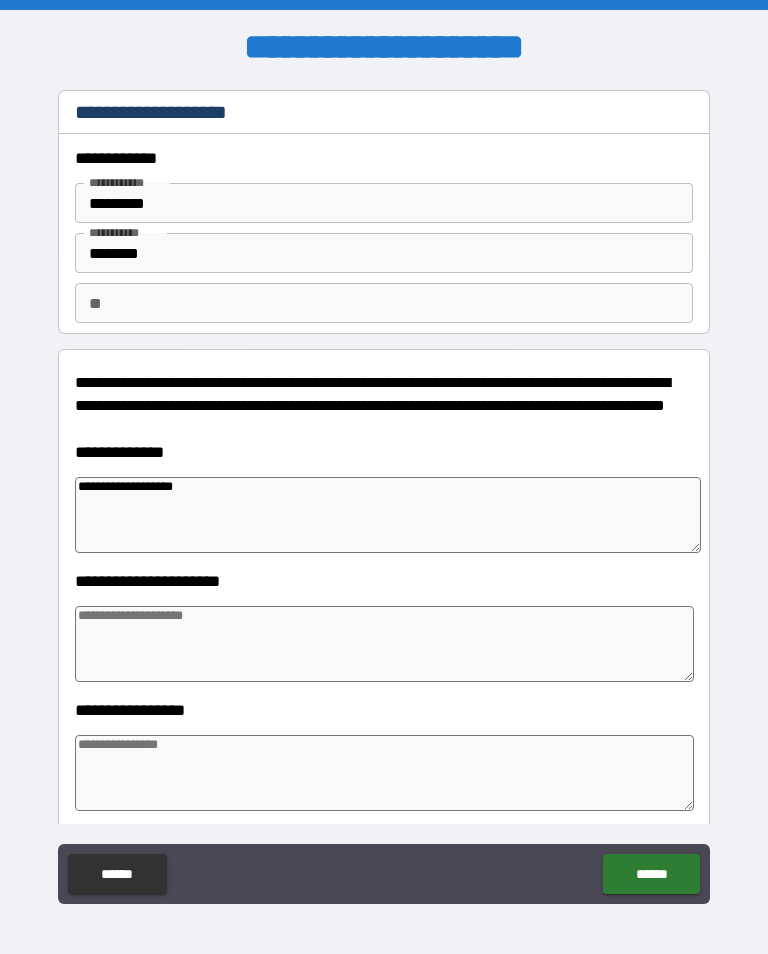 type on "*" 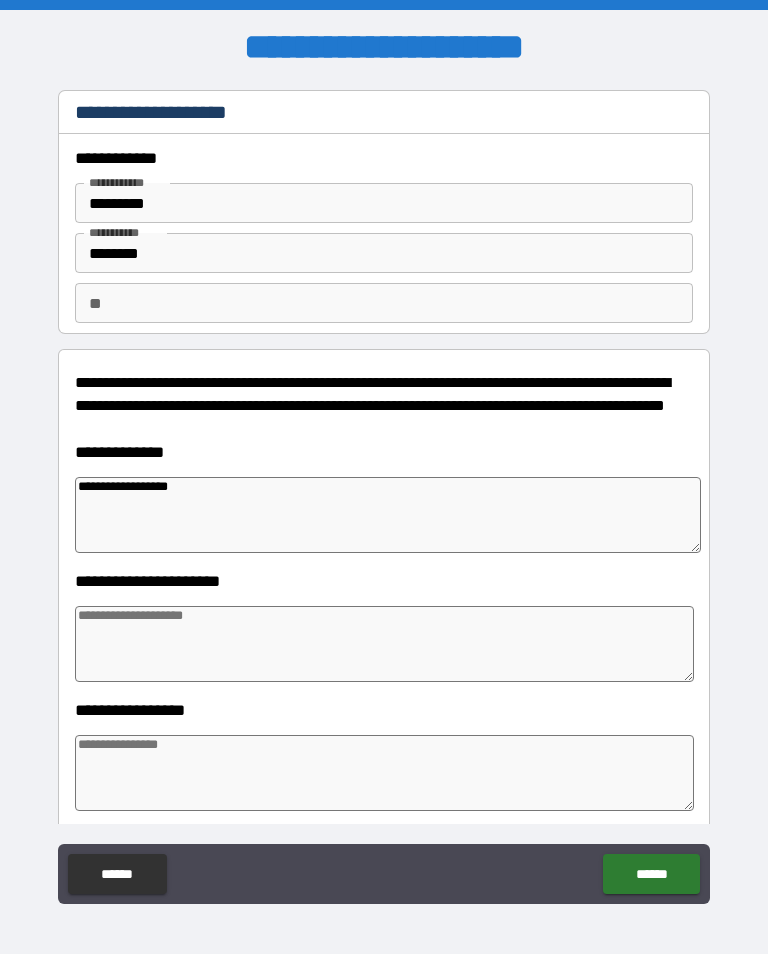 type on "*" 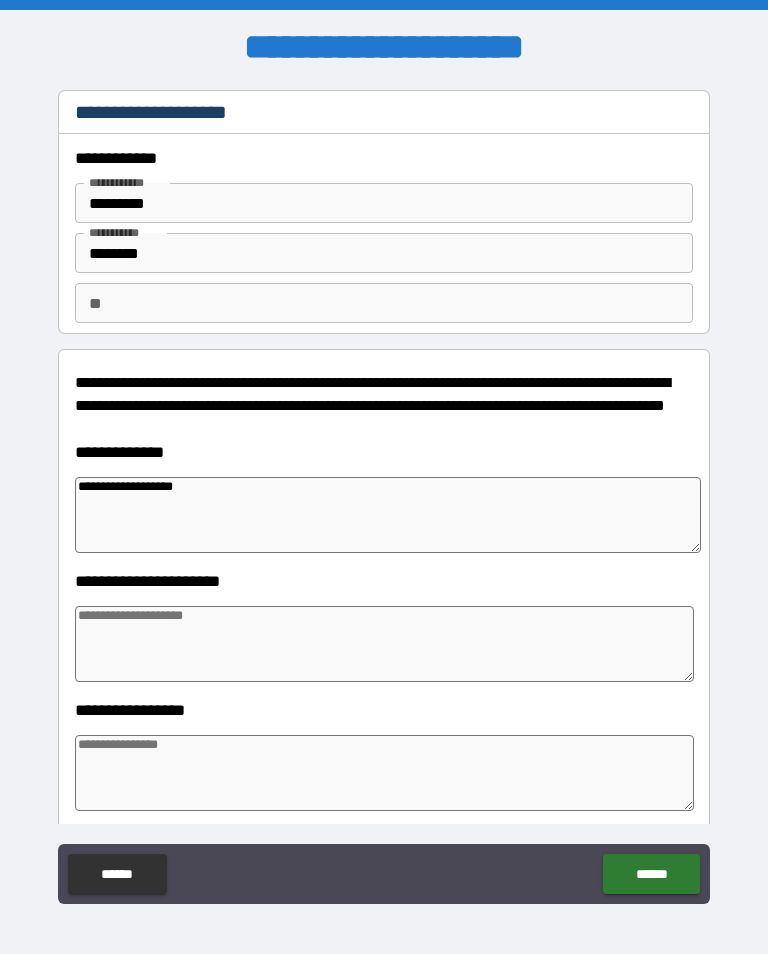 type on "*" 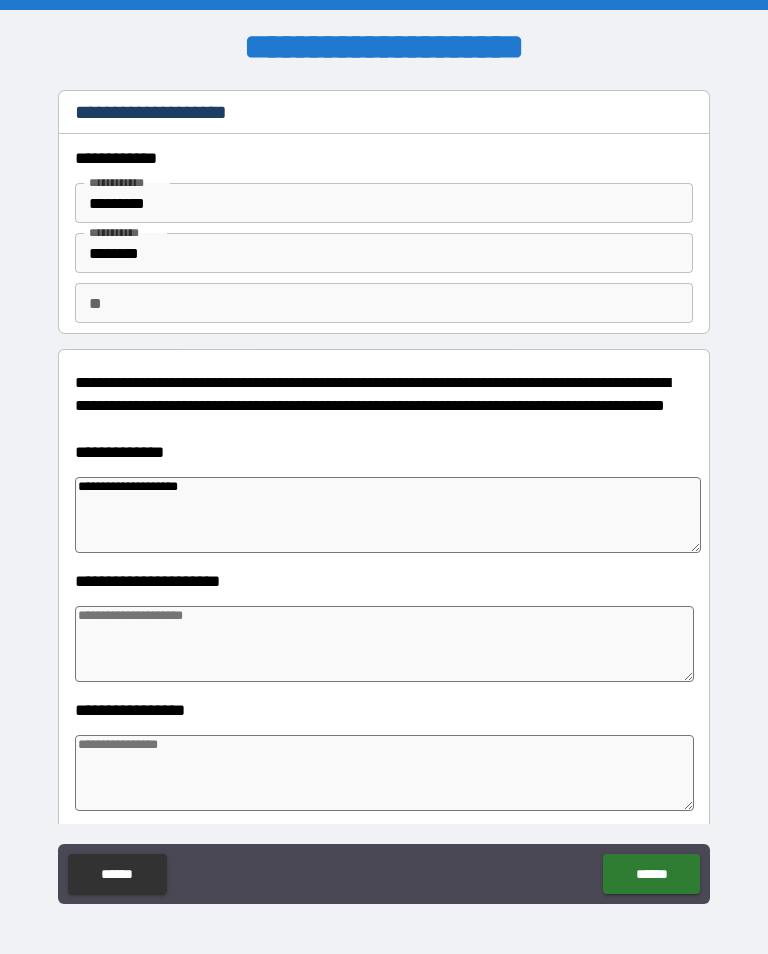 type 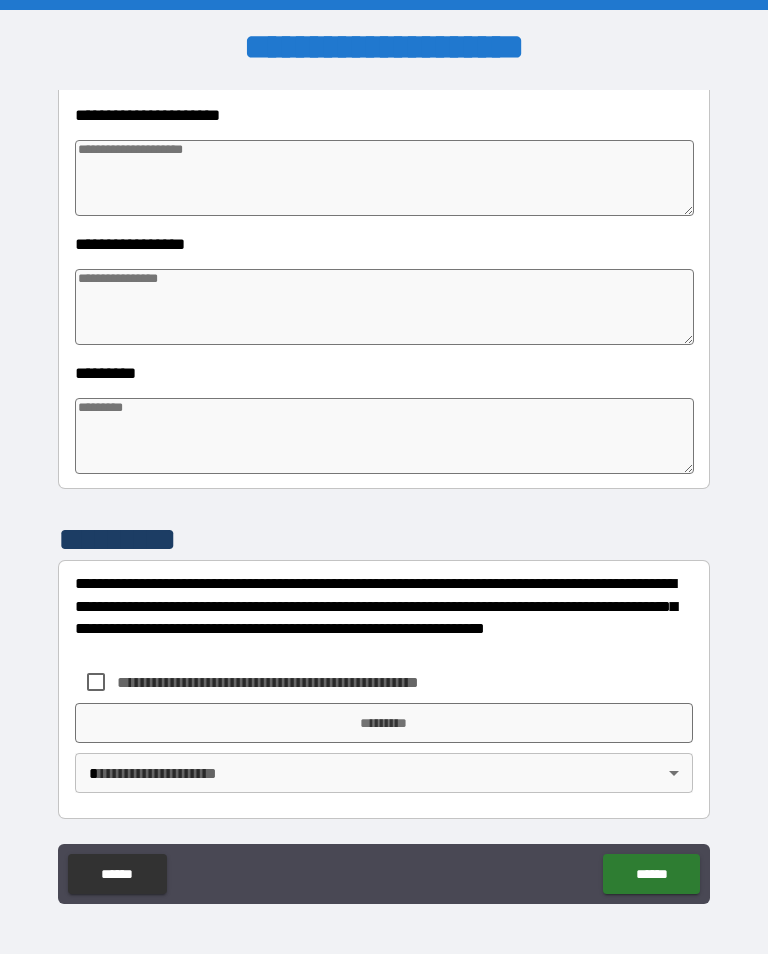 scroll, scrollTop: 466, scrollLeft: 0, axis: vertical 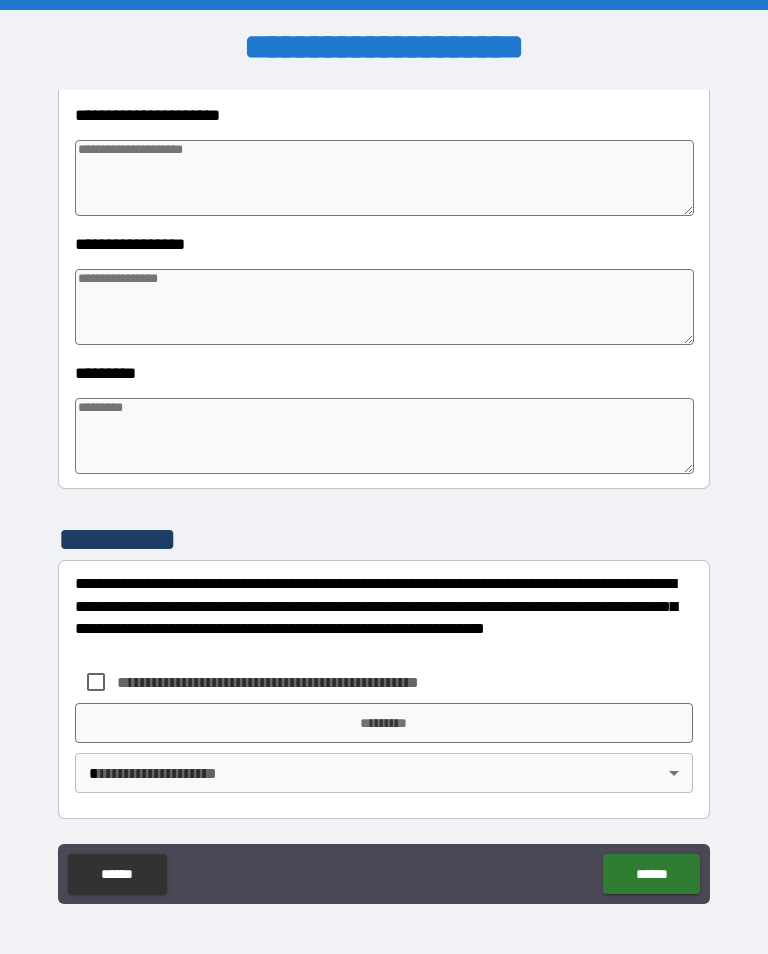 click on "**********" at bounding box center (384, 495) 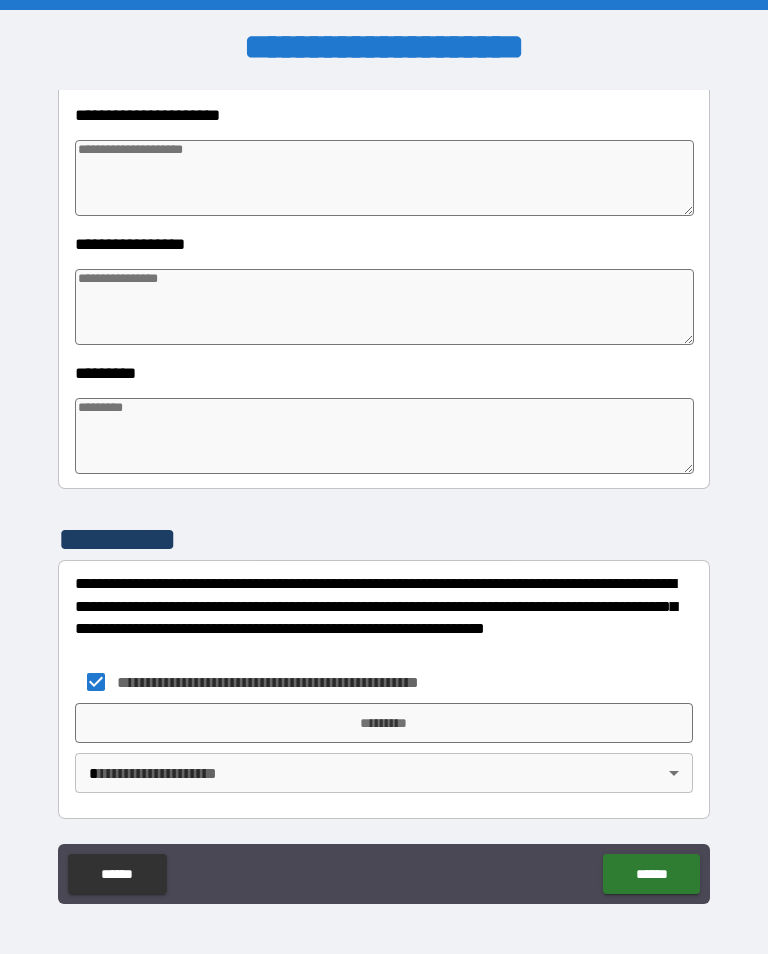 click on "*********" at bounding box center [384, 723] 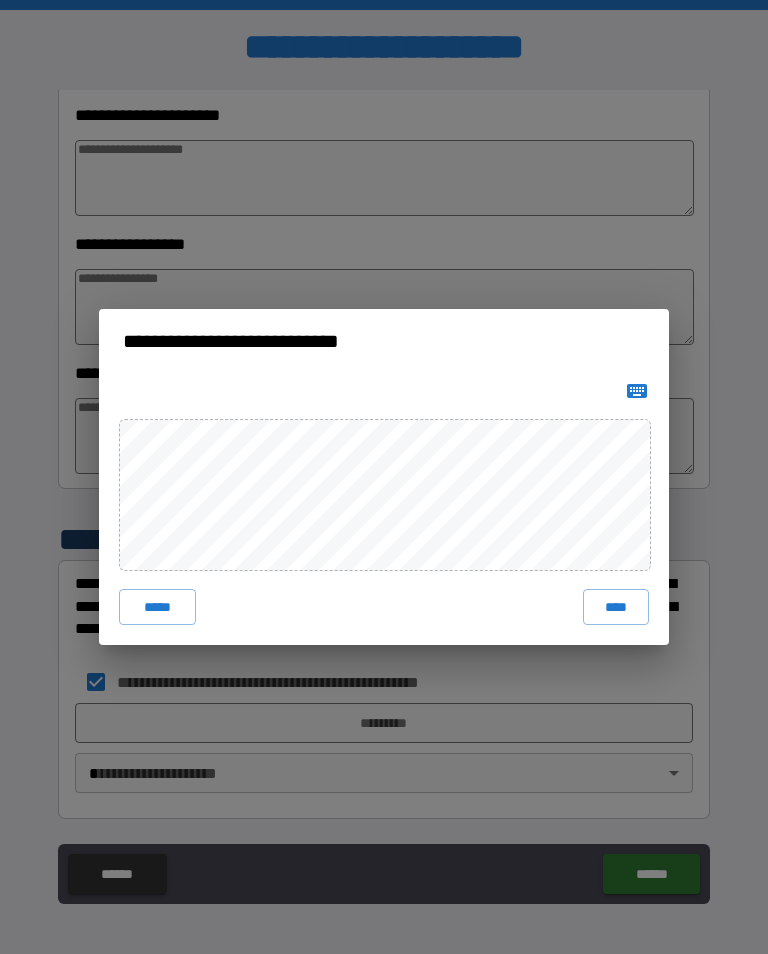 click on "****" at bounding box center (616, 607) 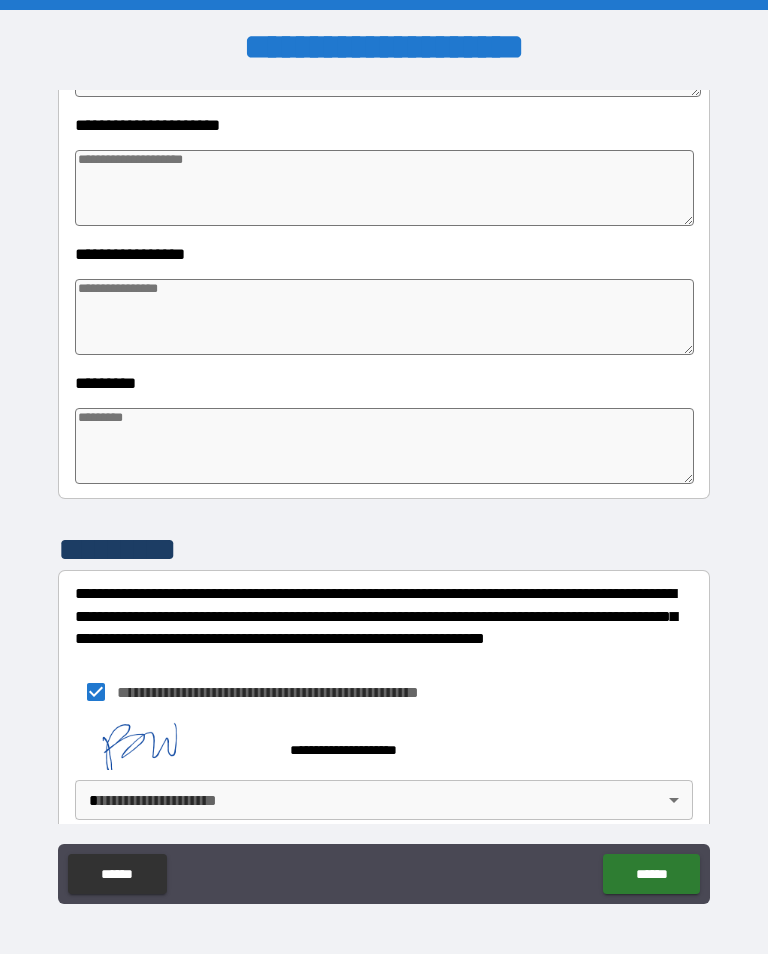 click on "******" at bounding box center (651, 874) 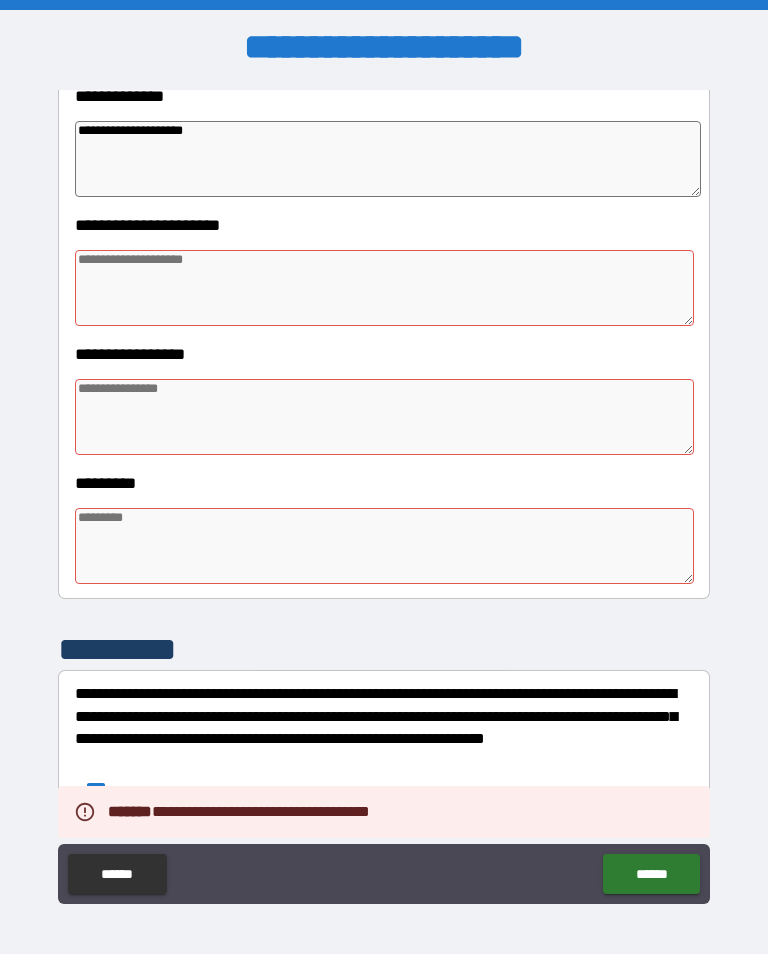 scroll, scrollTop: 354, scrollLeft: 0, axis: vertical 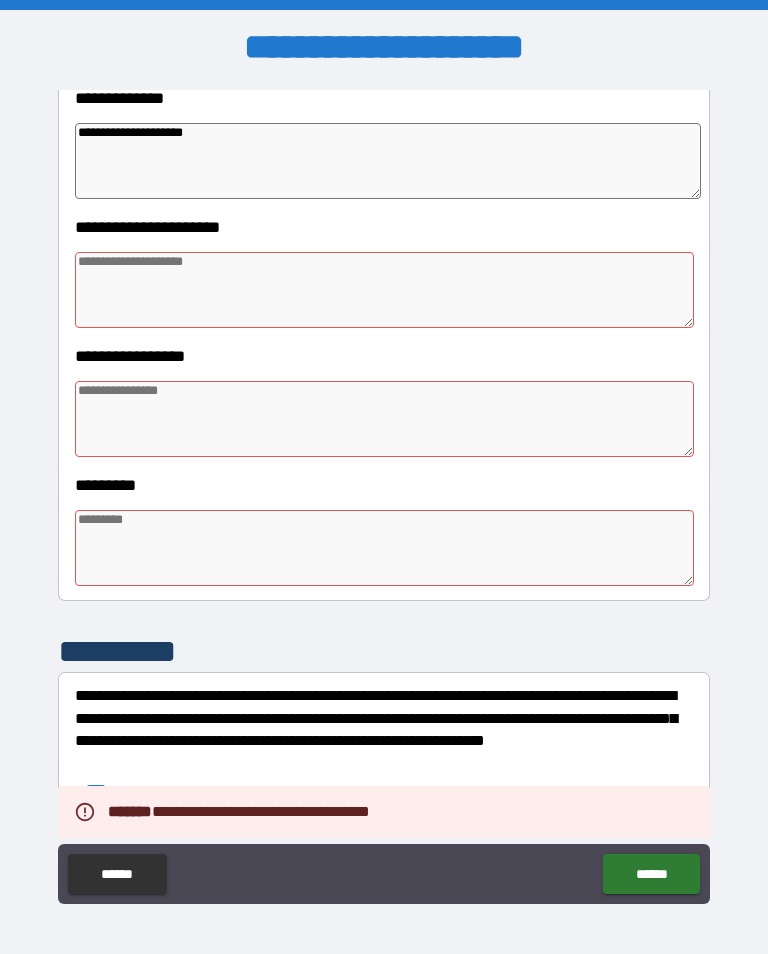 click at bounding box center (384, 290) 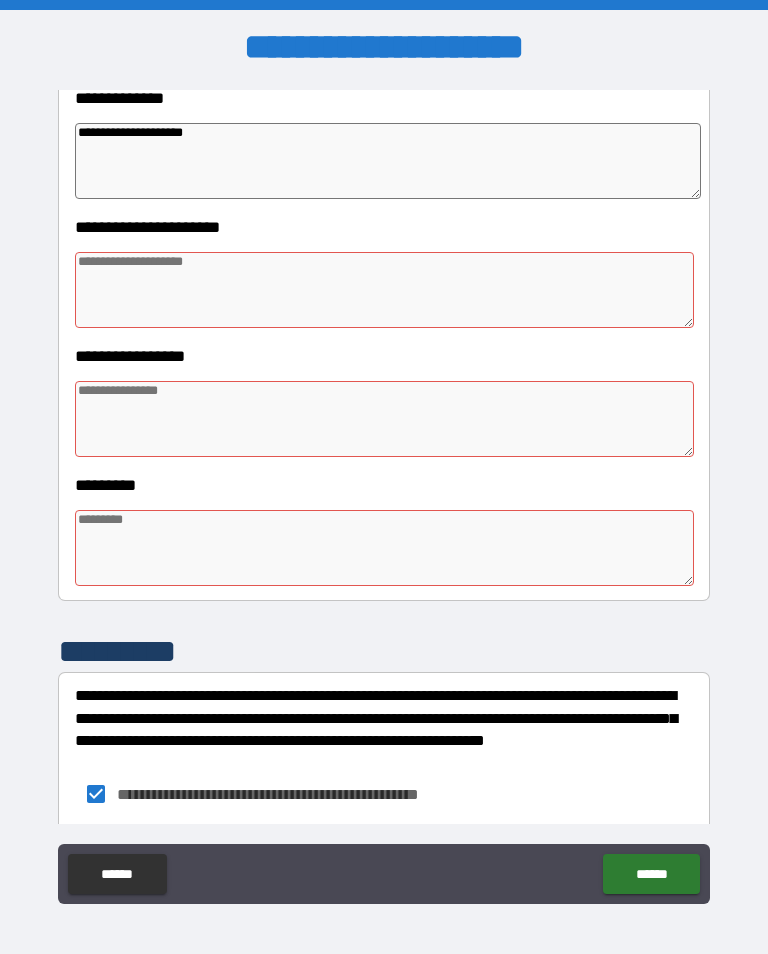 click at bounding box center (384, 419) 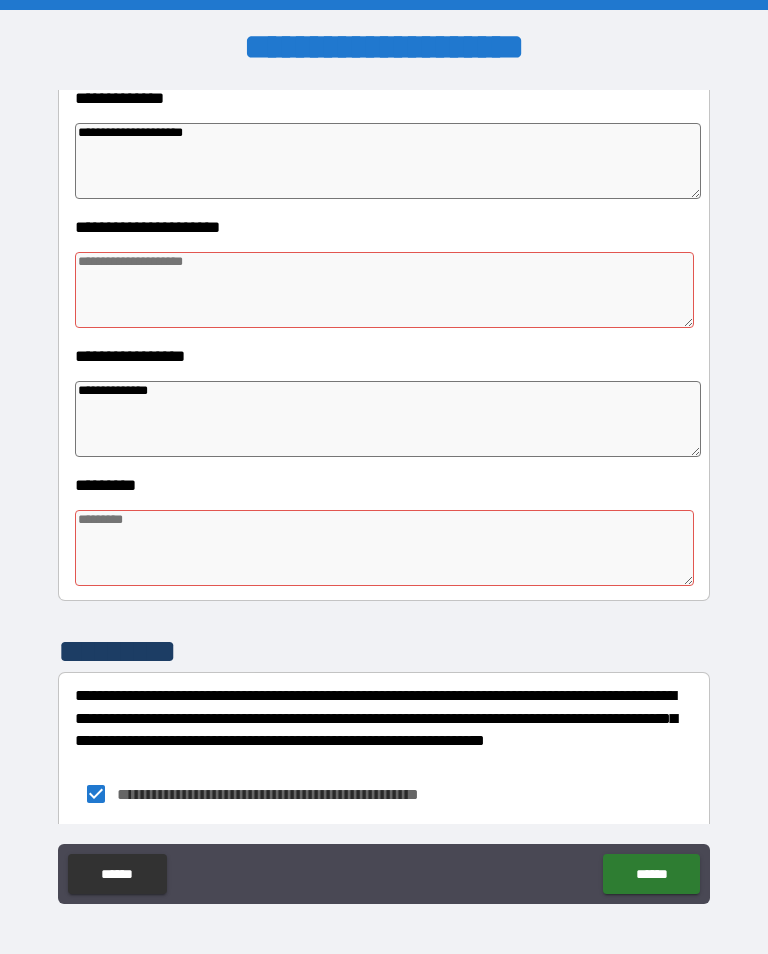 click at bounding box center (384, 548) 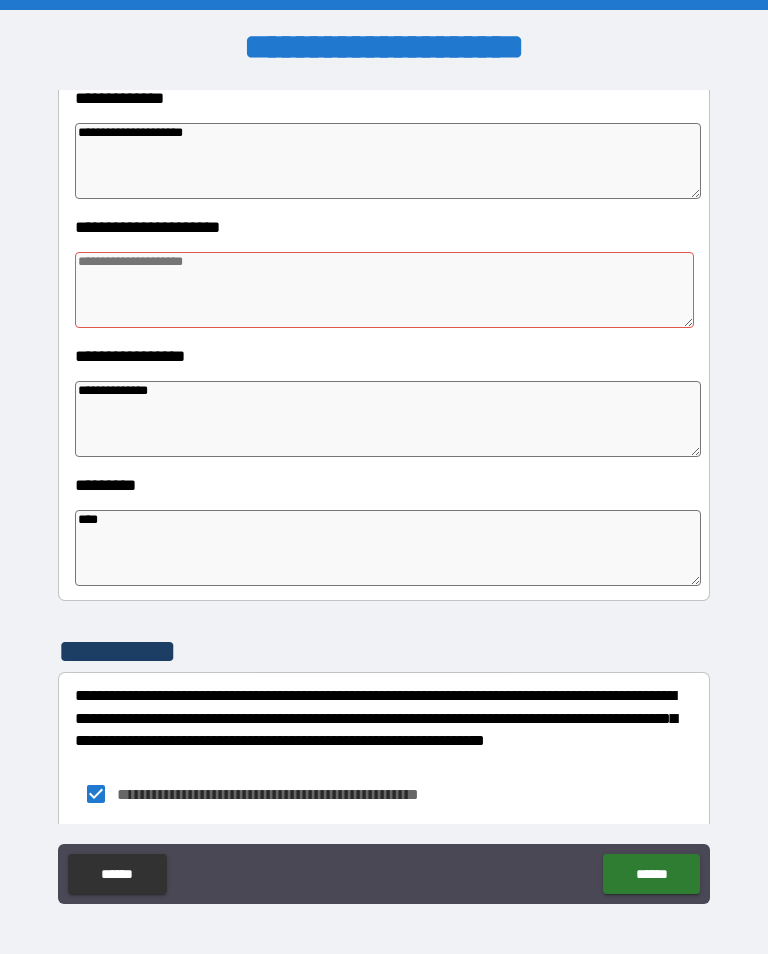 click at bounding box center [384, 290] 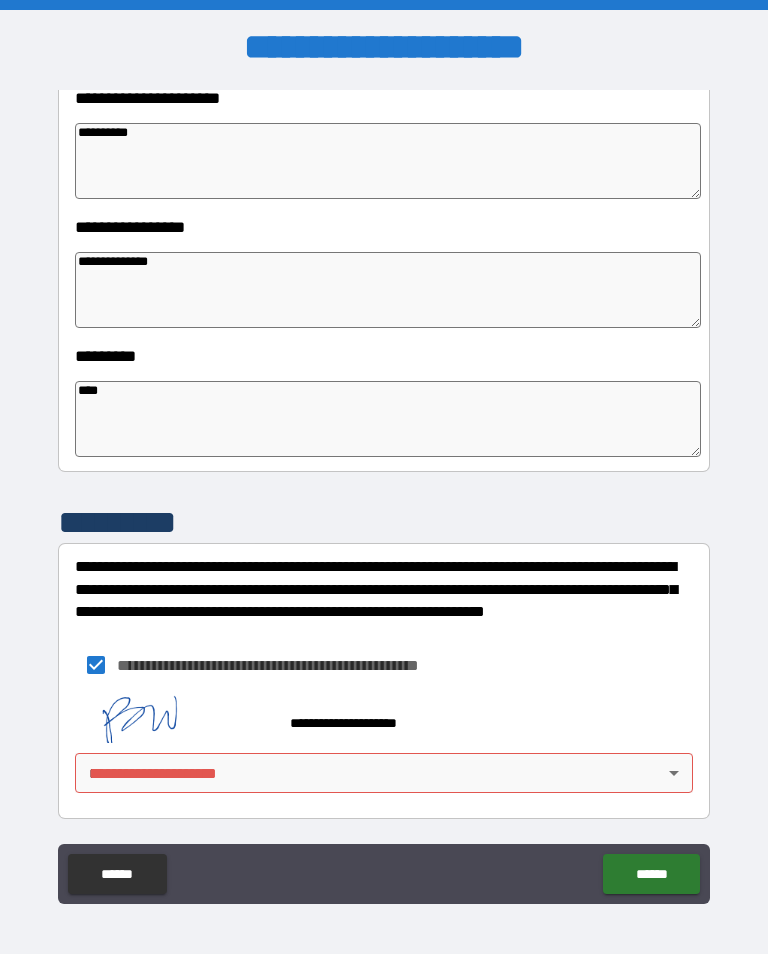 scroll, scrollTop: 483, scrollLeft: 0, axis: vertical 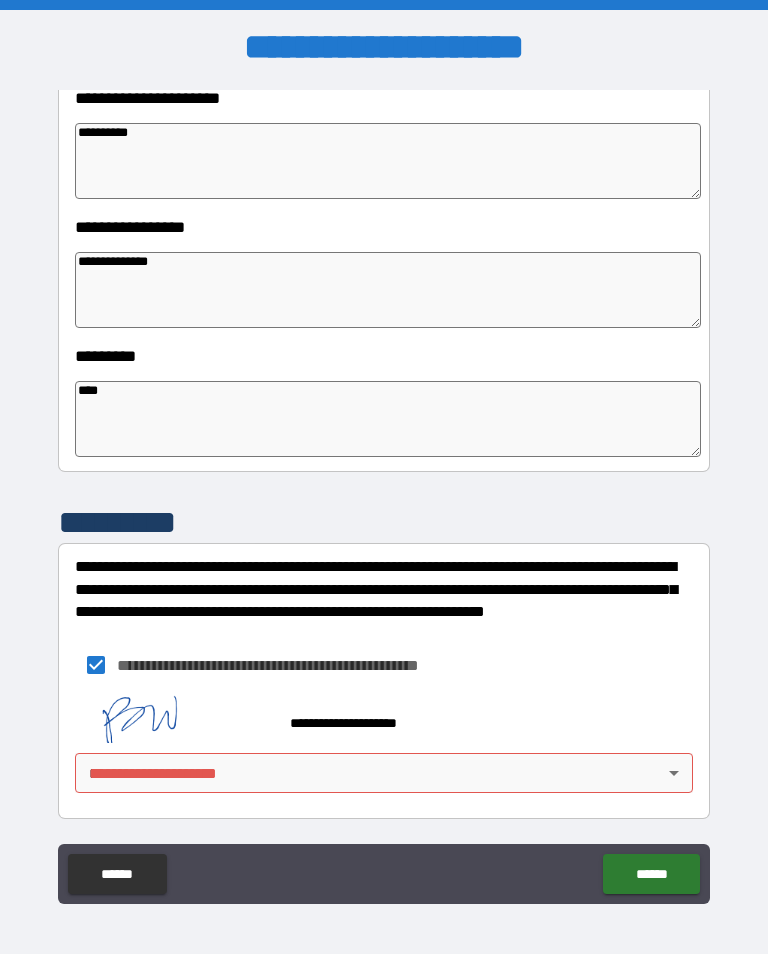 click on "**********" at bounding box center (384, 495) 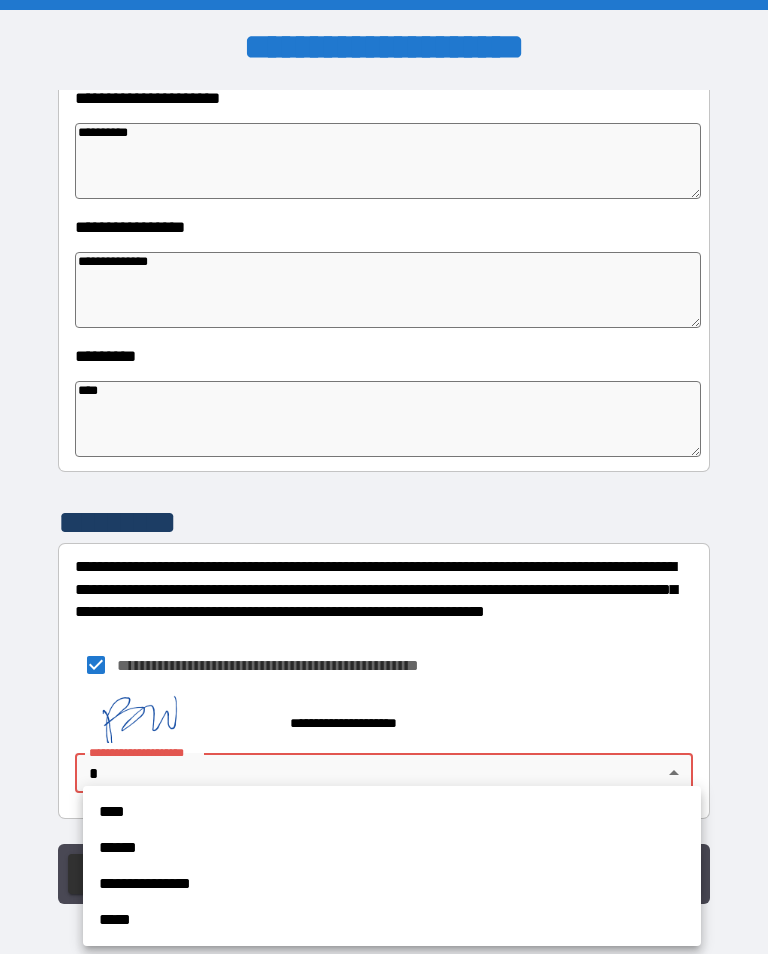 click on "**********" at bounding box center (392, 884) 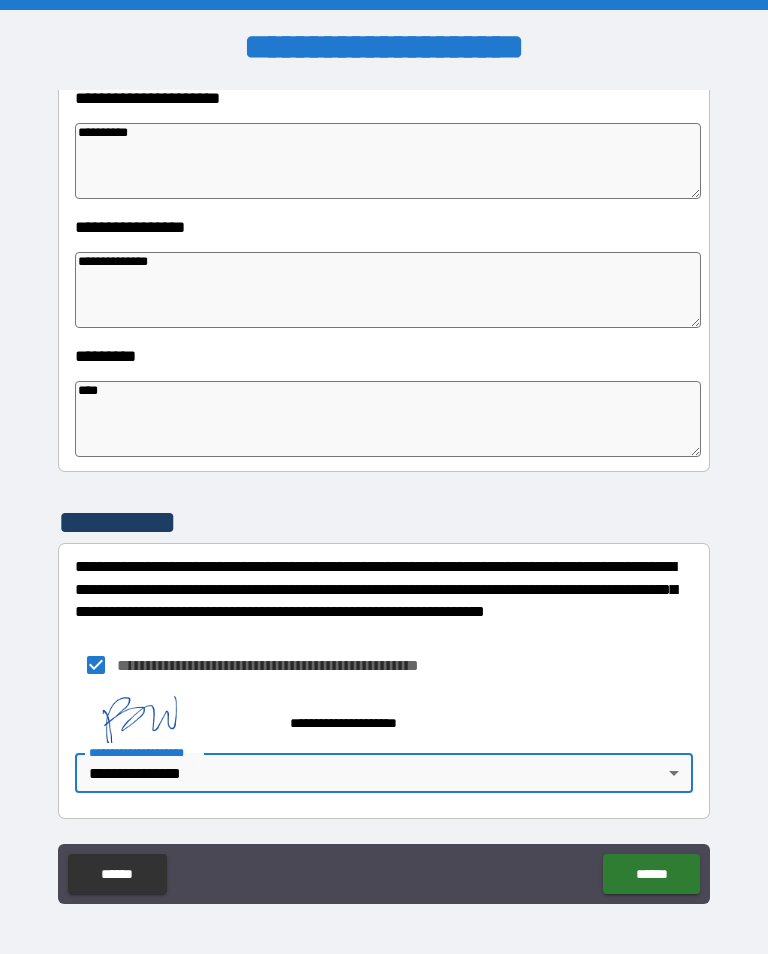 click on "******" at bounding box center (651, 874) 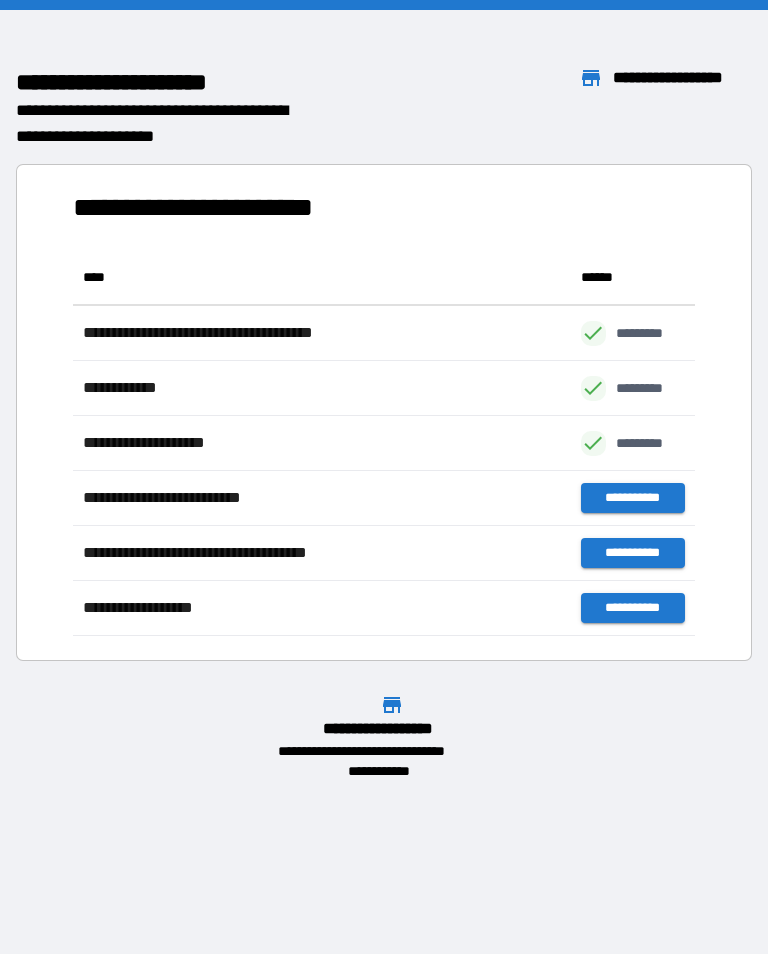 scroll, scrollTop: 386, scrollLeft: 622, axis: both 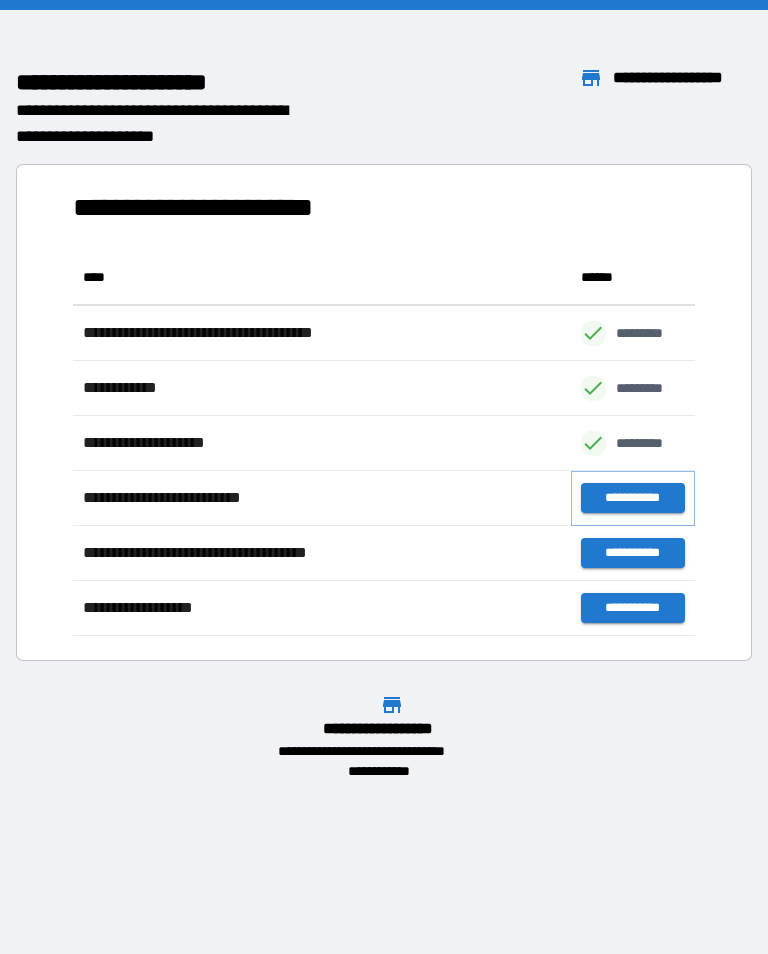 click on "**********" at bounding box center [633, 498] 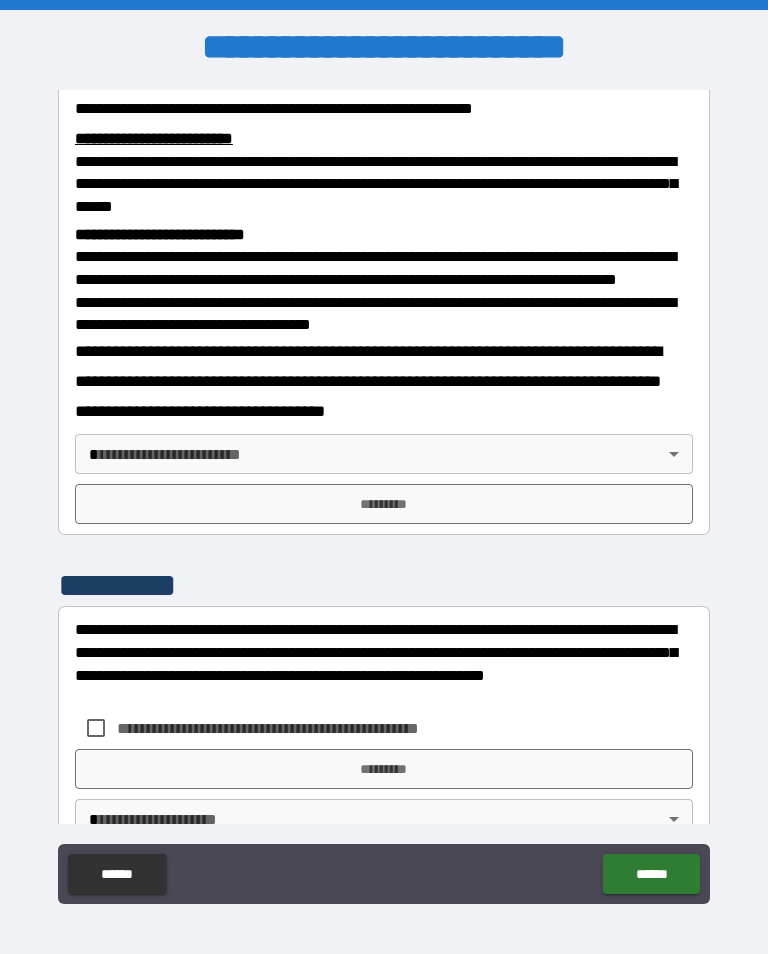 scroll, scrollTop: 639, scrollLeft: 0, axis: vertical 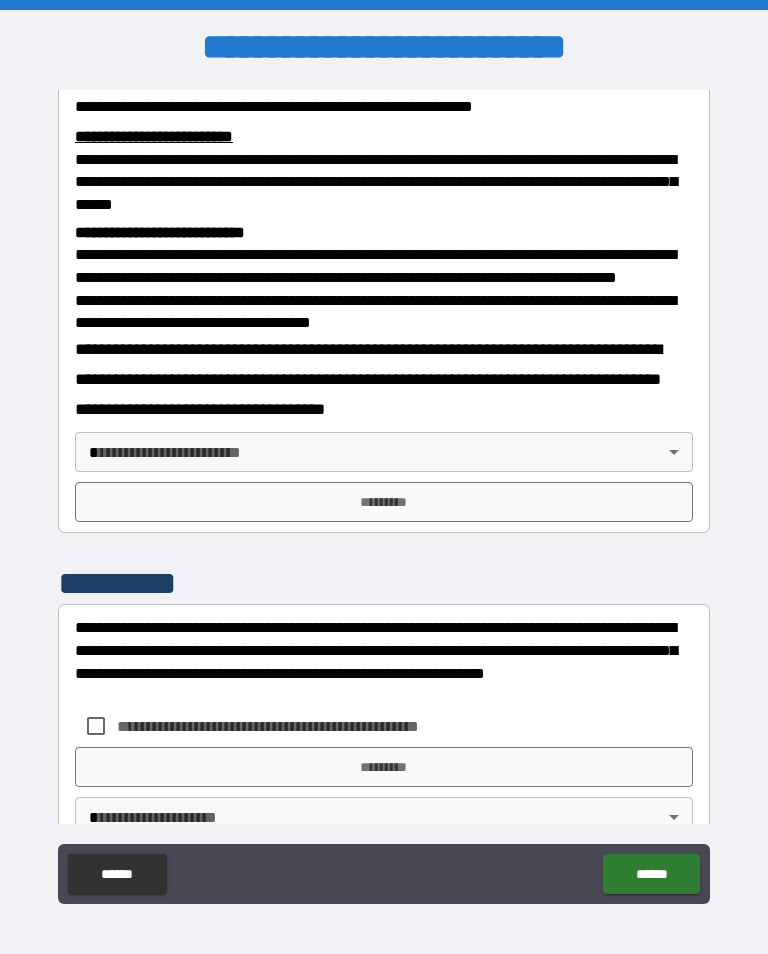 click on "**********" at bounding box center (384, 492) 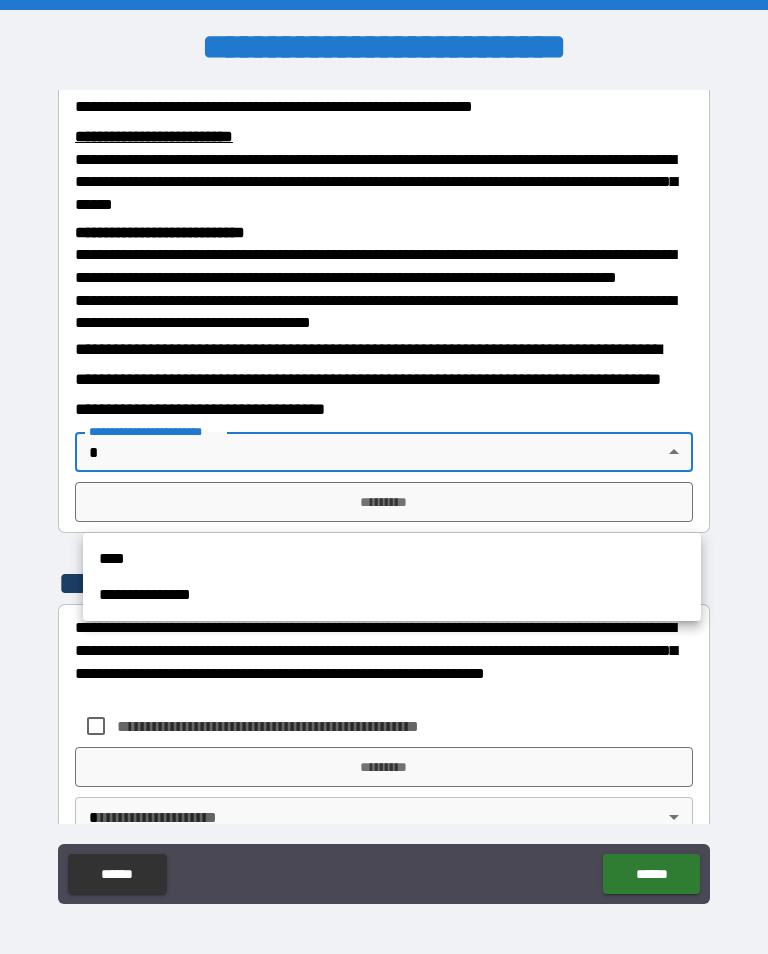 click on "**********" at bounding box center (392, 595) 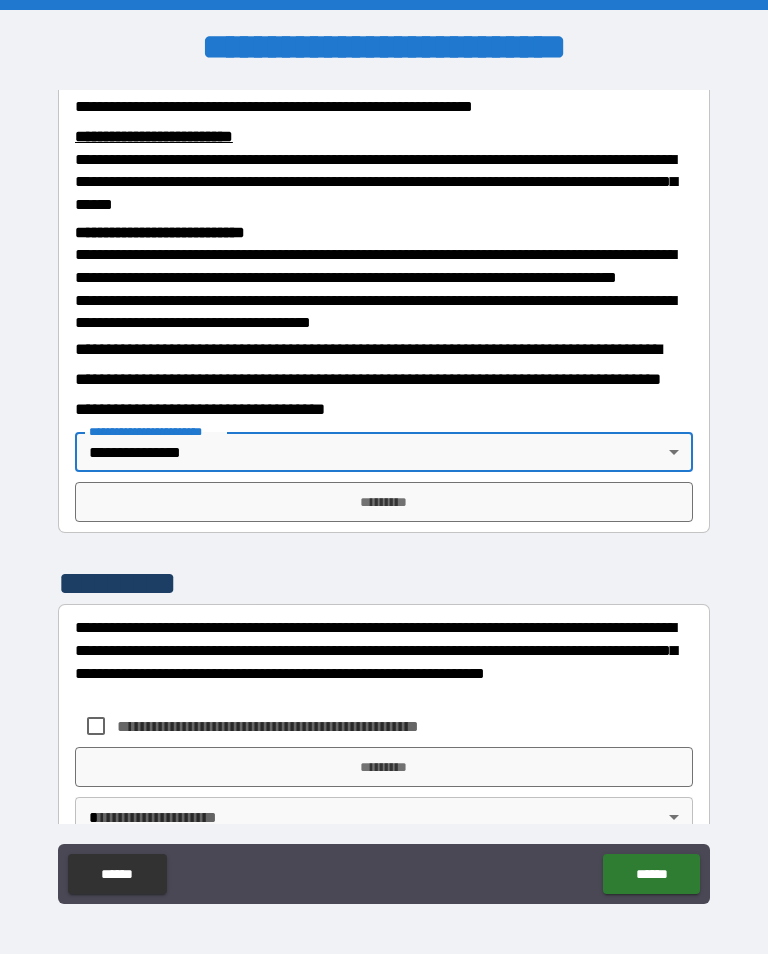 click on "*********" at bounding box center (384, 502) 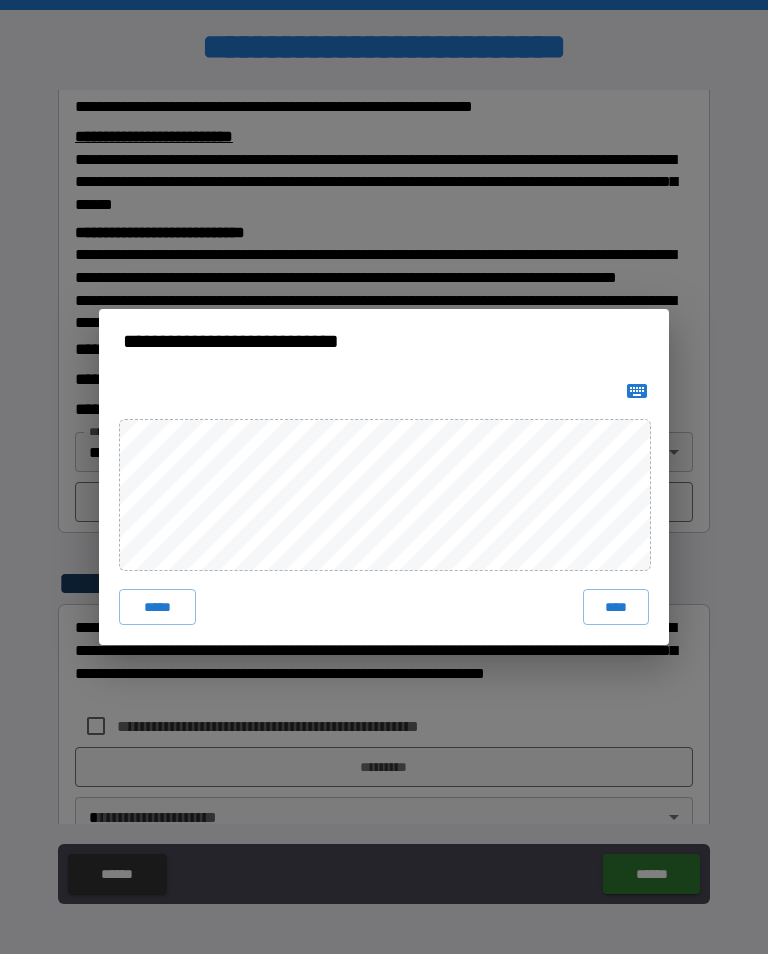 click on "****" at bounding box center [616, 607] 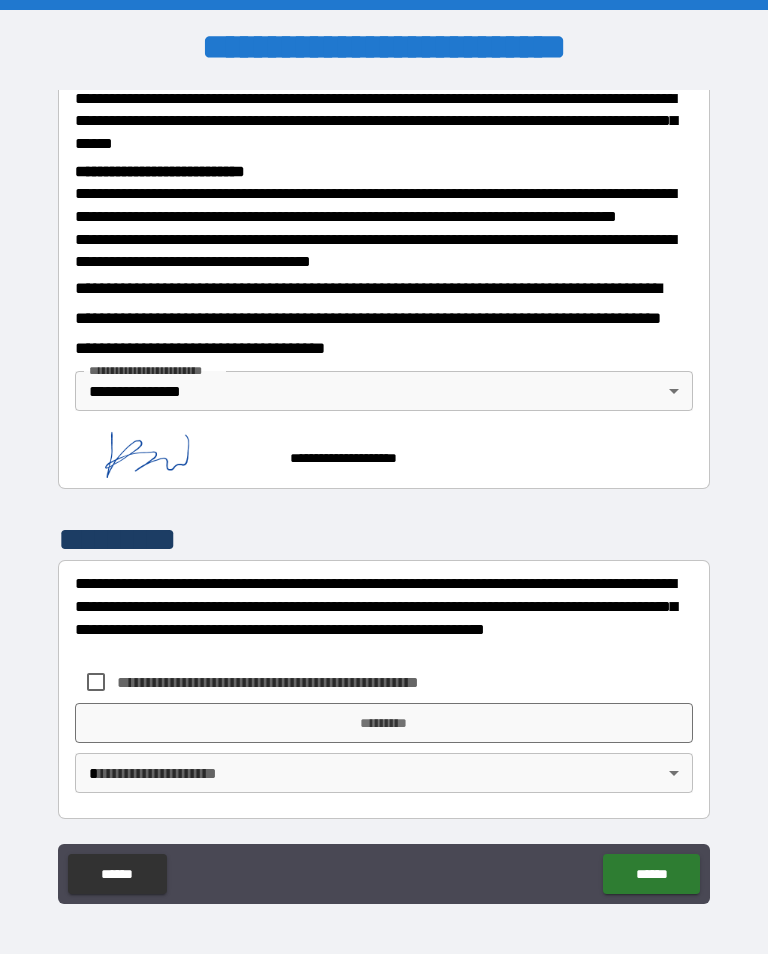 scroll, scrollTop: 751, scrollLeft: 0, axis: vertical 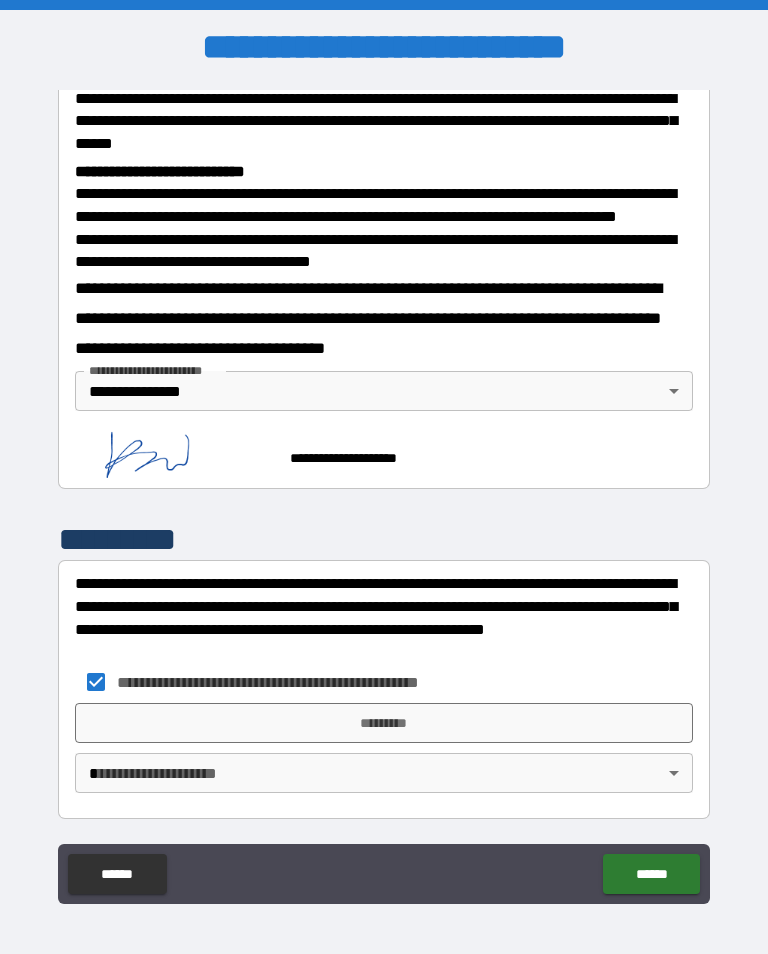 click on "*********" at bounding box center [384, 723] 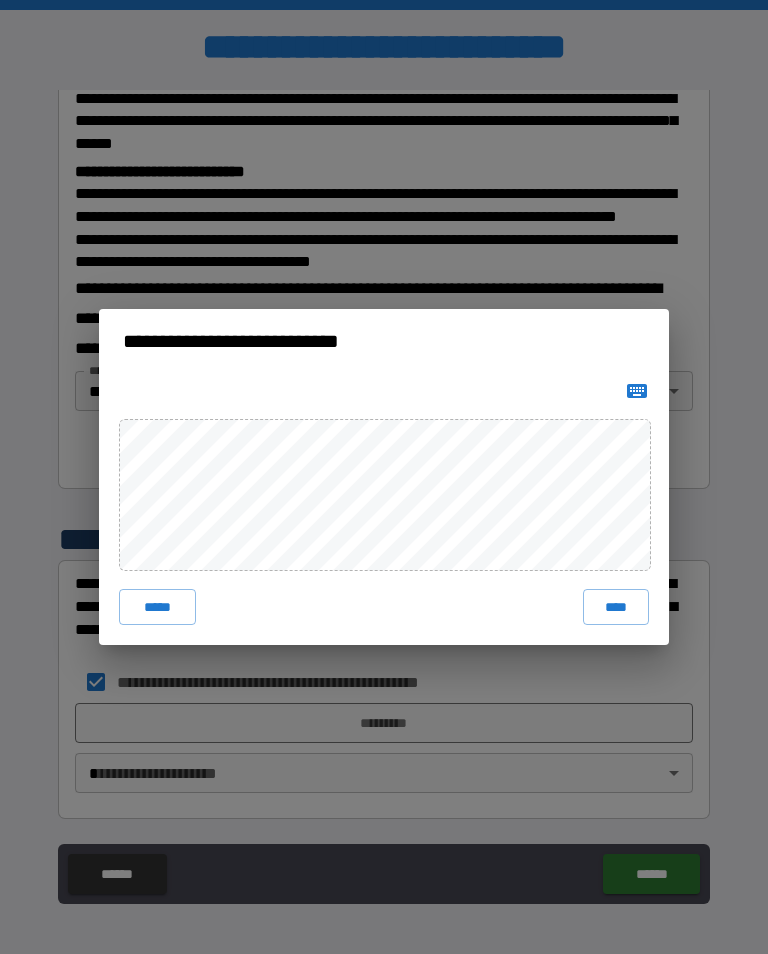 click on "****" at bounding box center (616, 607) 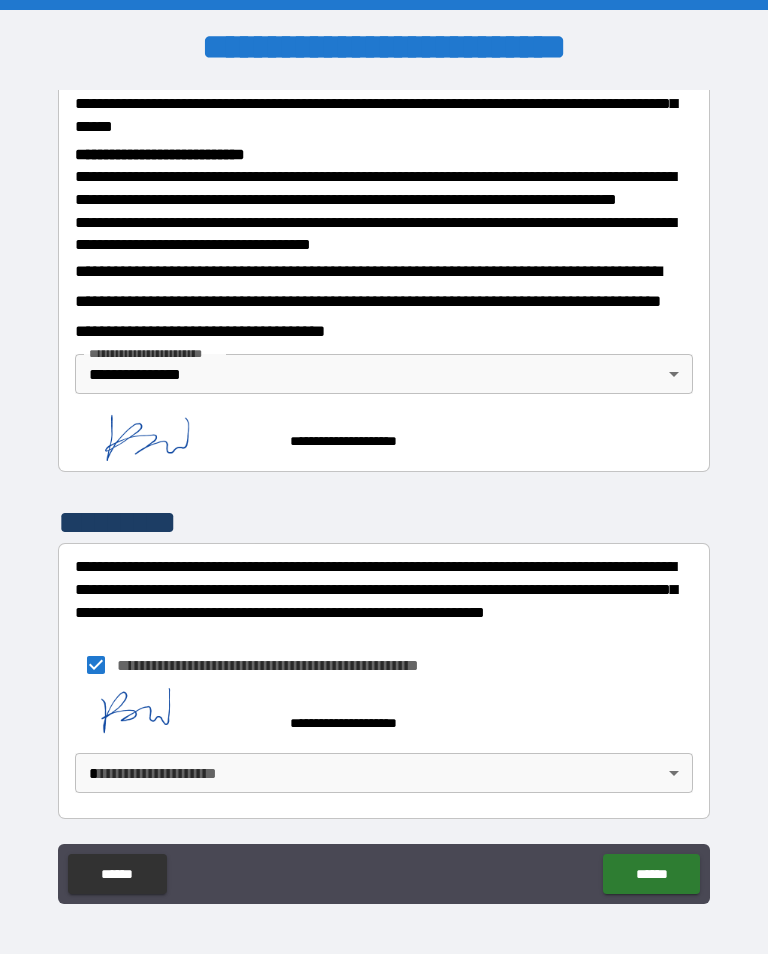 scroll, scrollTop: 768, scrollLeft: 0, axis: vertical 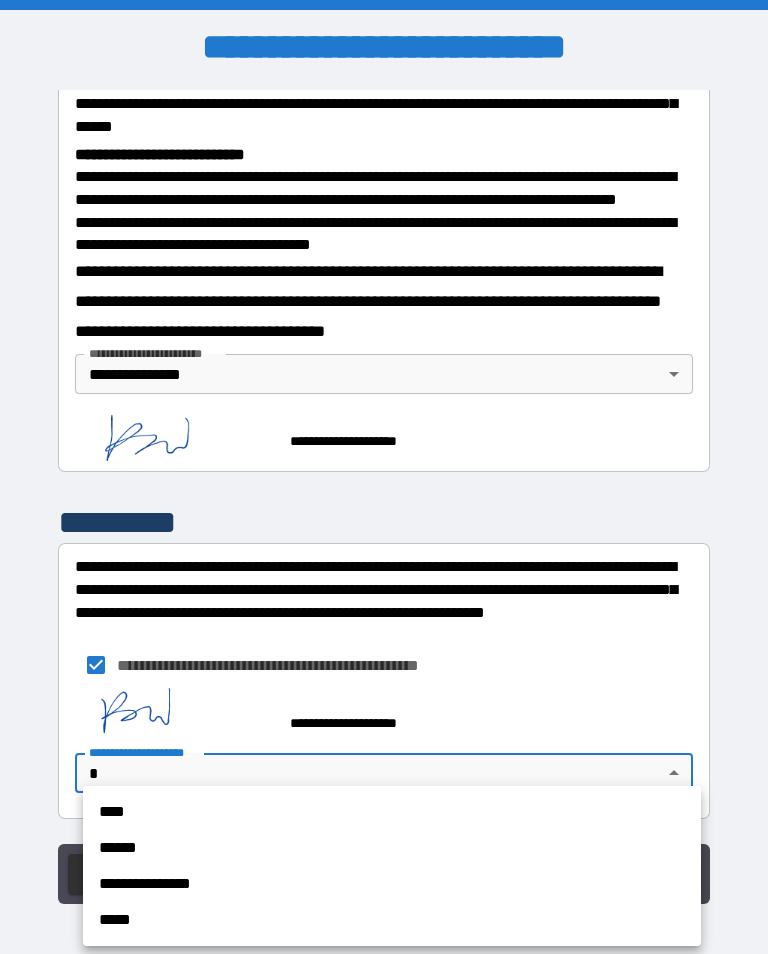 click on "**********" at bounding box center (392, 884) 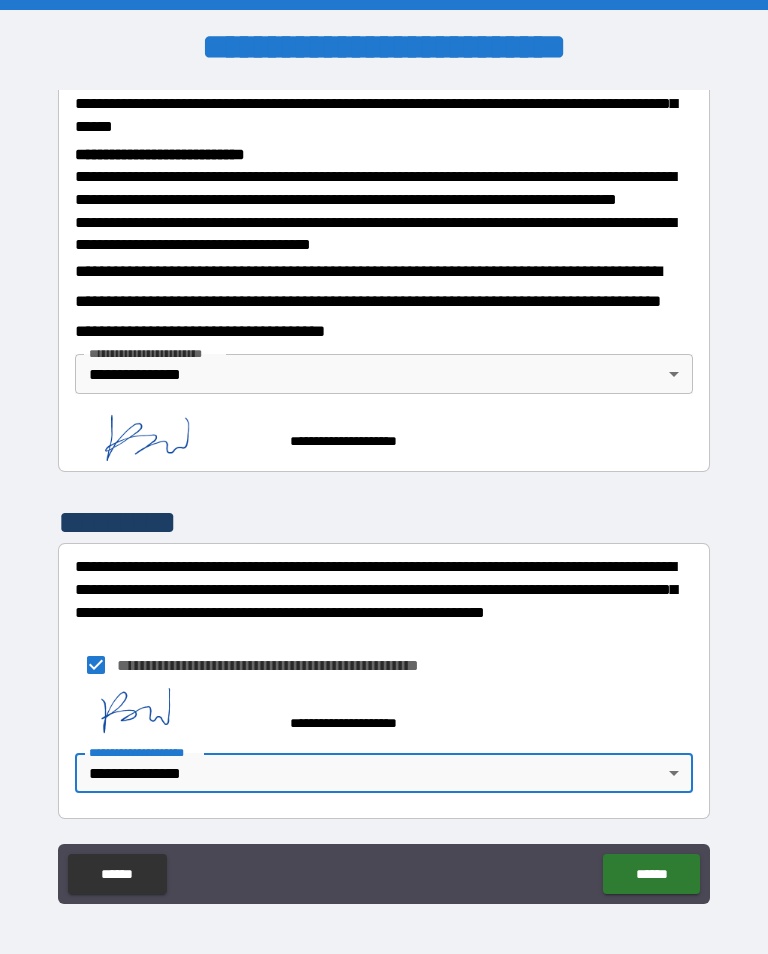 click on "******" at bounding box center [651, 874] 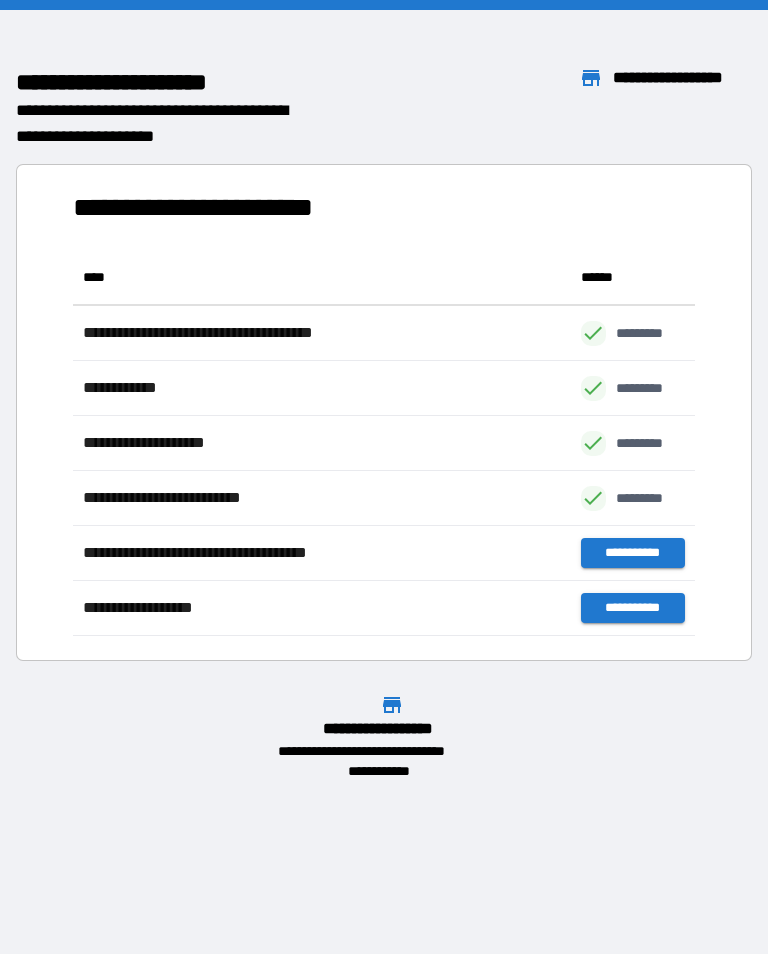 scroll, scrollTop: 1, scrollLeft: 1, axis: both 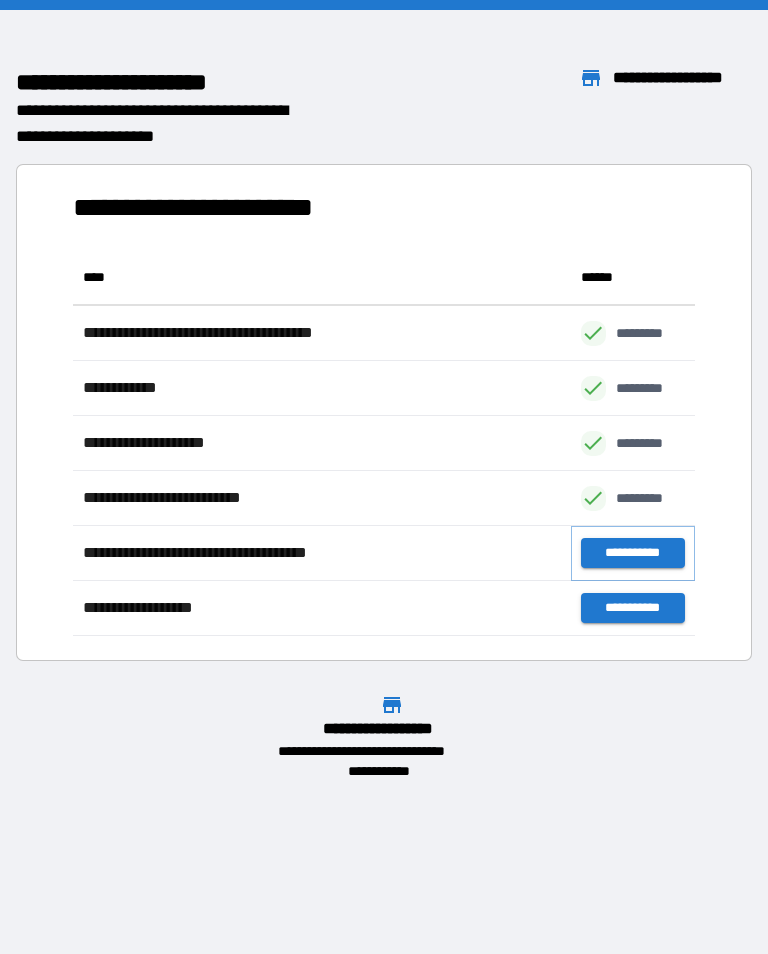 click on "**********" at bounding box center [633, 553] 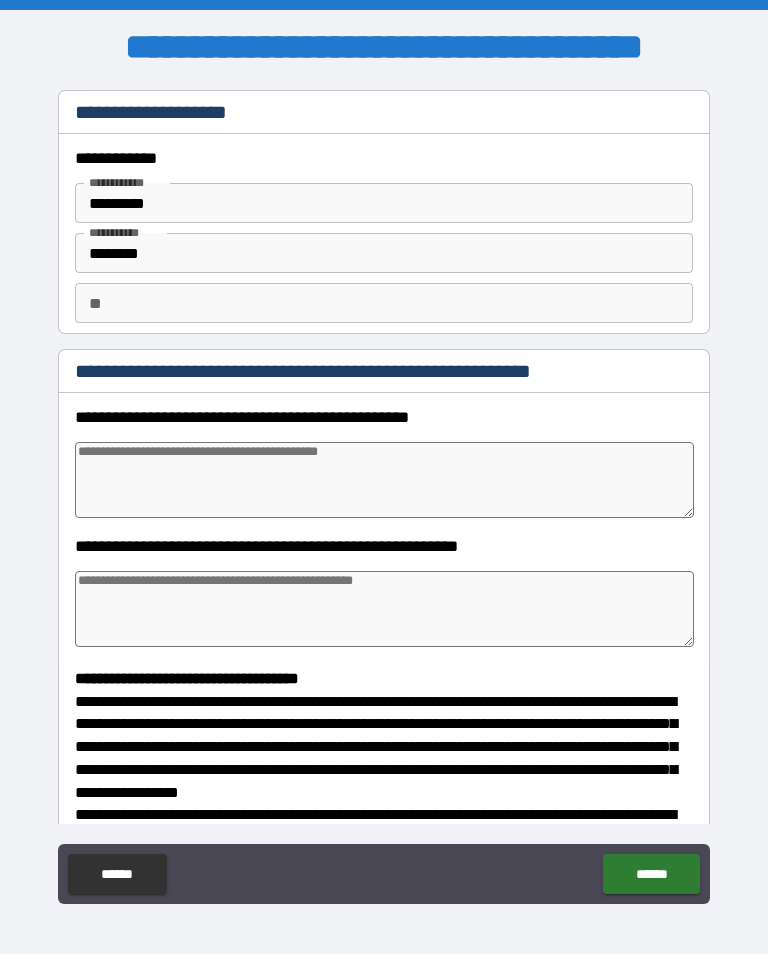 click at bounding box center [384, 480] 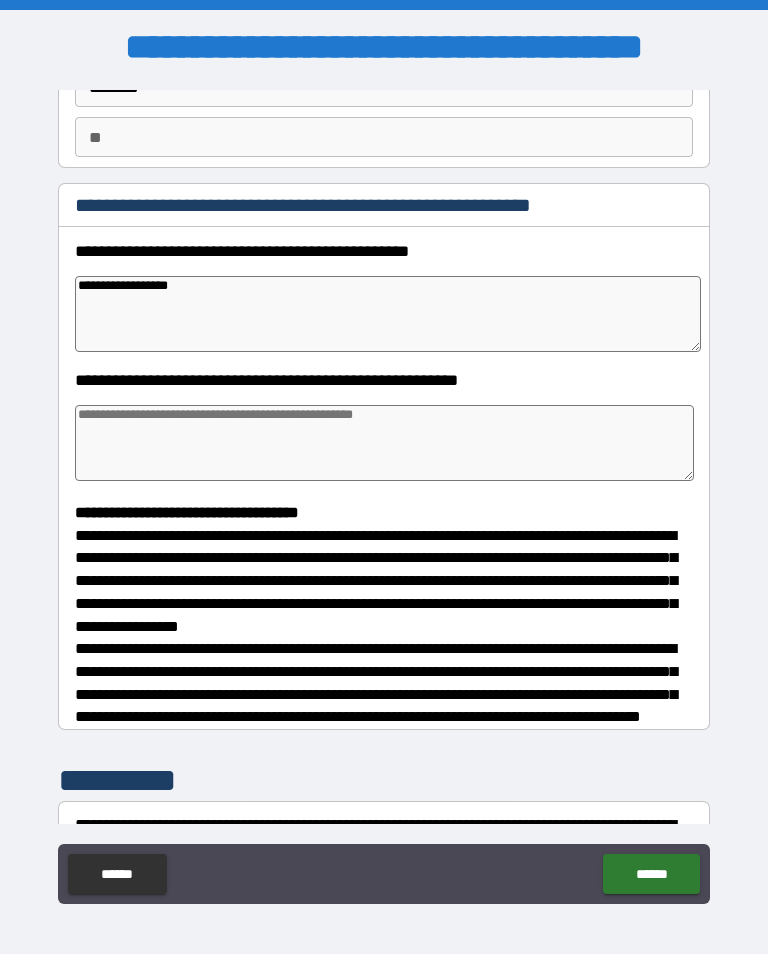 scroll, scrollTop: 168, scrollLeft: 0, axis: vertical 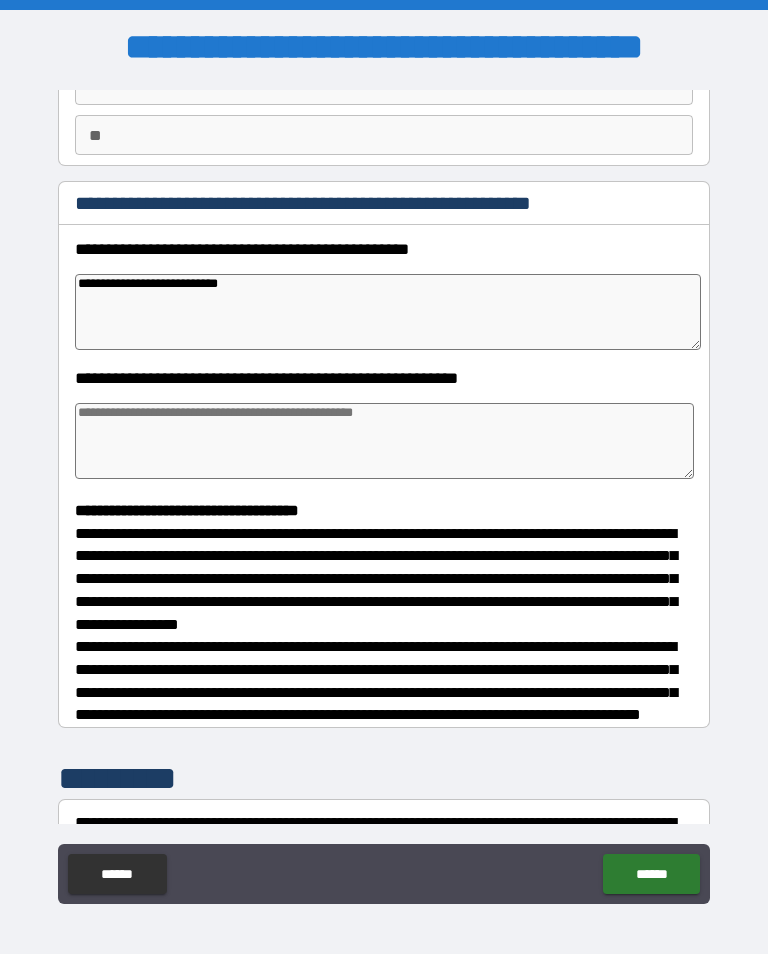 click at bounding box center (384, 441) 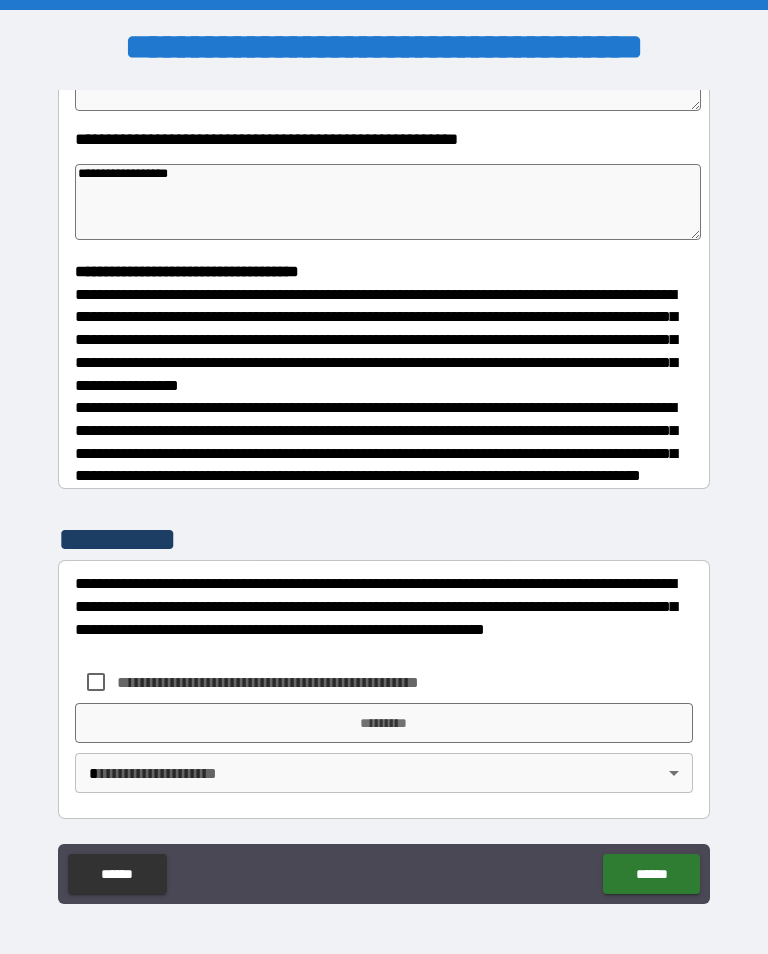 scroll, scrollTop: 422, scrollLeft: 0, axis: vertical 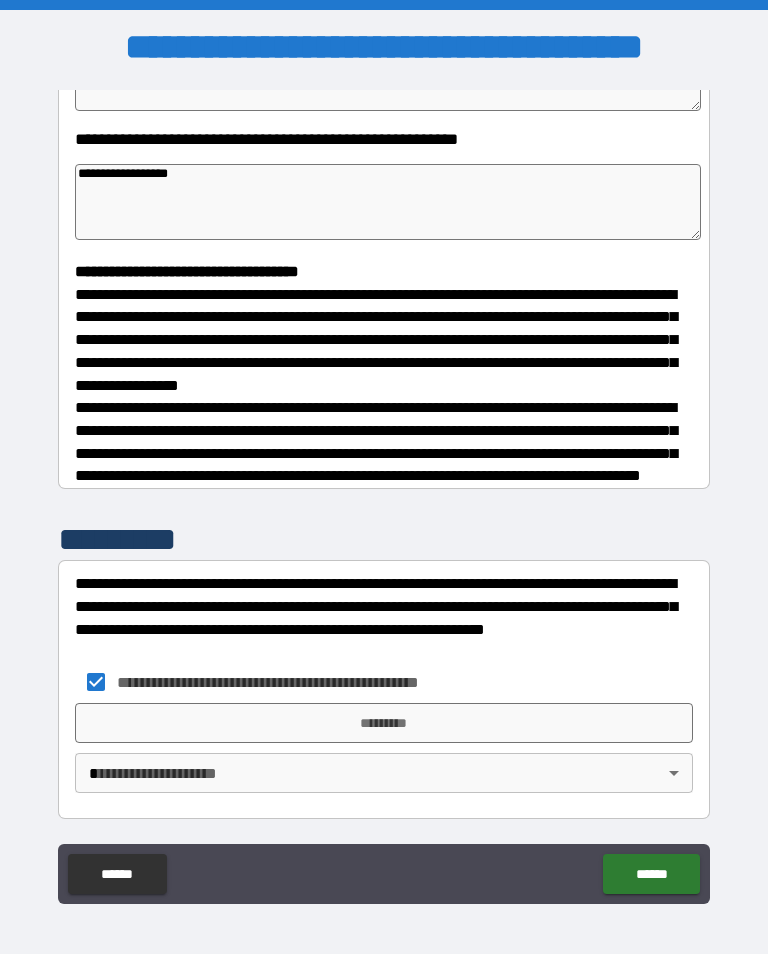 click on "*********" at bounding box center [384, 723] 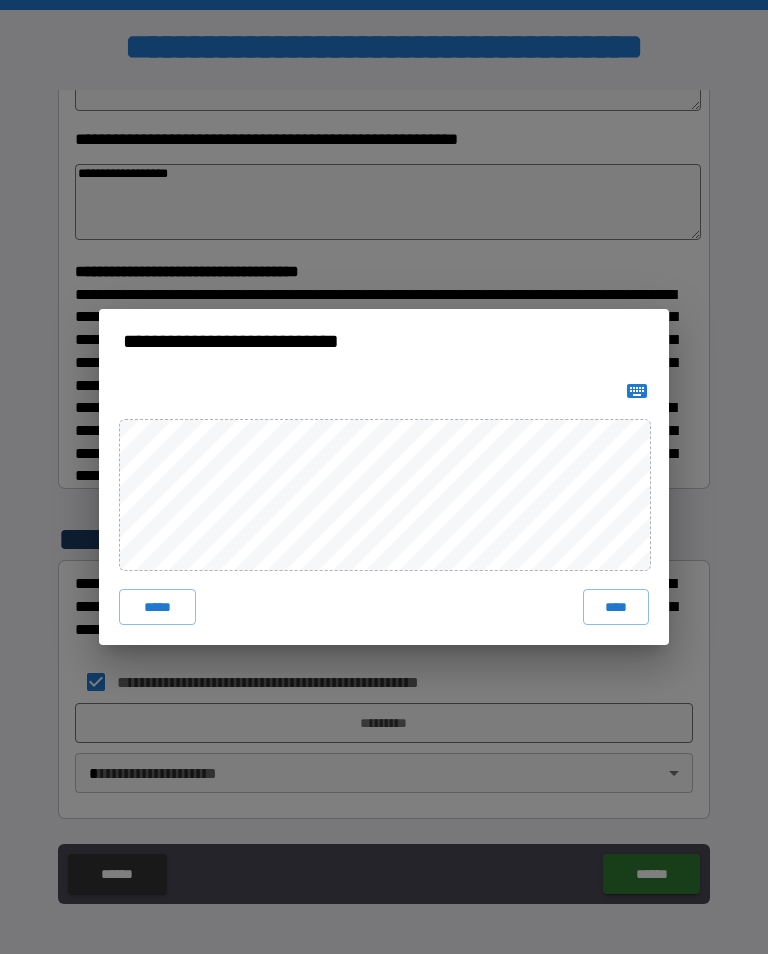 click on "****" at bounding box center (616, 607) 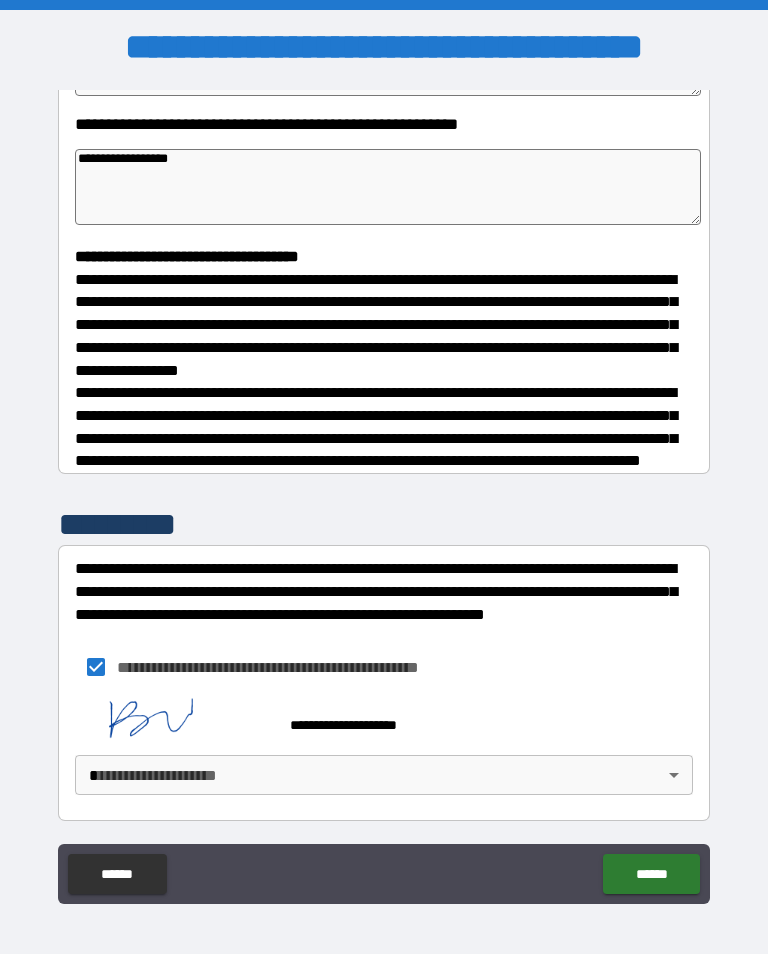 scroll, scrollTop: 412, scrollLeft: 0, axis: vertical 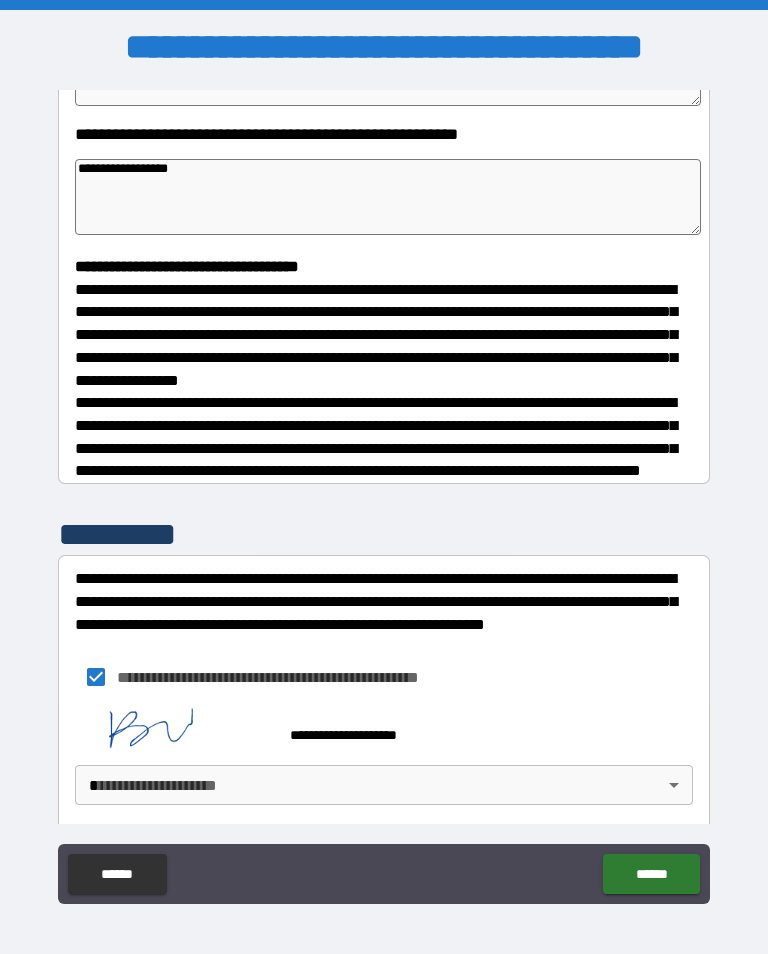 click on "**********" at bounding box center (384, 756) 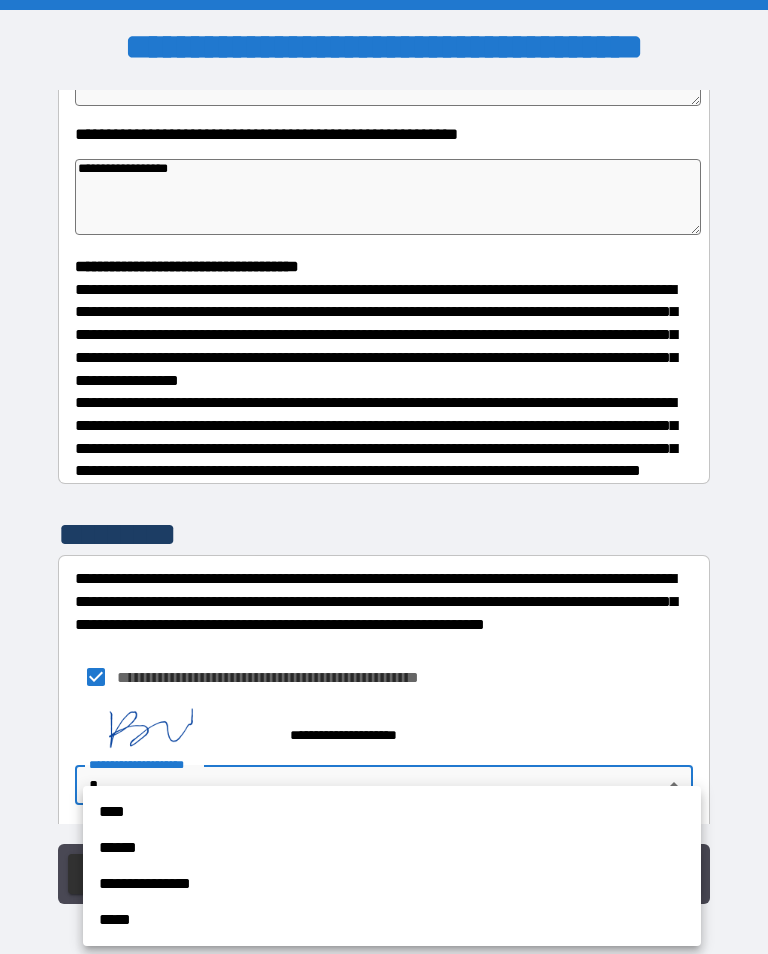 click on "**********" at bounding box center (392, 884) 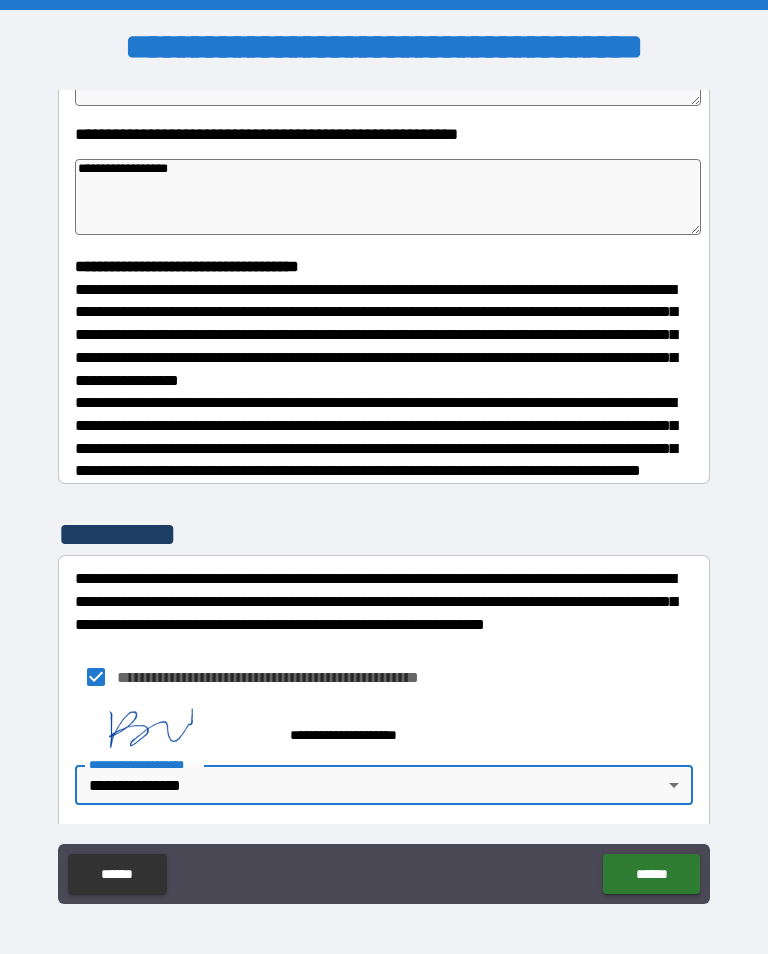 click on "******" at bounding box center (651, 874) 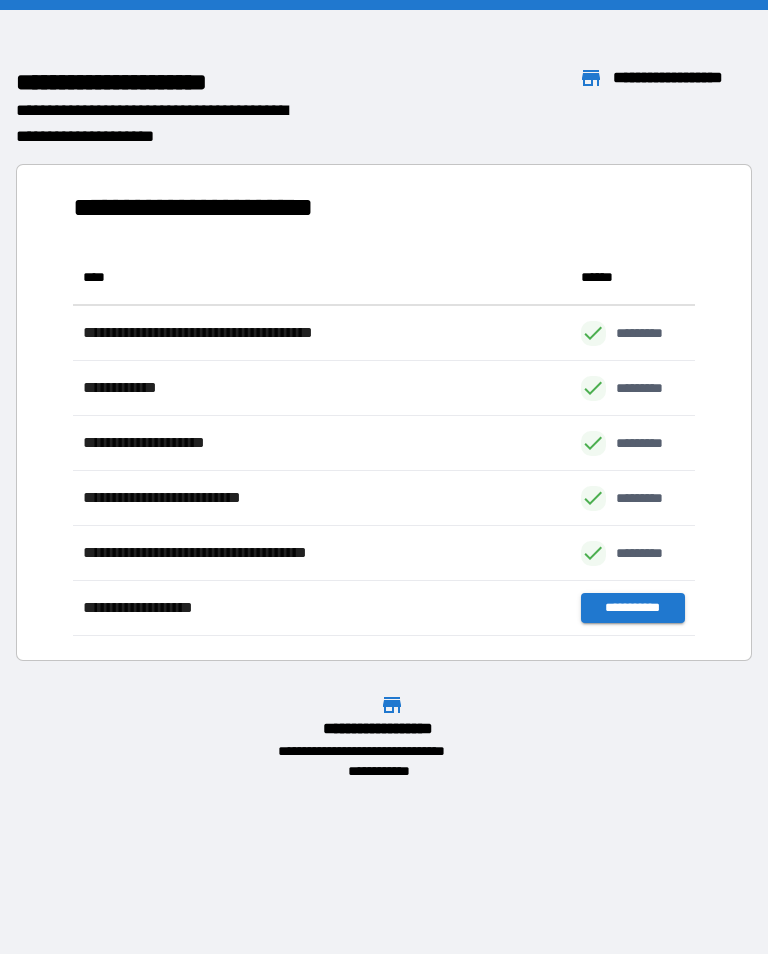 scroll, scrollTop: 1, scrollLeft: 1, axis: both 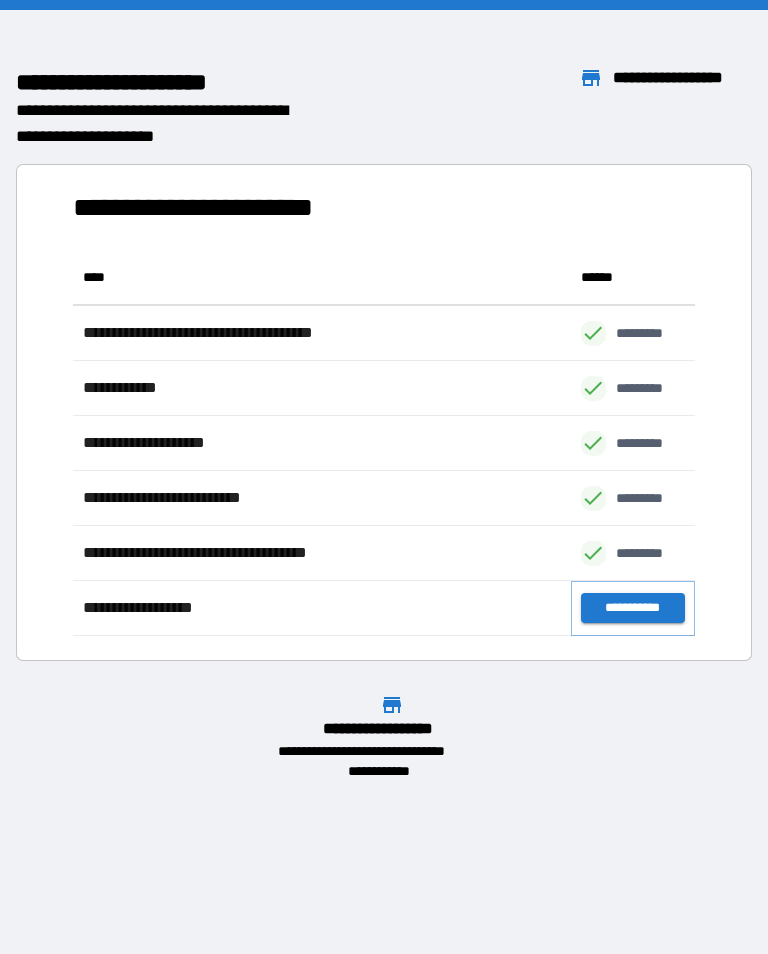 click on "**********" at bounding box center (633, 608) 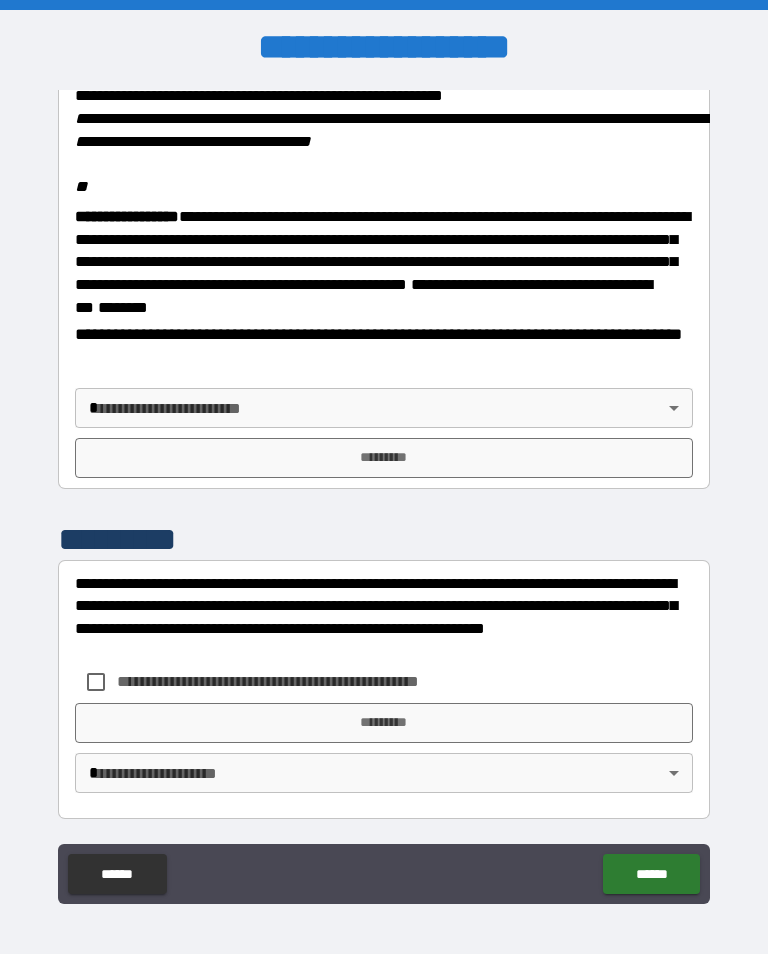 scroll, scrollTop: 2443, scrollLeft: 0, axis: vertical 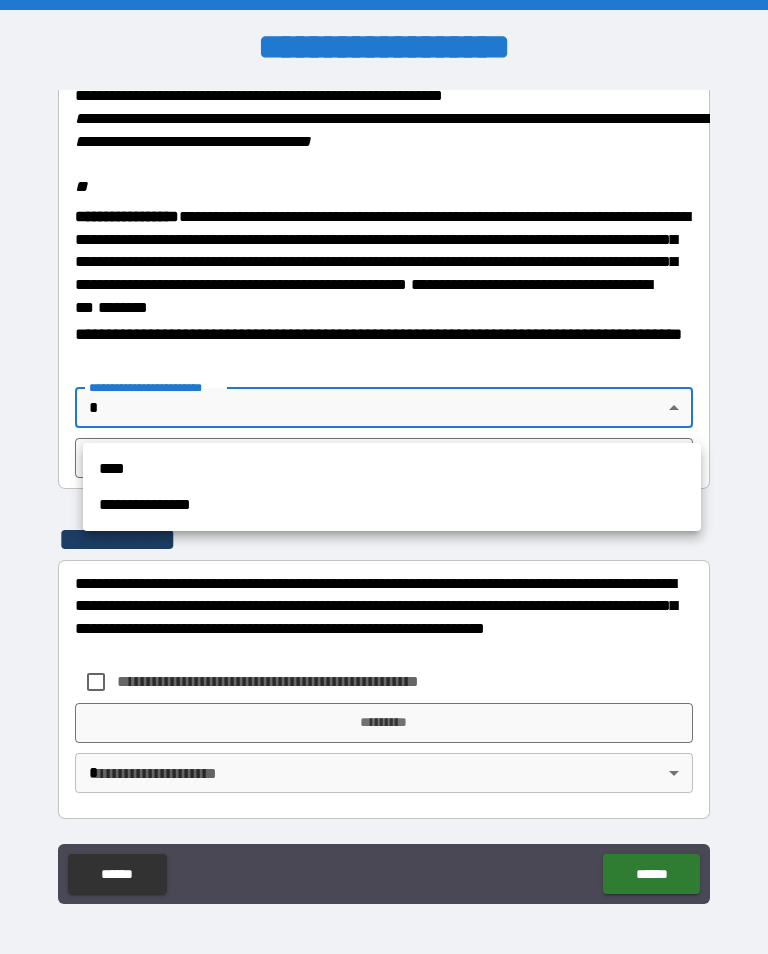 click on "**********" at bounding box center [392, 505] 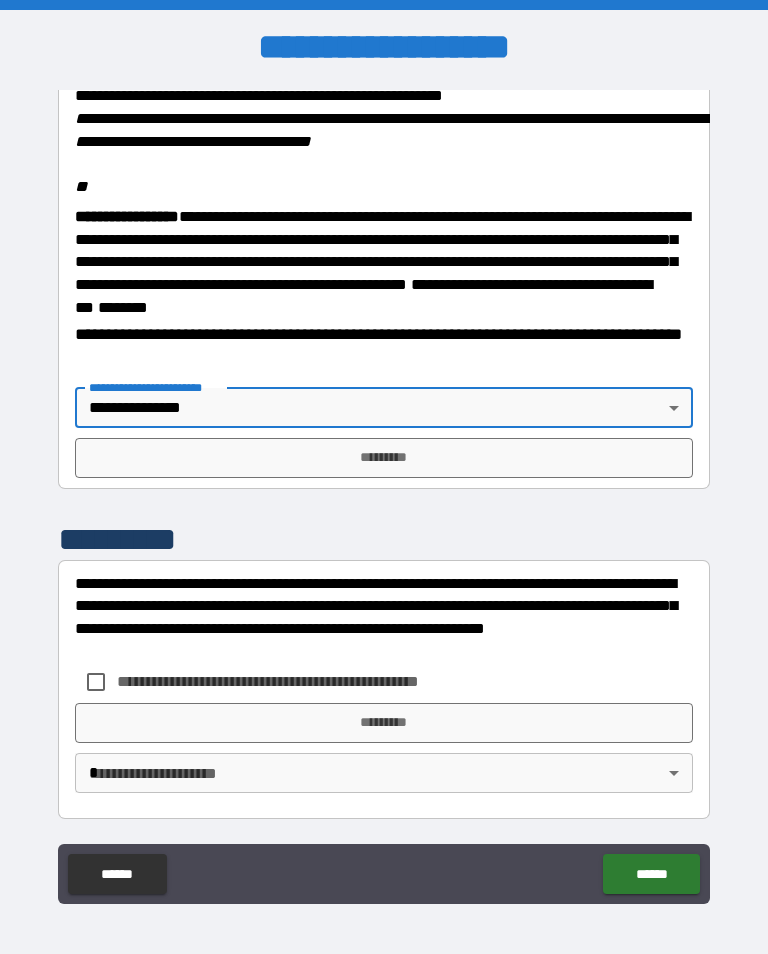 click on "*********" at bounding box center (384, 458) 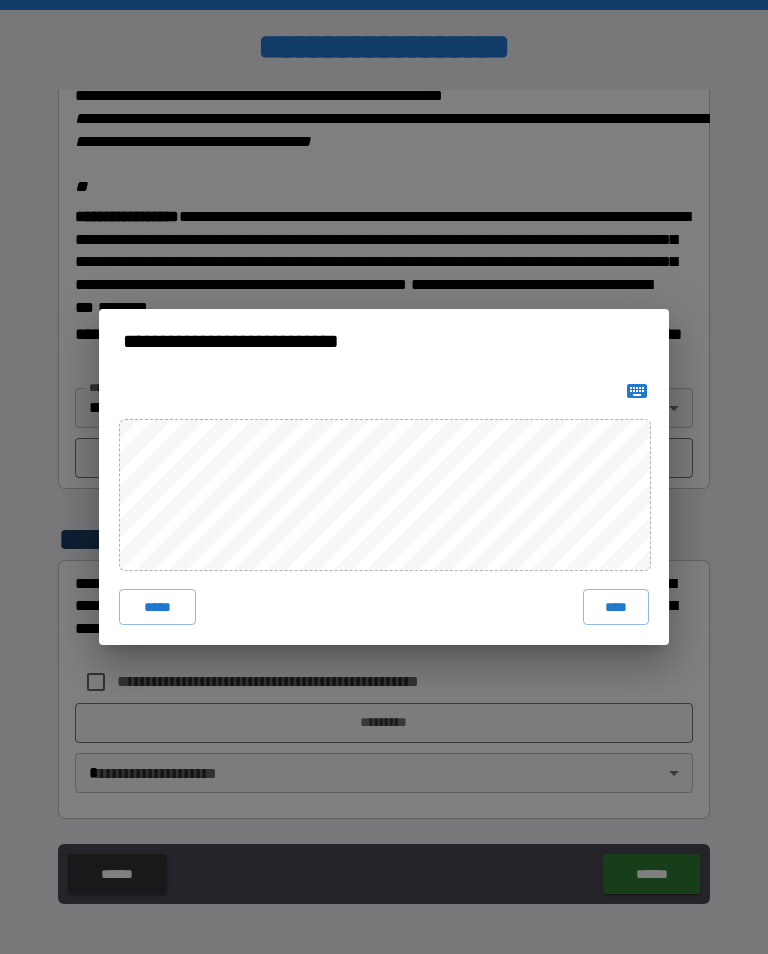 click on "****" at bounding box center [616, 607] 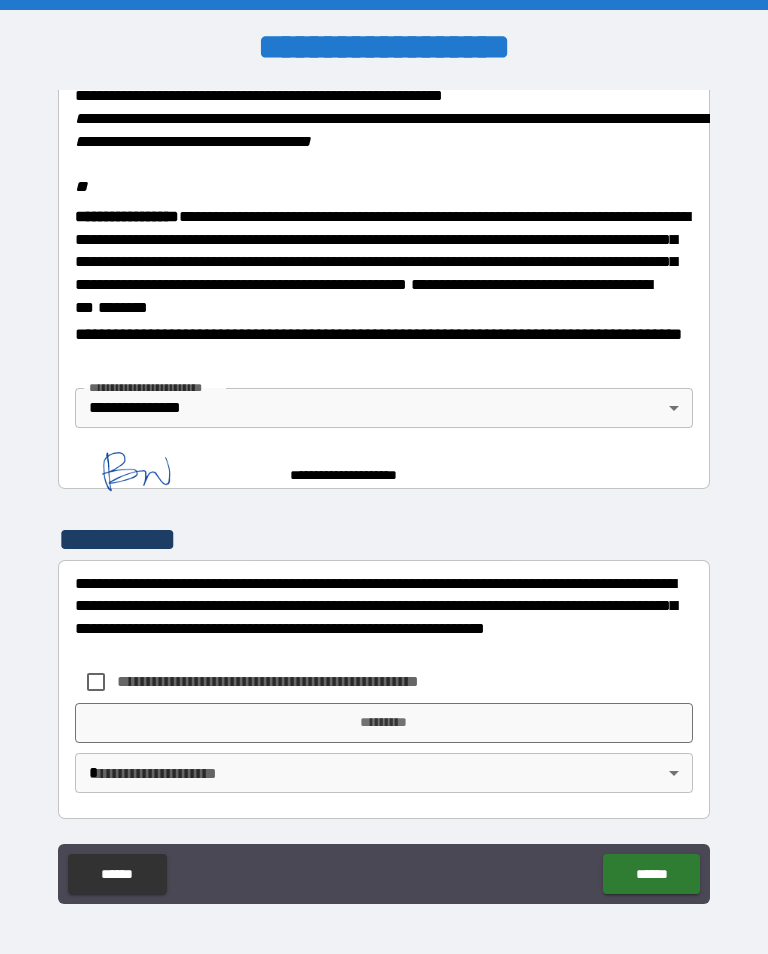 scroll, scrollTop: 2438, scrollLeft: 0, axis: vertical 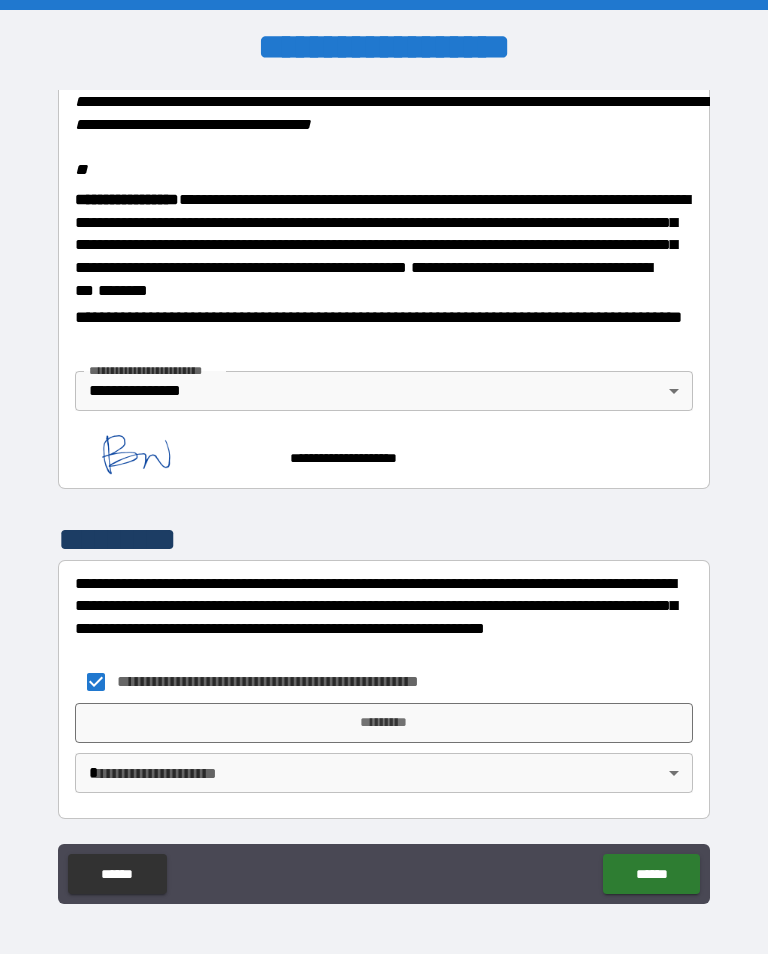 click on "*********" at bounding box center [384, 723] 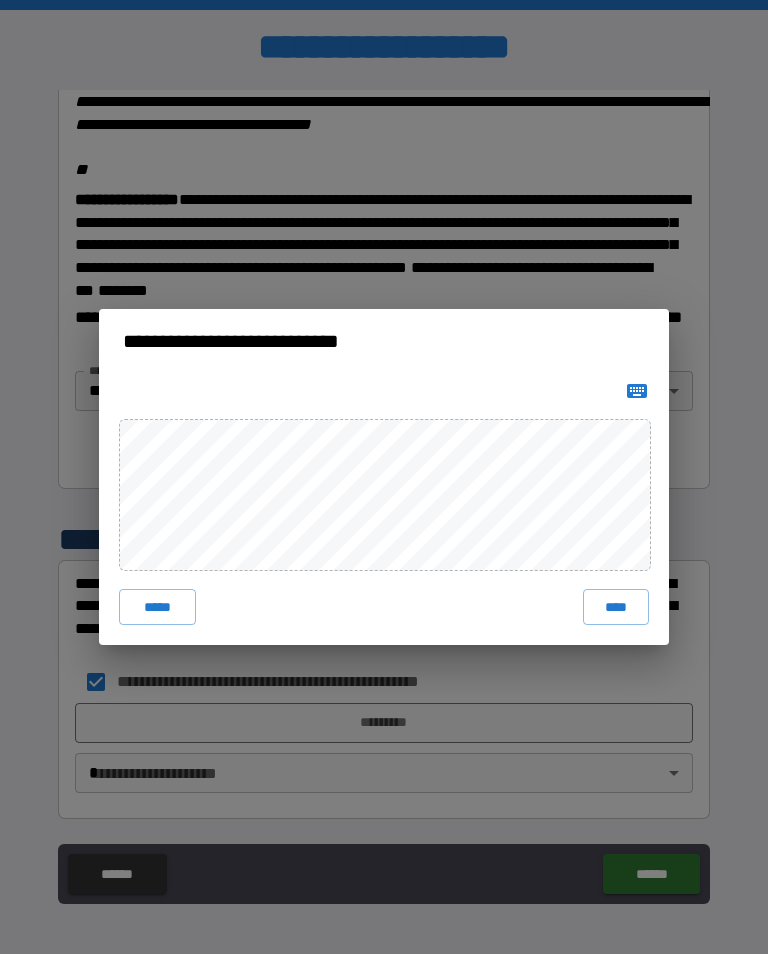 click on "****" at bounding box center [616, 607] 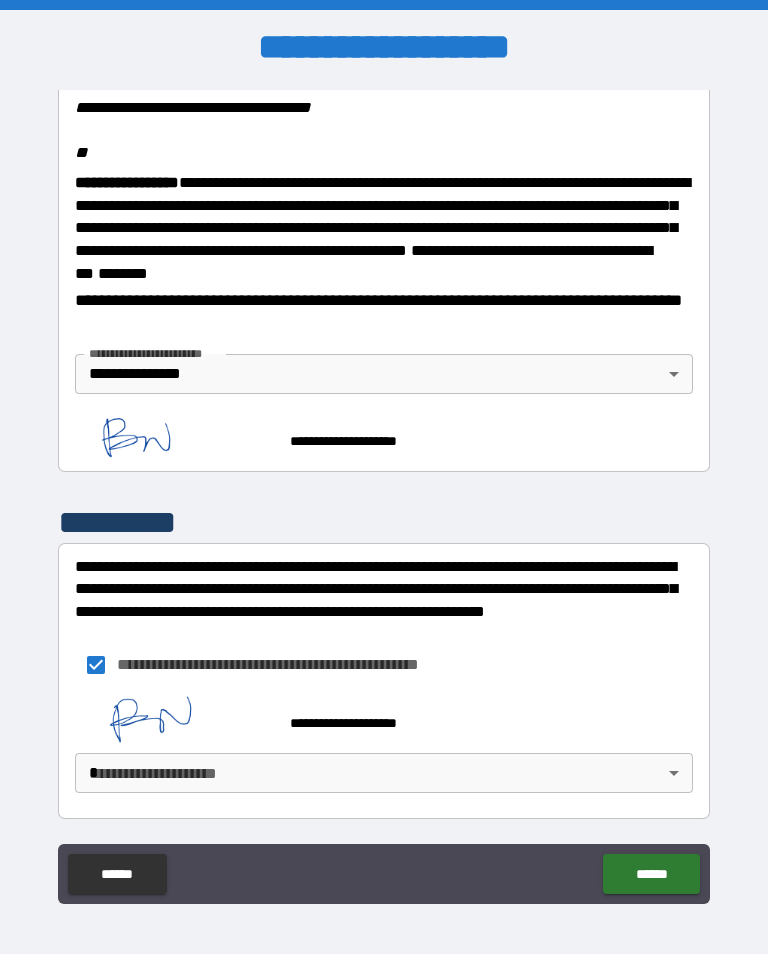 scroll, scrollTop: 2482, scrollLeft: 0, axis: vertical 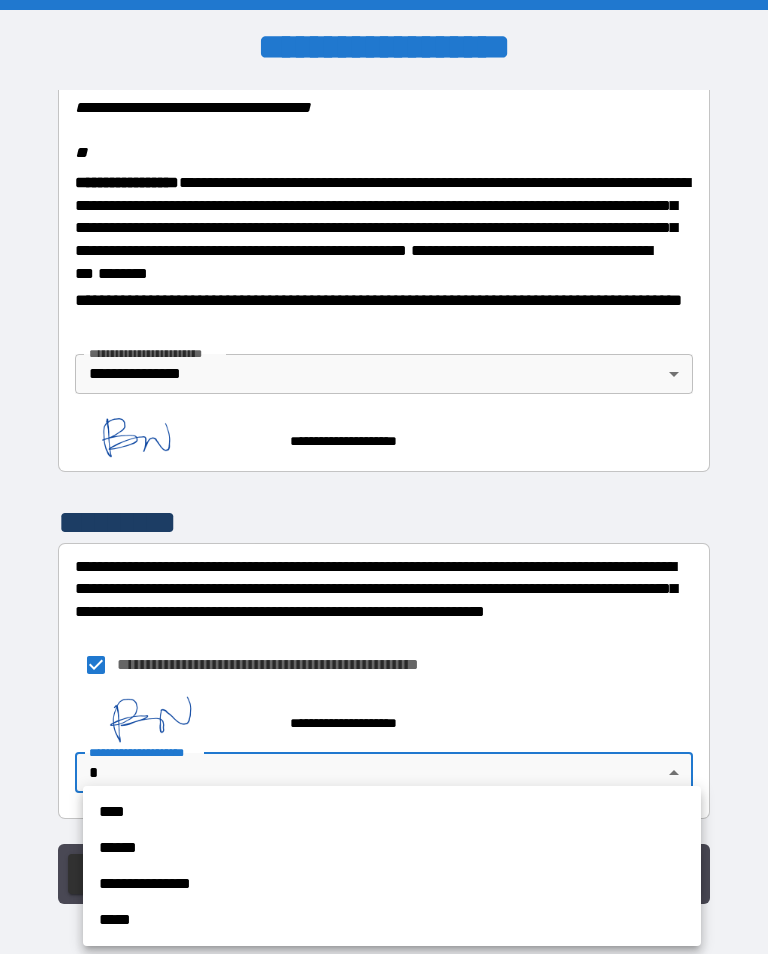 click on "**********" at bounding box center [392, 884] 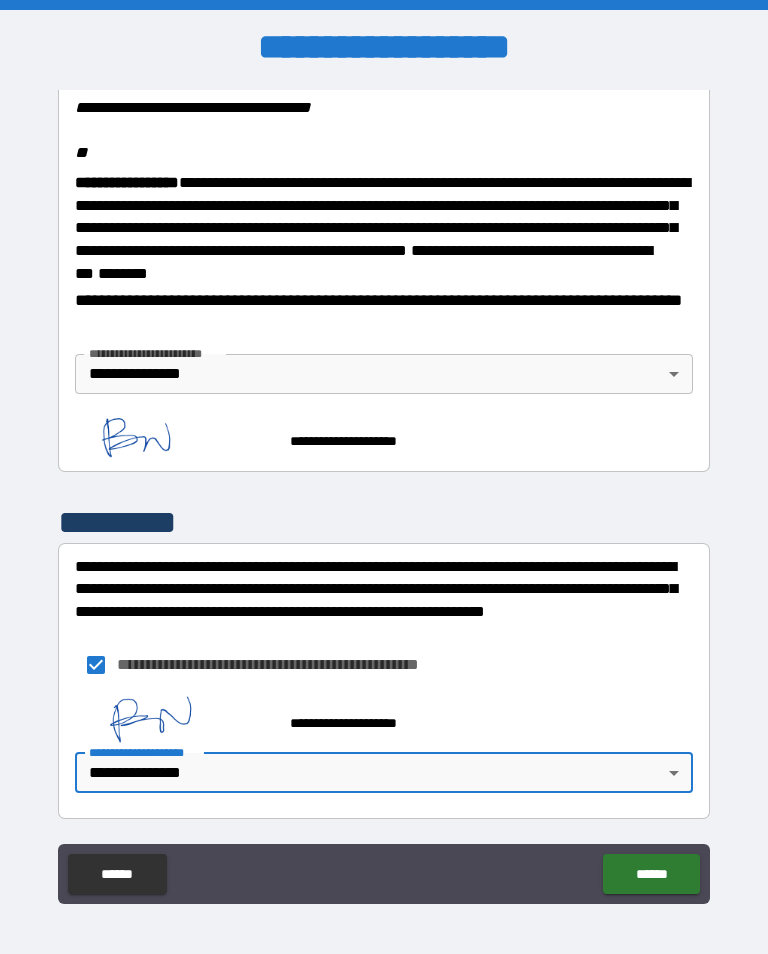 click on "******" at bounding box center (651, 874) 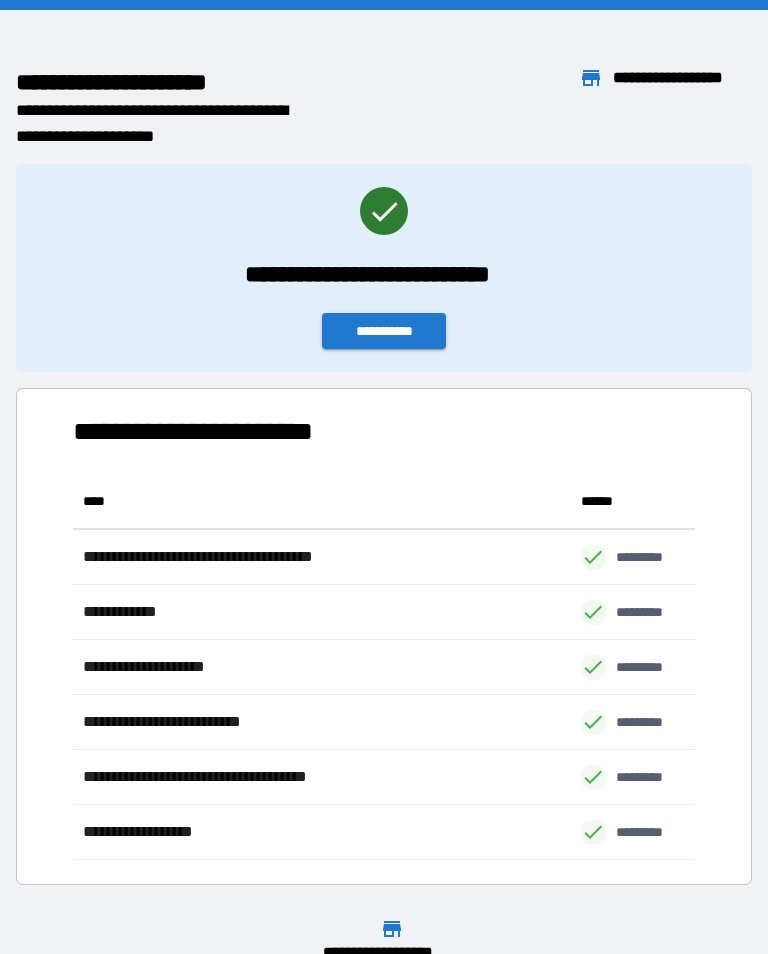 scroll, scrollTop: 386, scrollLeft: 622, axis: both 